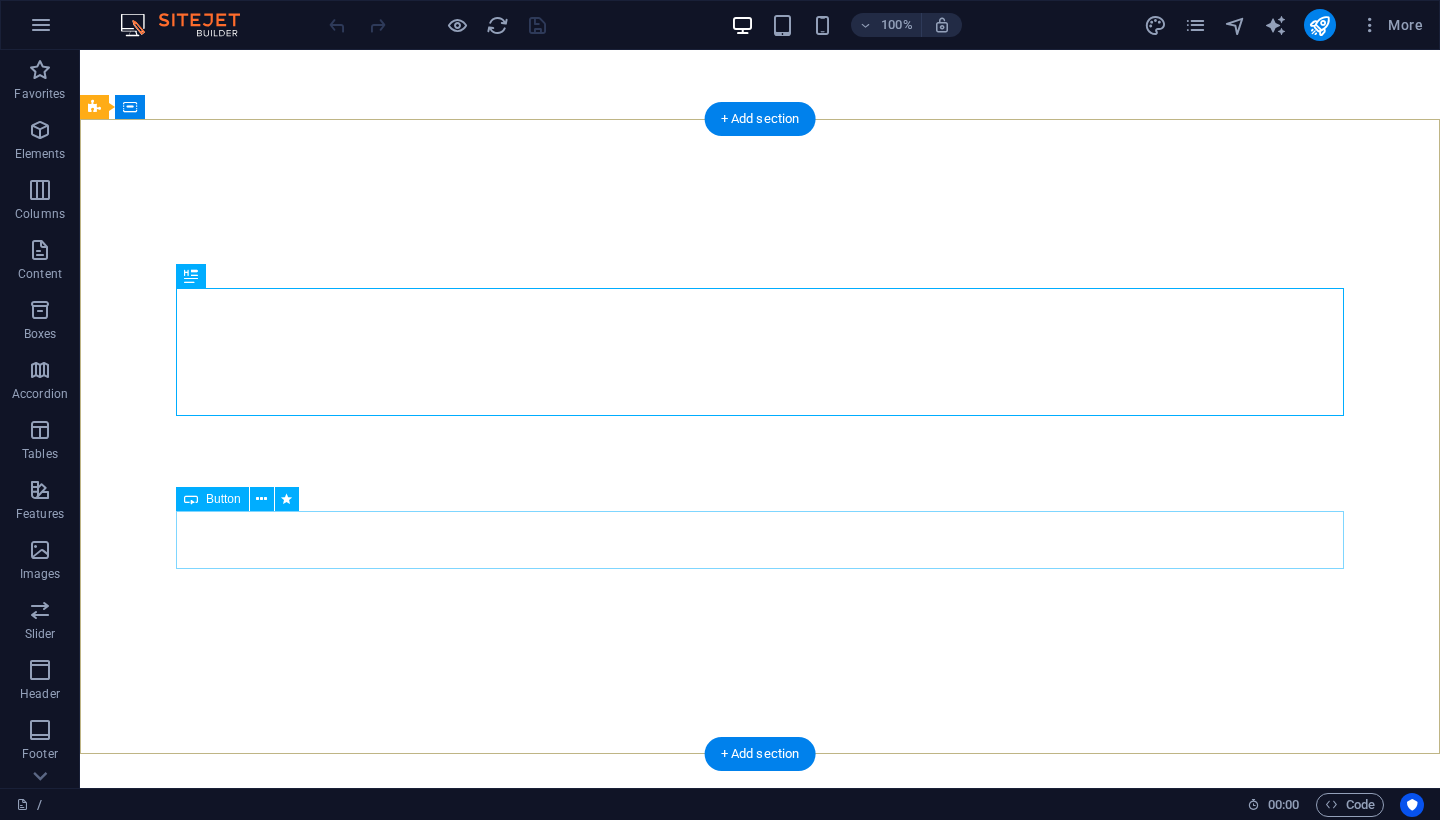 scroll, scrollTop: 0, scrollLeft: 0, axis: both 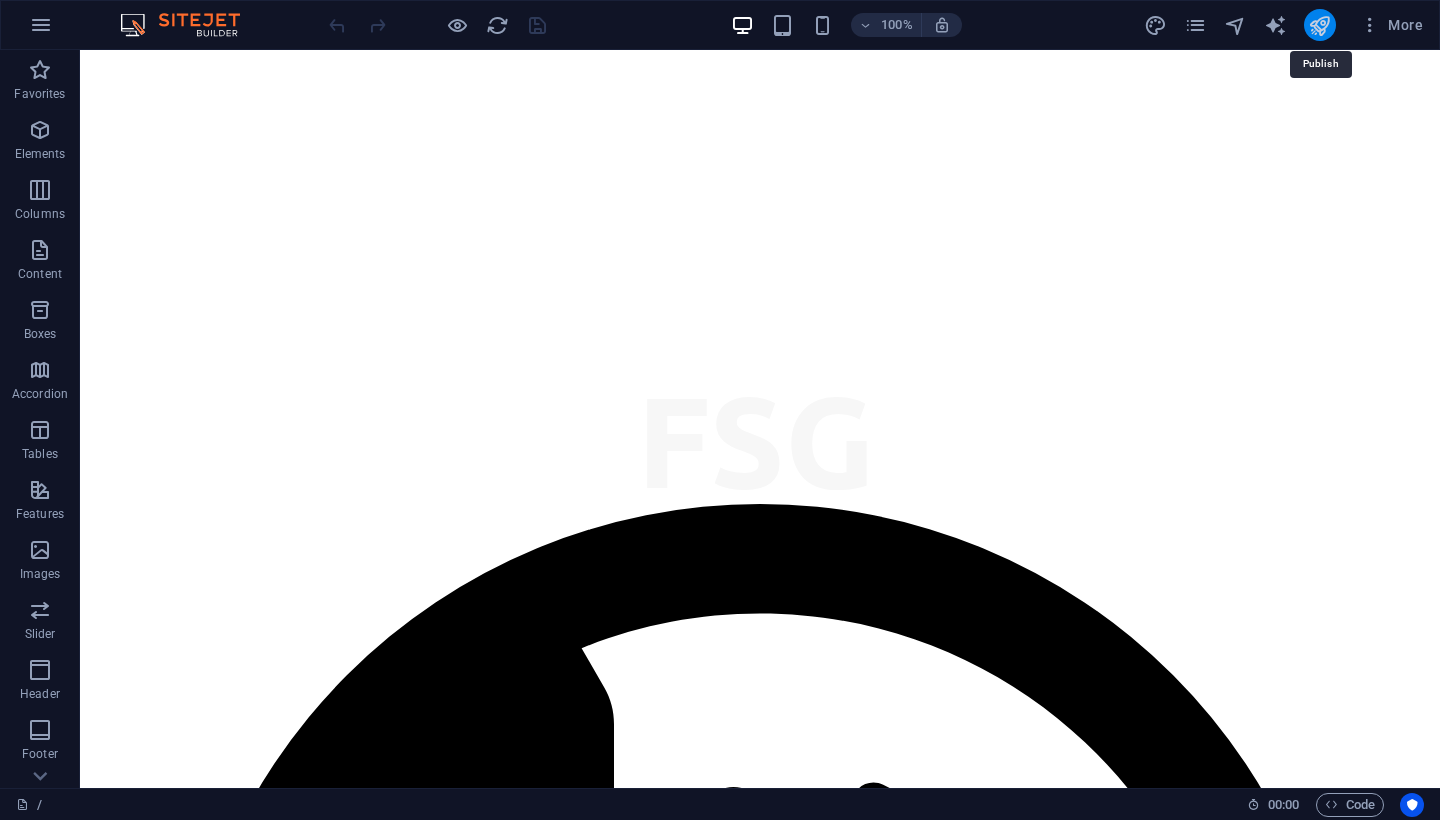 click at bounding box center [1319, 25] 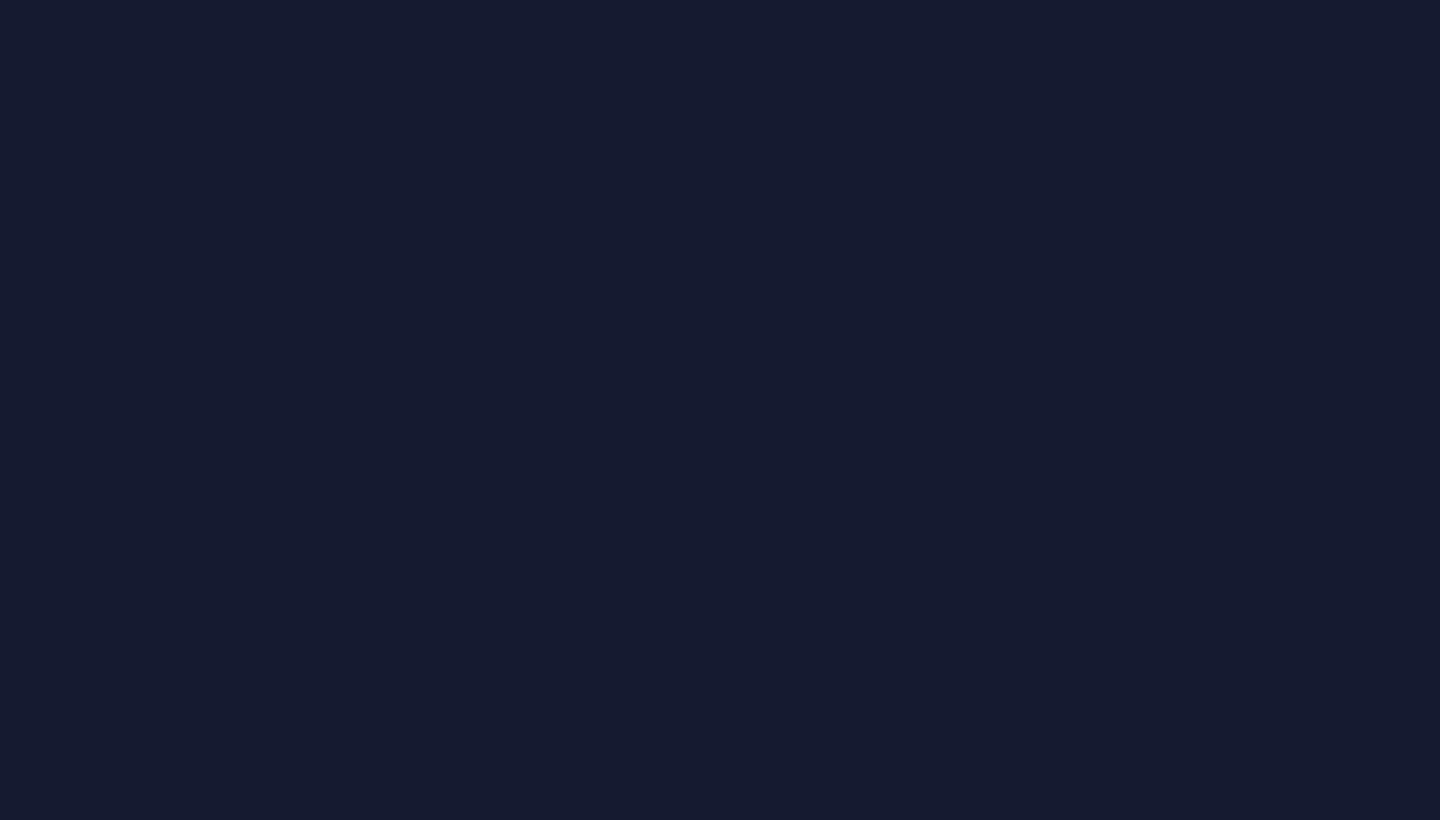 scroll, scrollTop: 0, scrollLeft: 0, axis: both 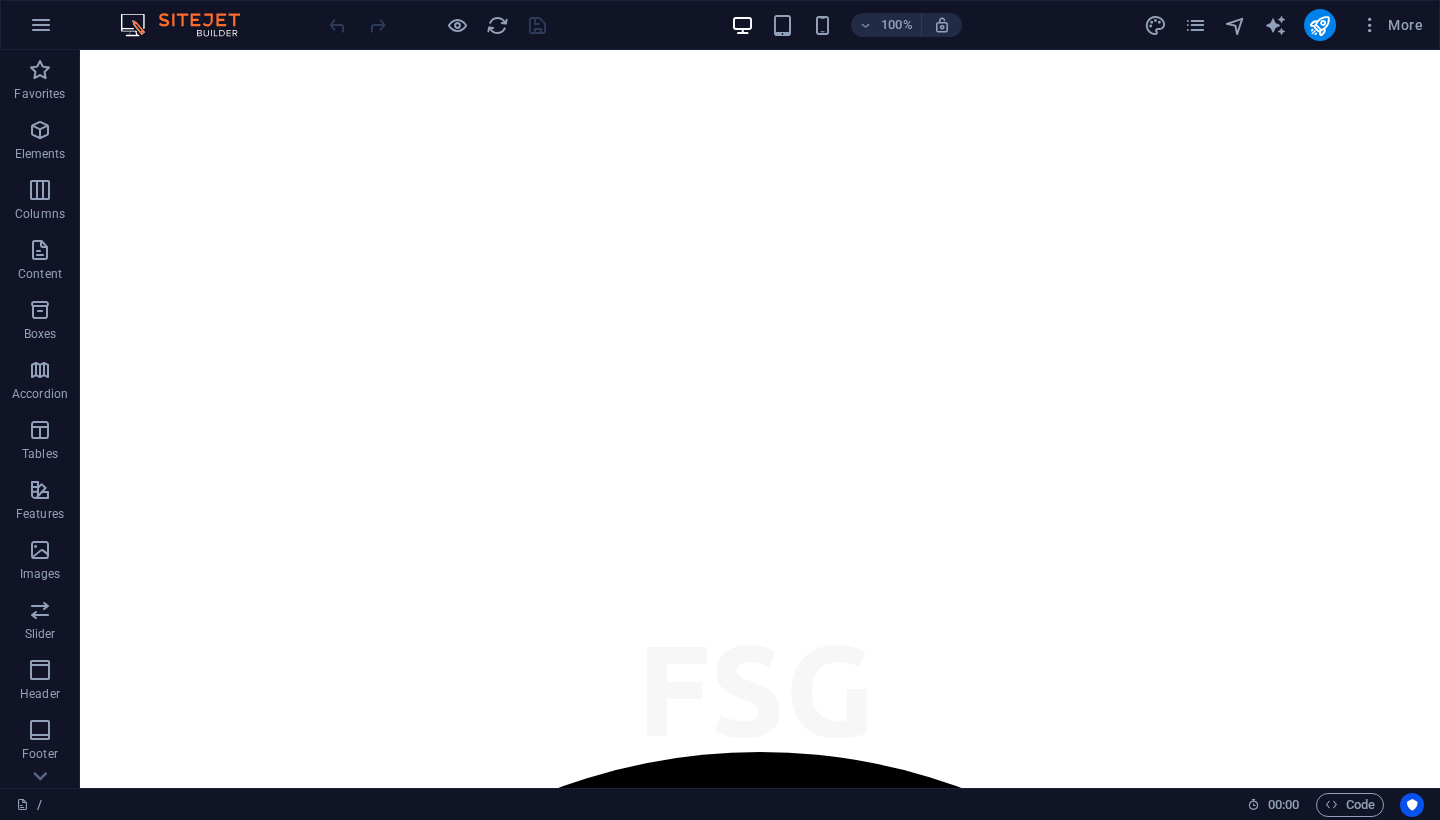 click at bounding box center [760, 5666] 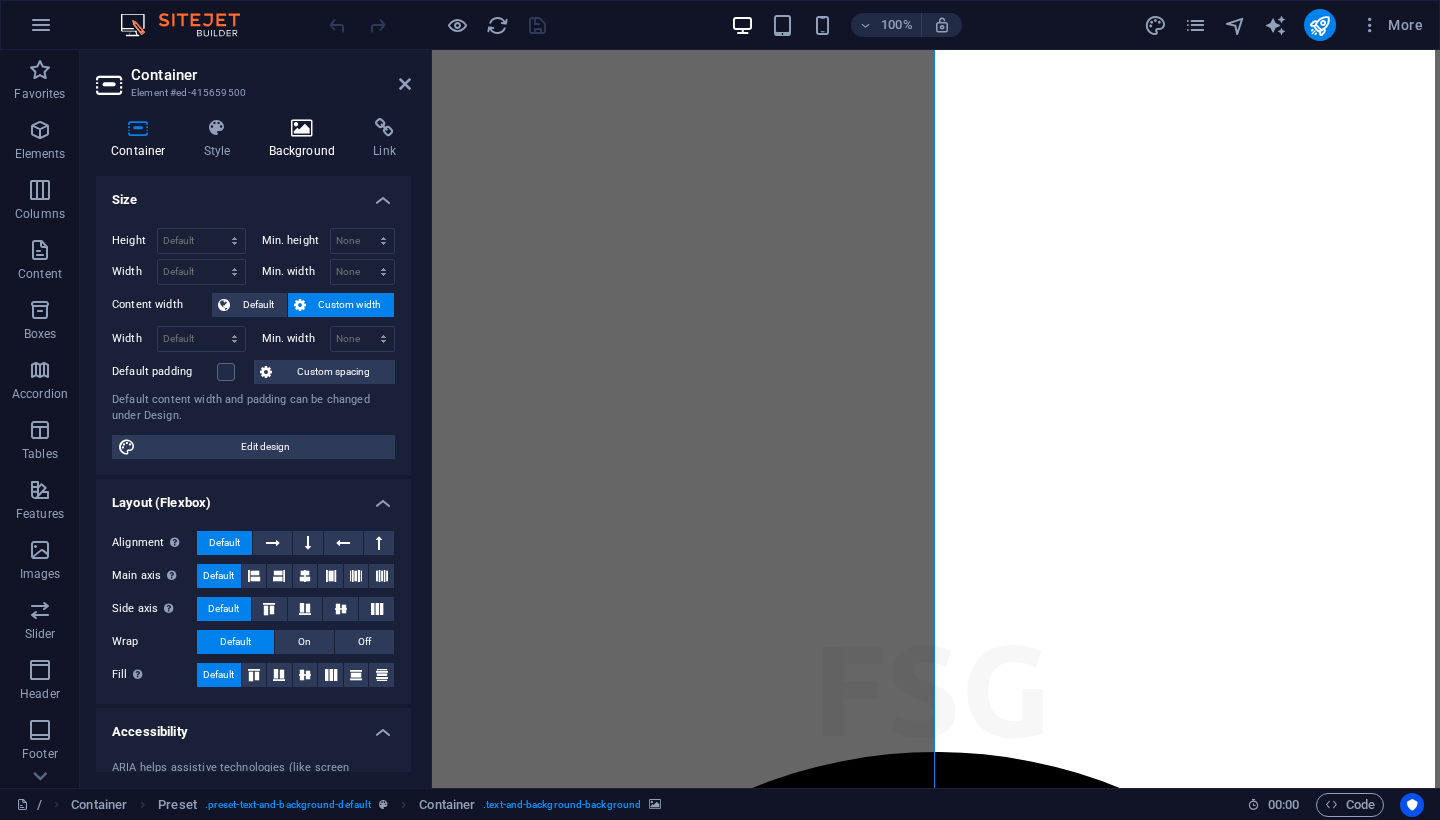 click on "Background" at bounding box center (306, 139) 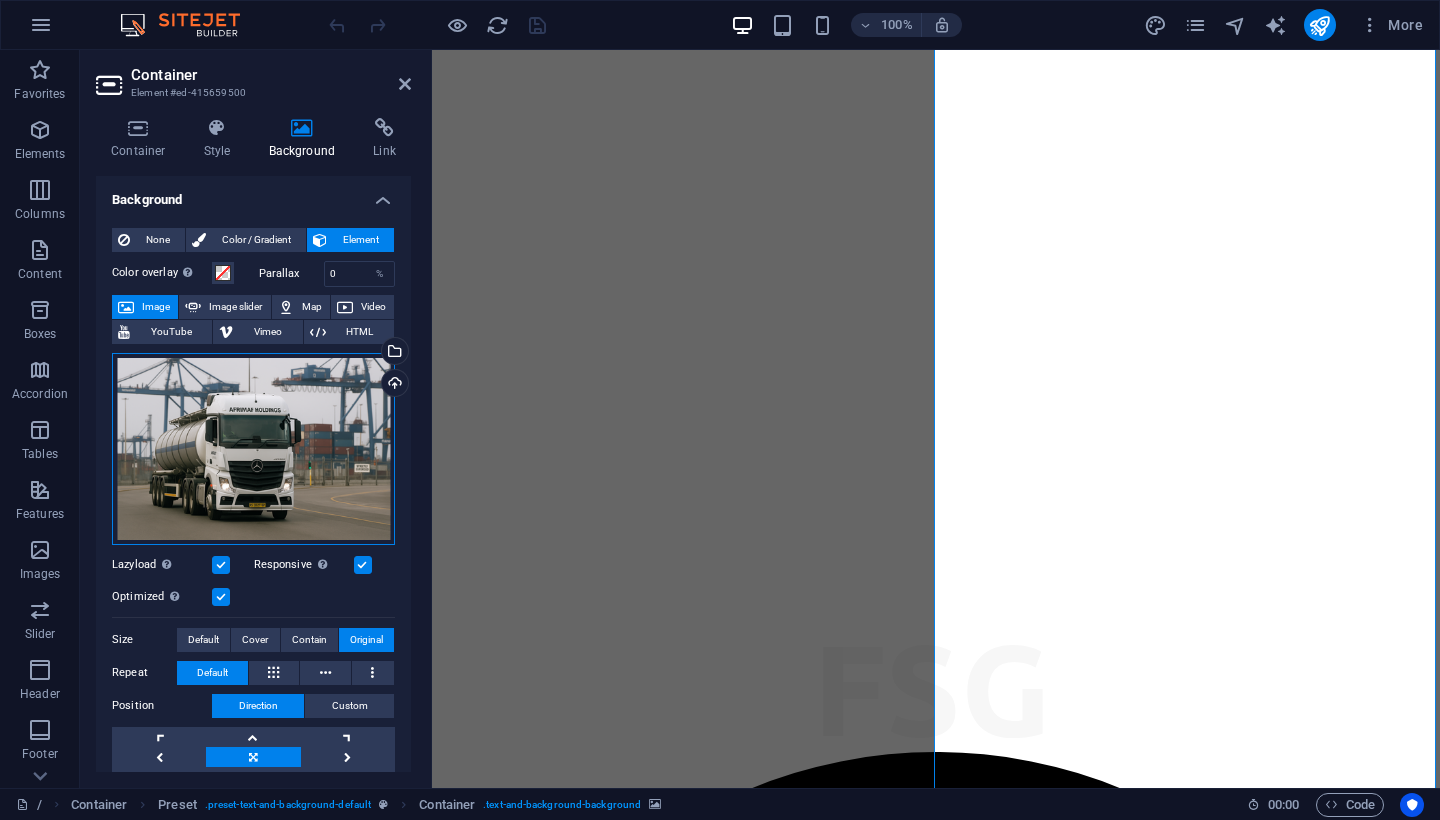 click on "Drag files here, click to choose files or select files from Files or our free stock photos & videos" at bounding box center [253, 449] 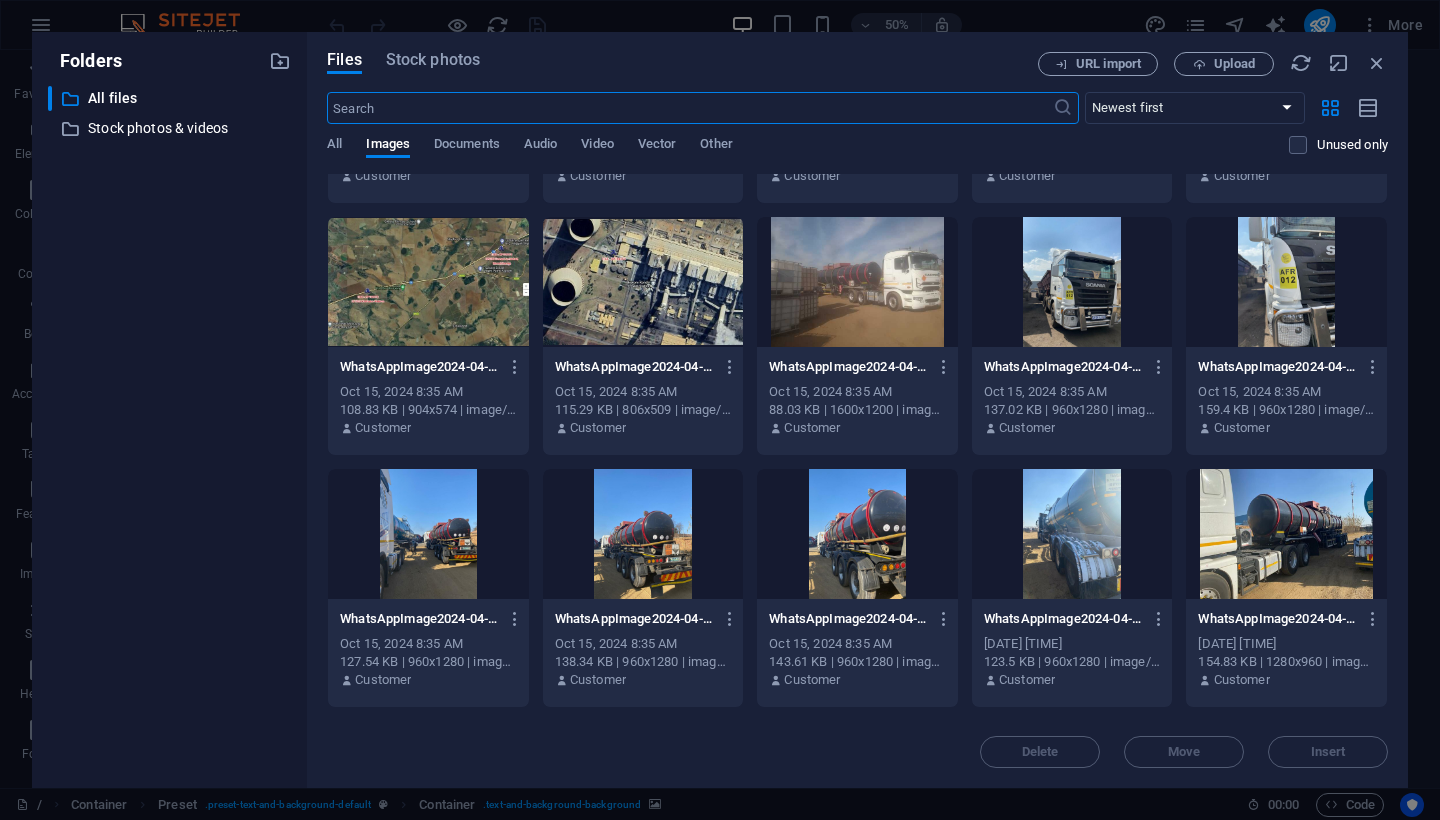 scroll, scrollTop: 3748, scrollLeft: 0, axis: vertical 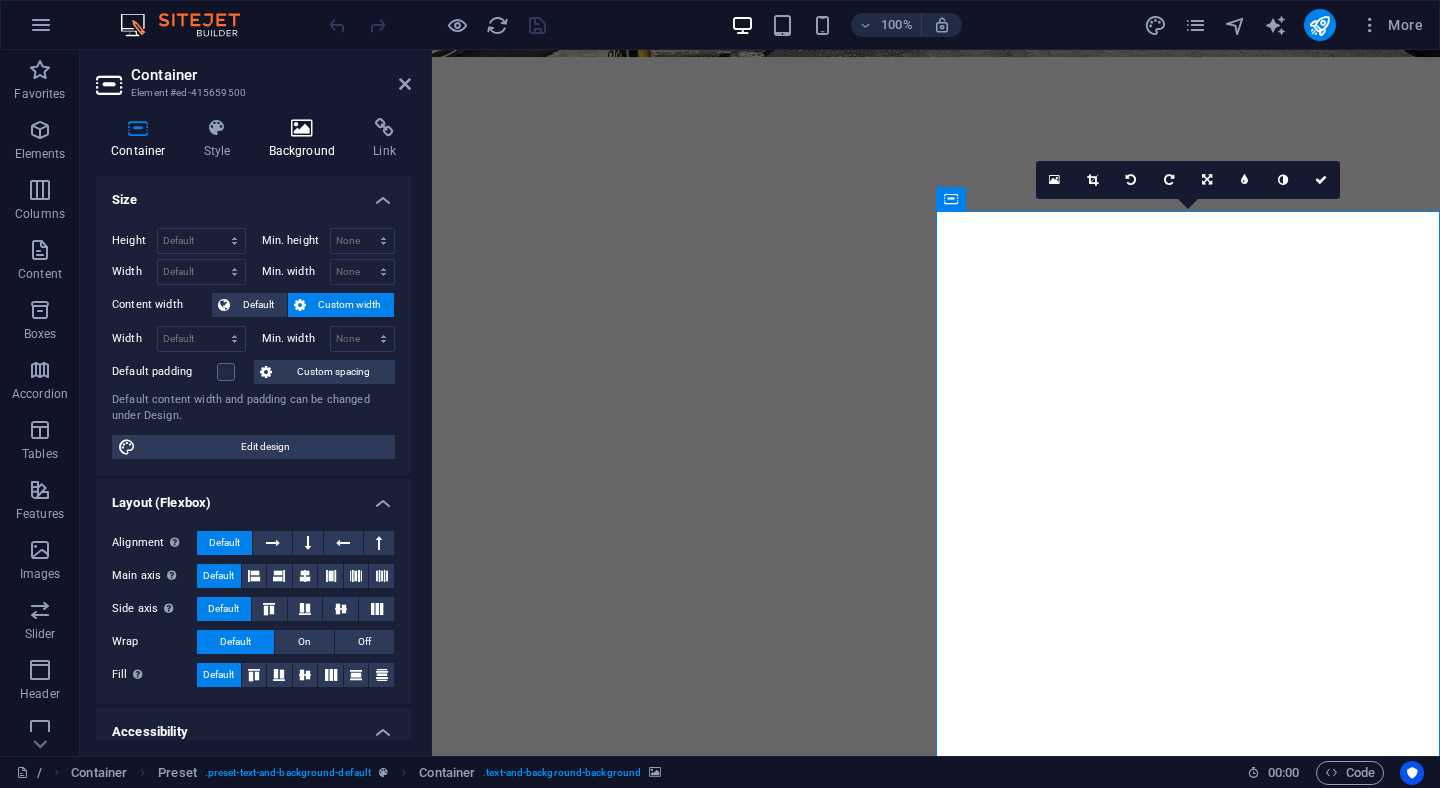 click at bounding box center [302, 128] 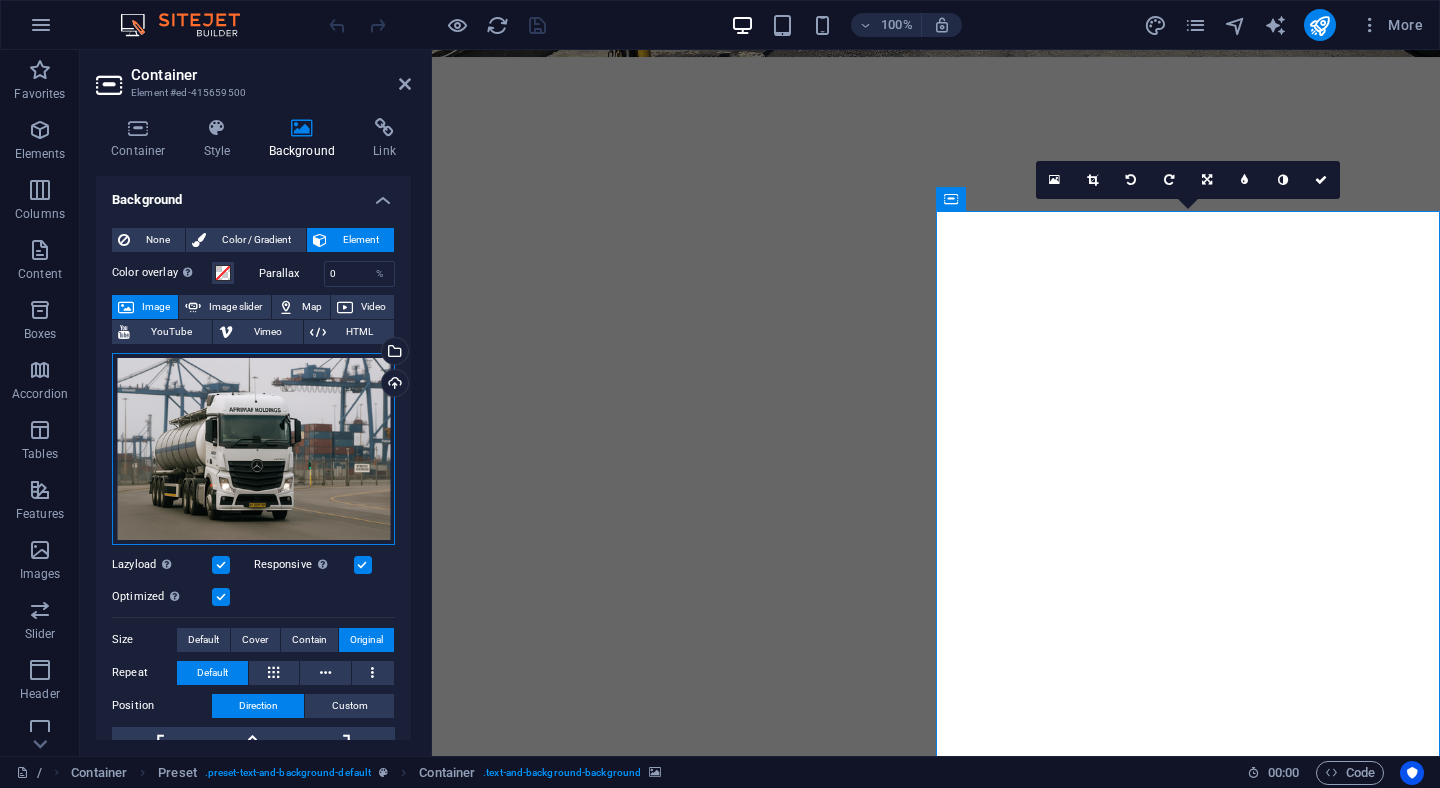 click on "Drag files here, click to choose files or select files from Files or our free stock photos & videos" at bounding box center (253, 449) 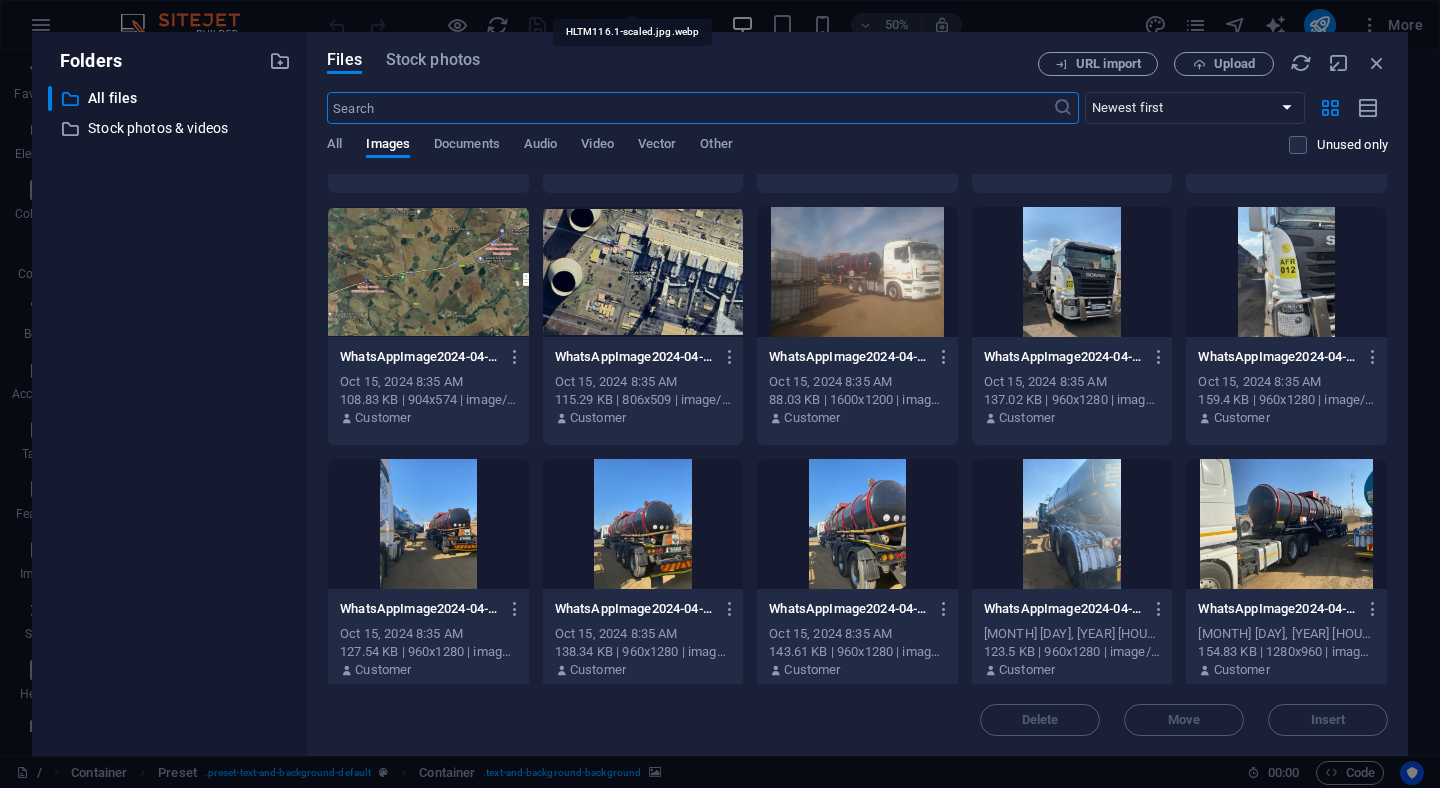 scroll, scrollTop: 3727, scrollLeft: 0, axis: vertical 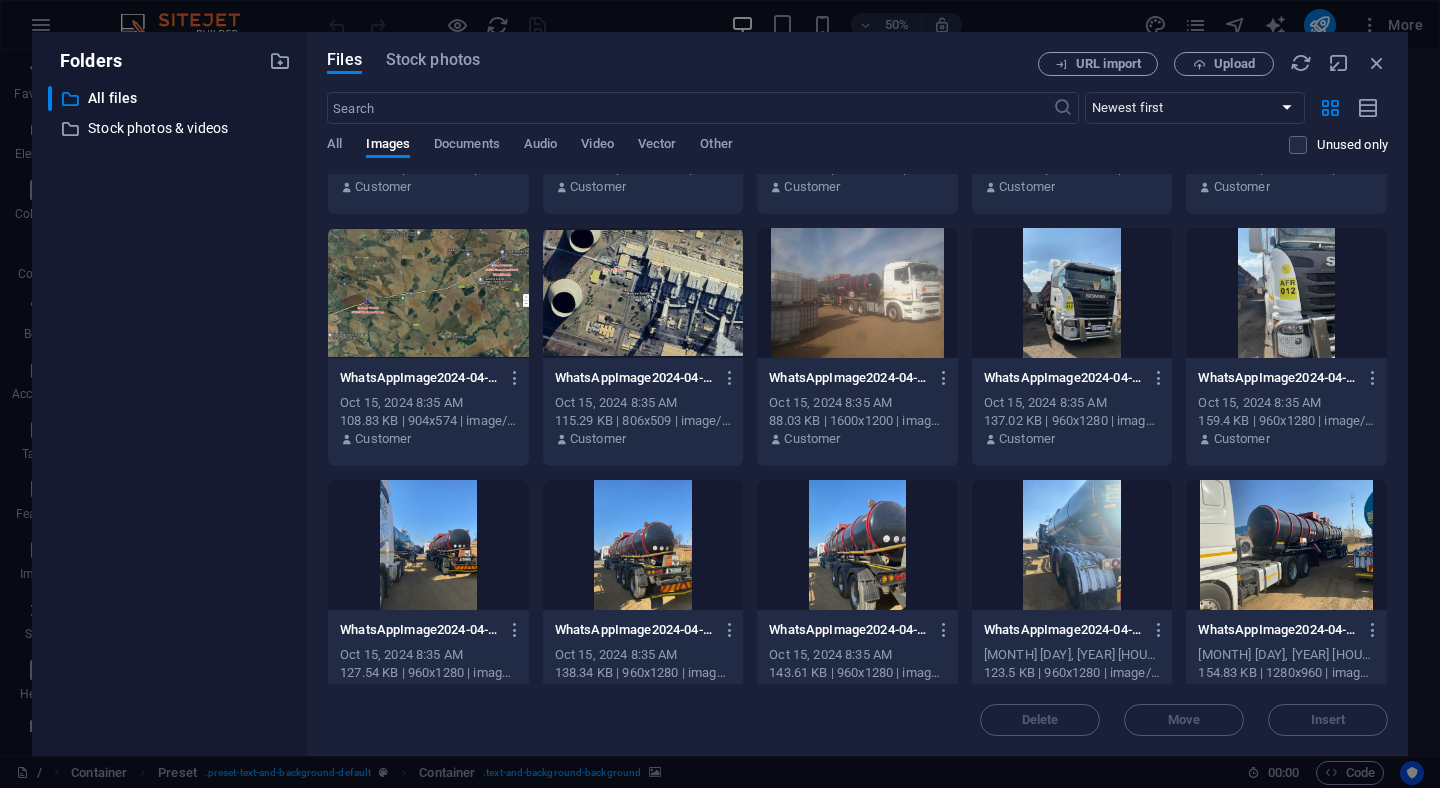 click at bounding box center [1072, 293] 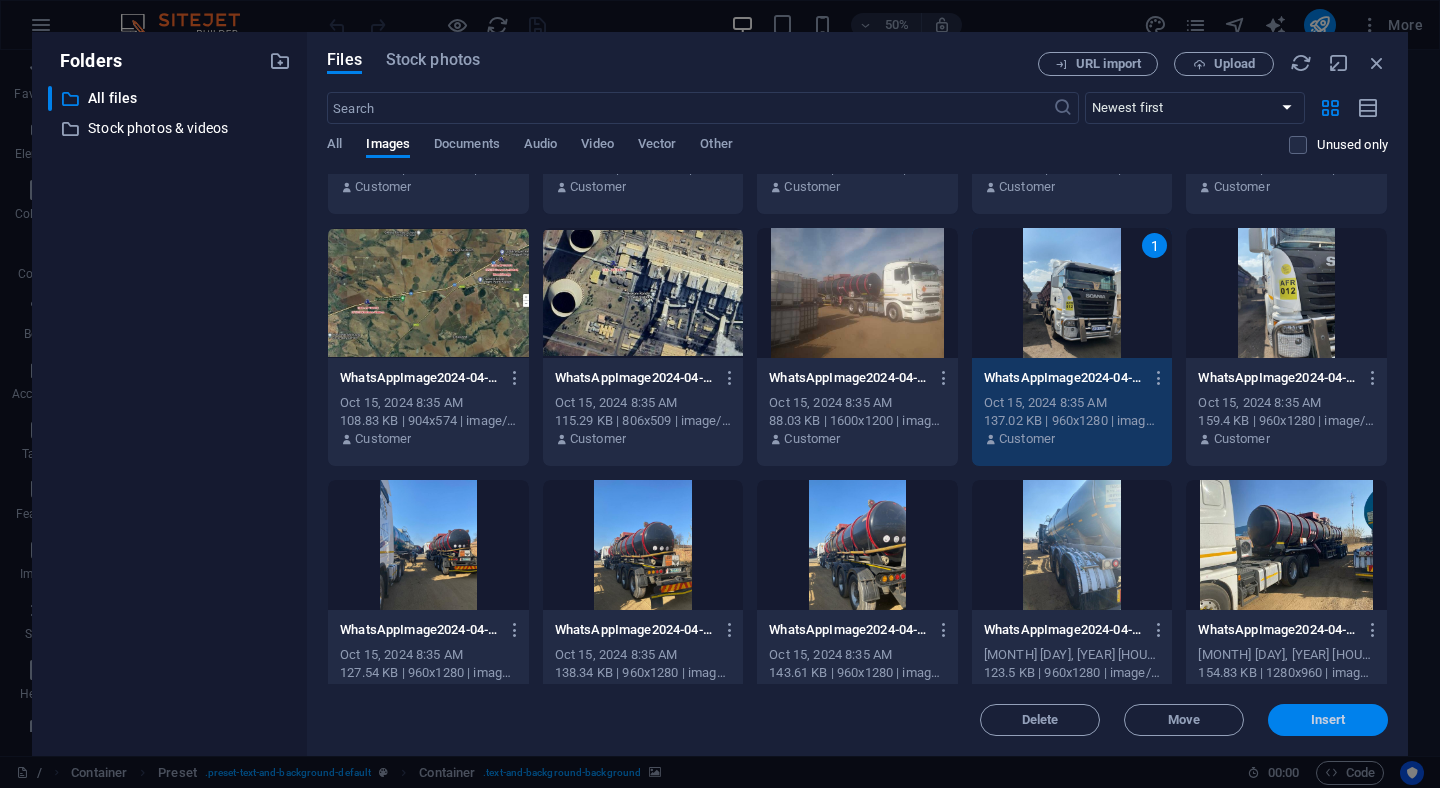 click on "Insert" at bounding box center (1328, 720) 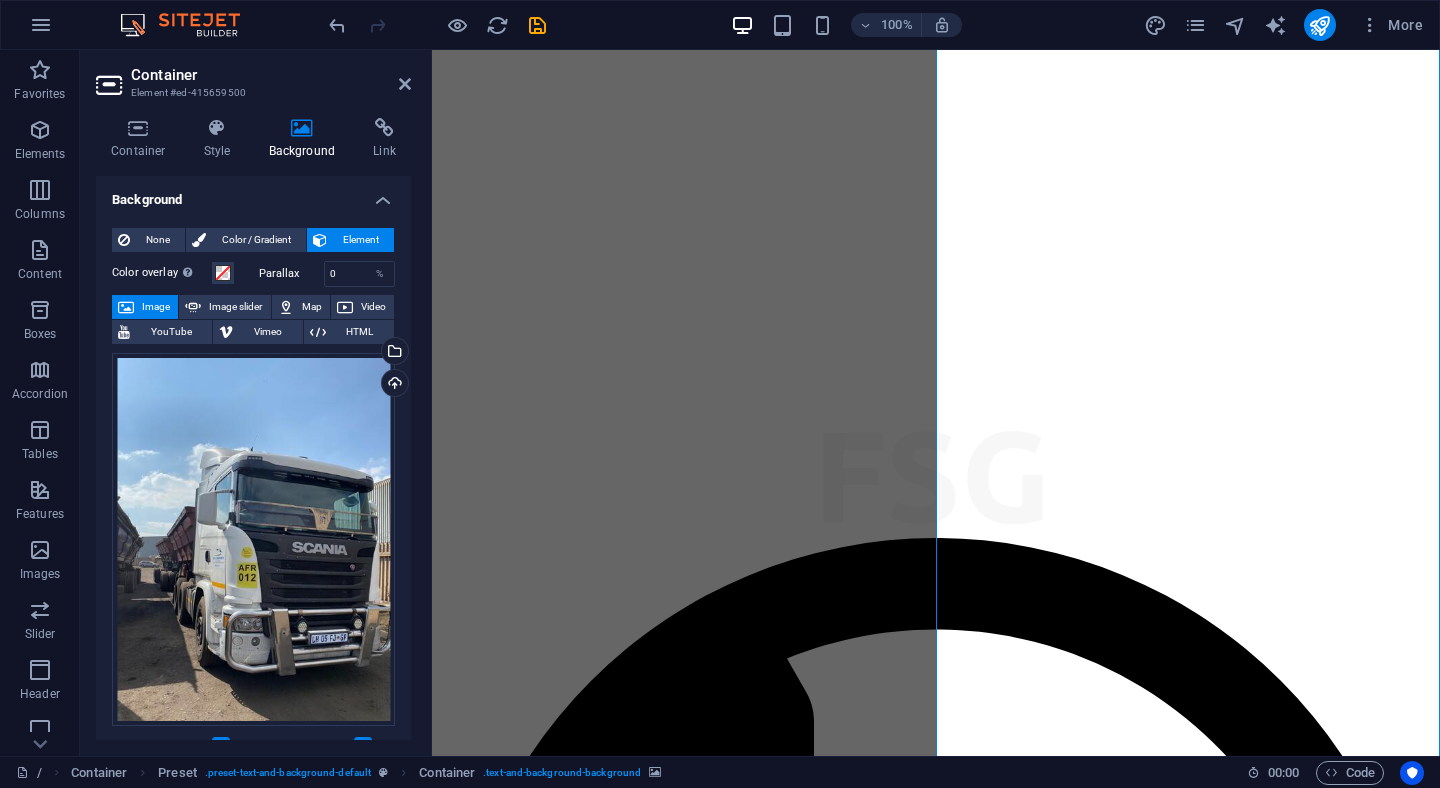 scroll, scrollTop: 1197, scrollLeft: 0, axis: vertical 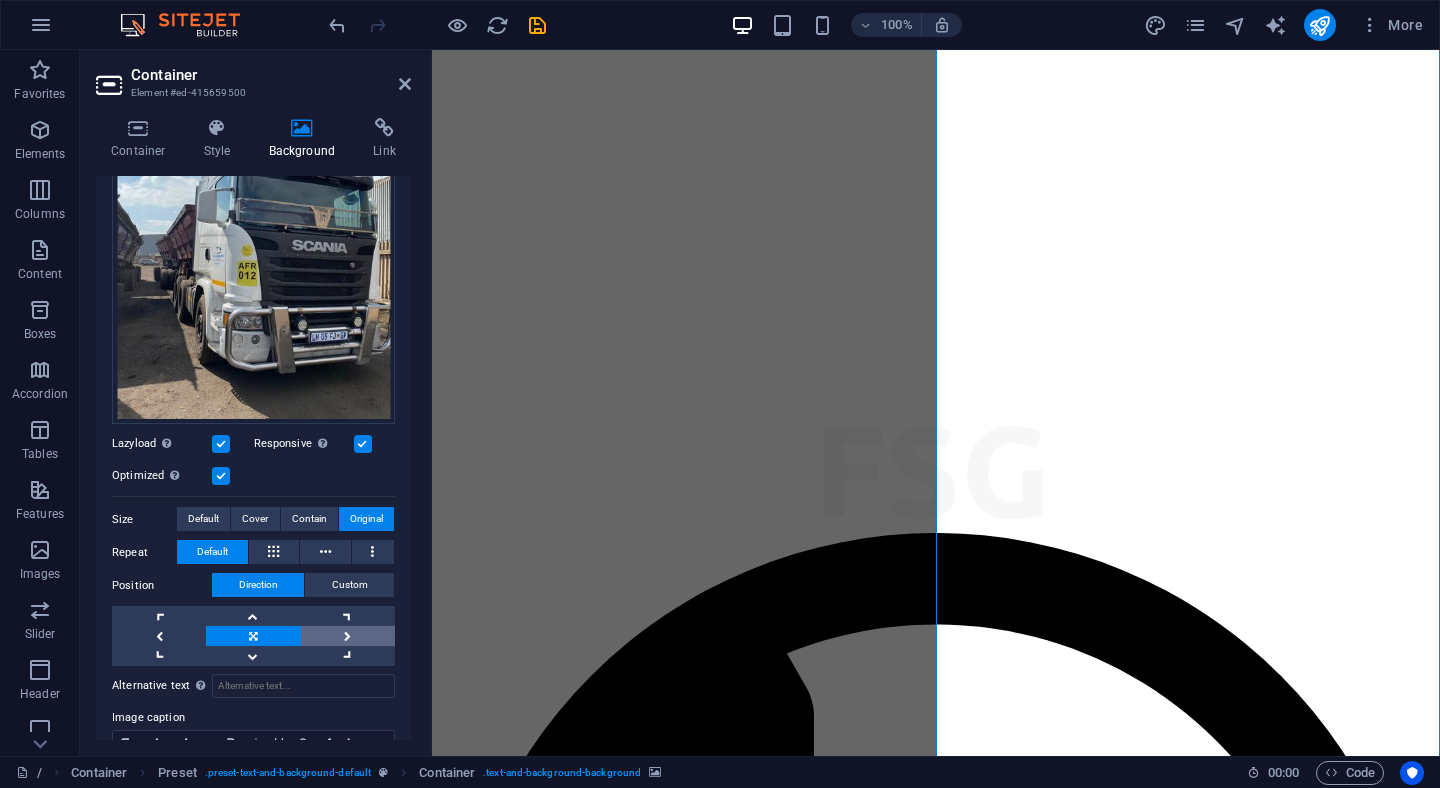 click at bounding box center (348, 636) 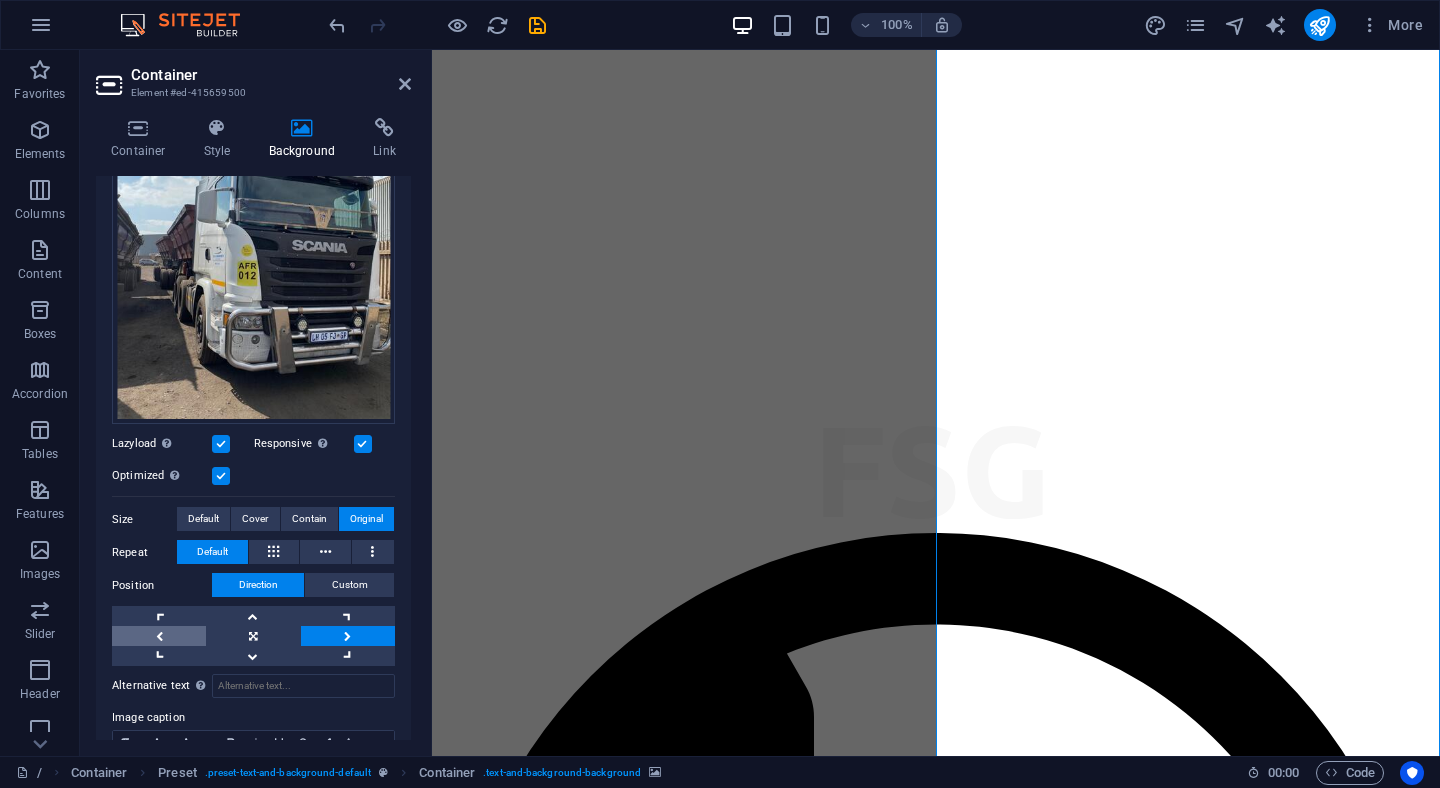 click at bounding box center [159, 636] 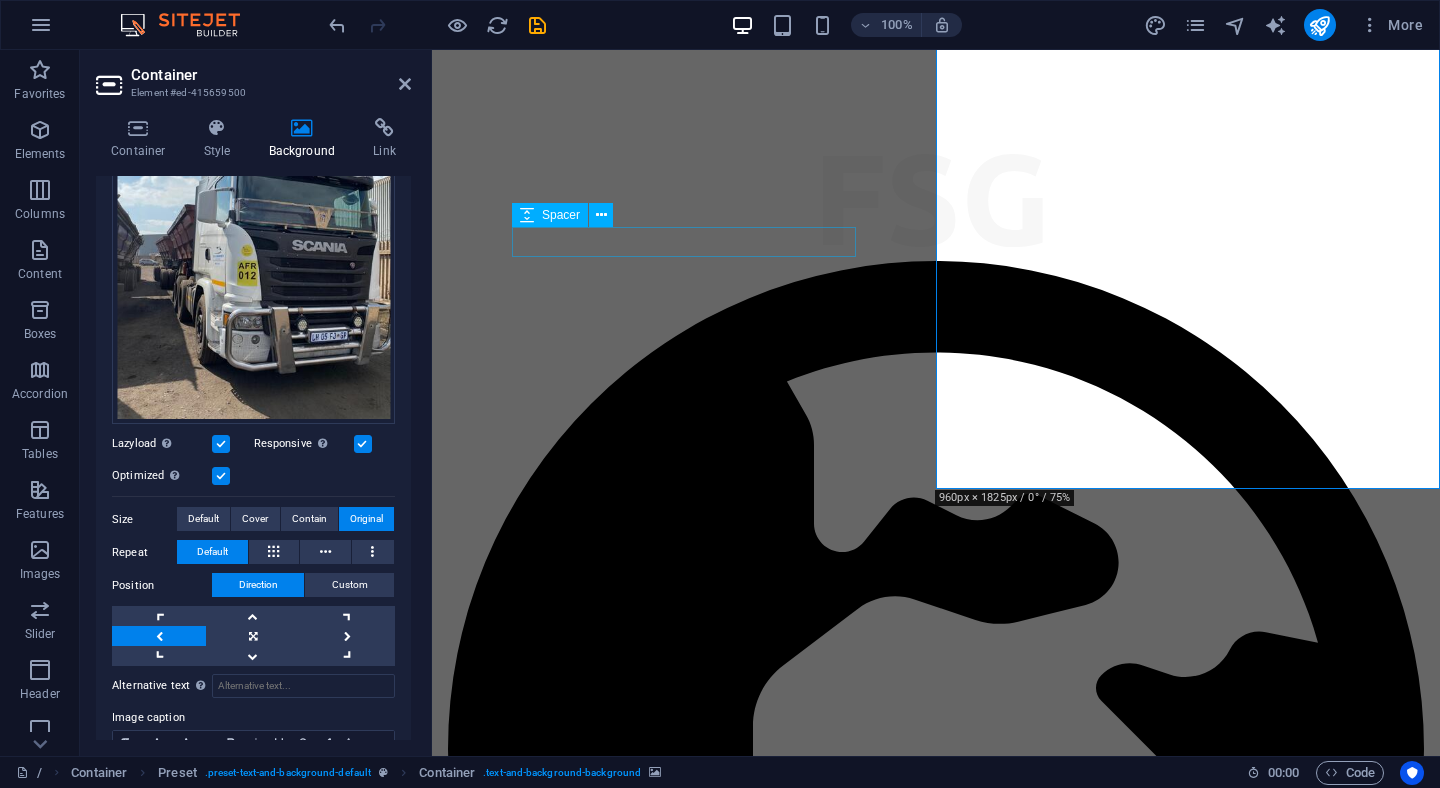 scroll, scrollTop: 1455, scrollLeft: 0, axis: vertical 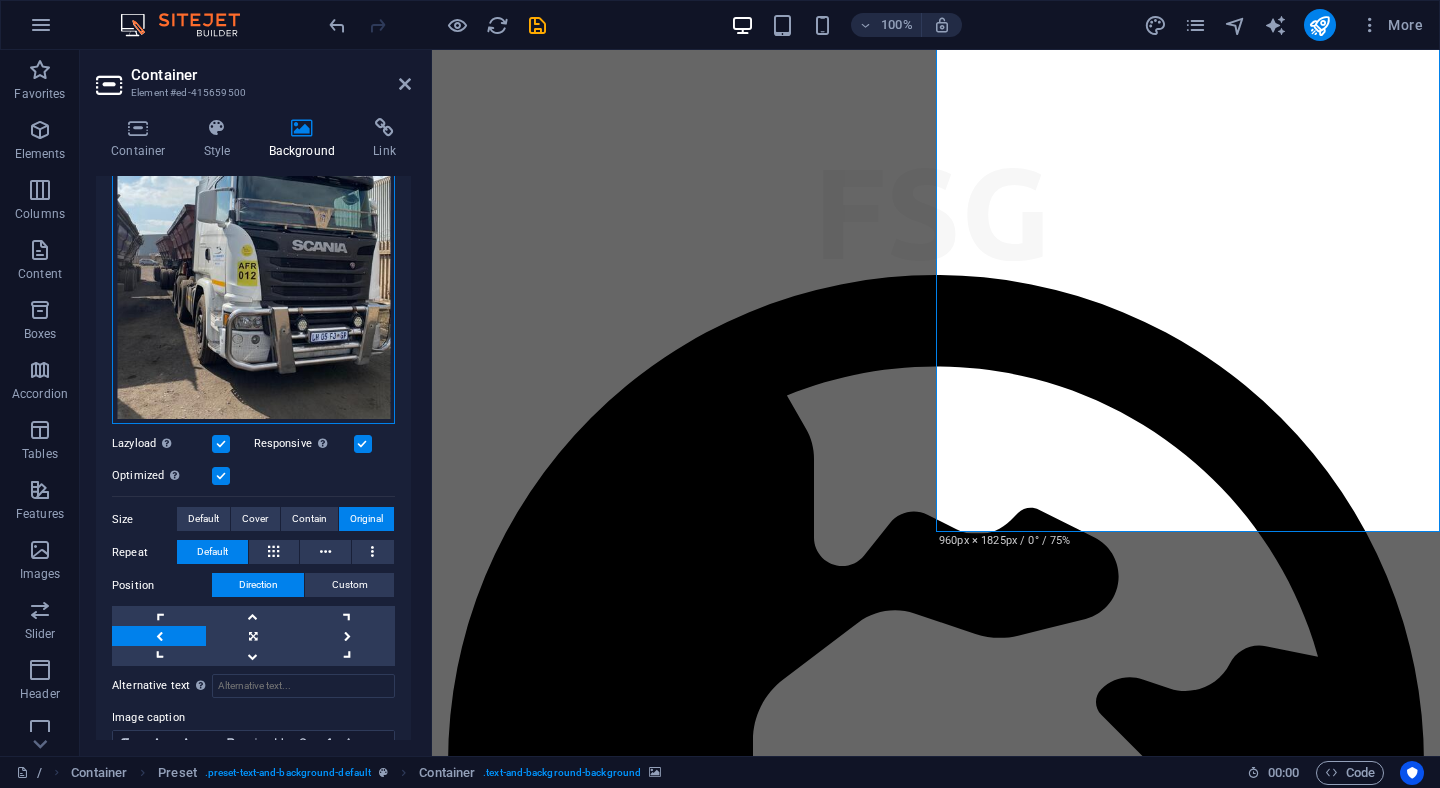 click on "Drag files here, click to choose files or select files from Files or our free stock photos & videos" at bounding box center [253, 238] 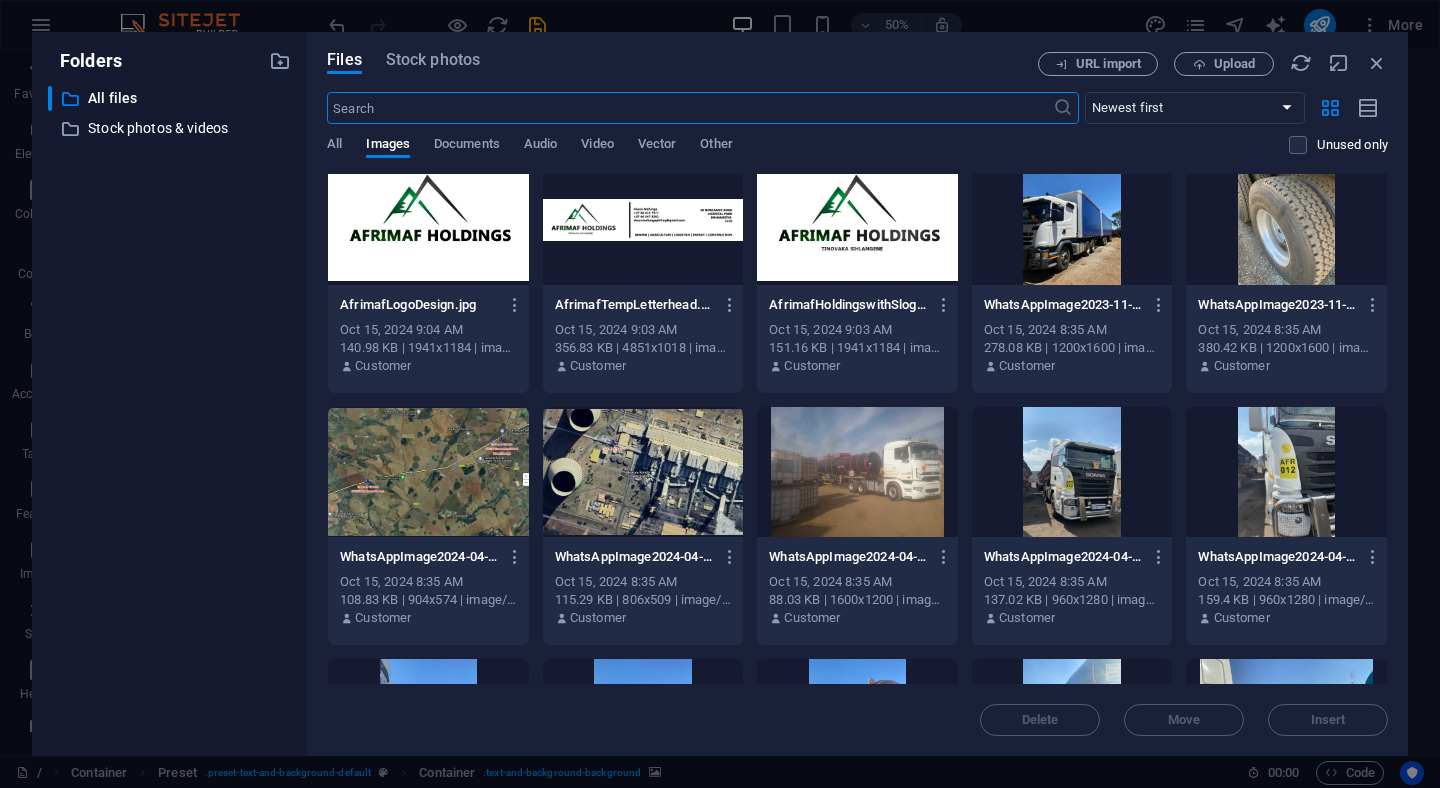 scroll, scrollTop: 3683, scrollLeft: 0, axis: vertical 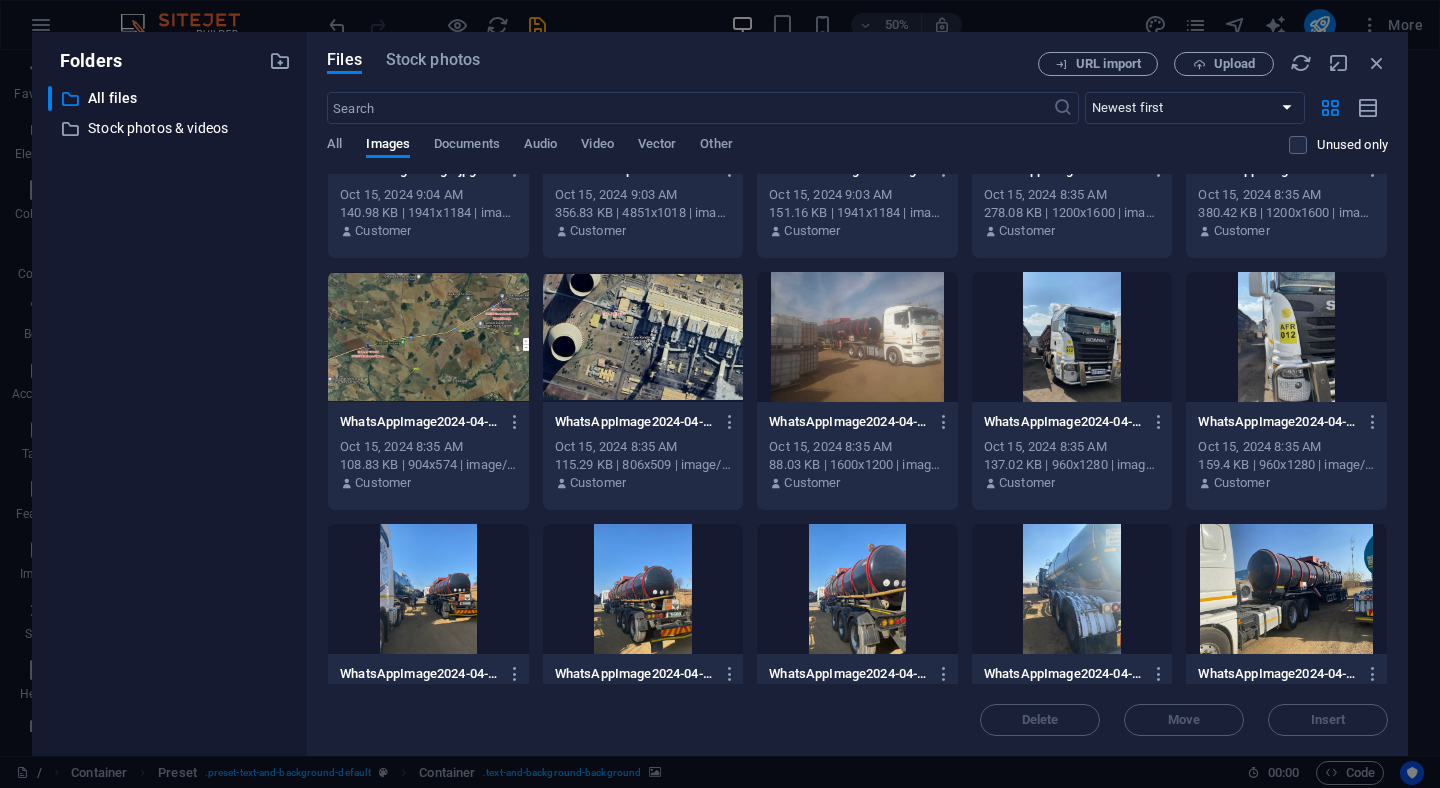click at bounding box center [1286, 337] 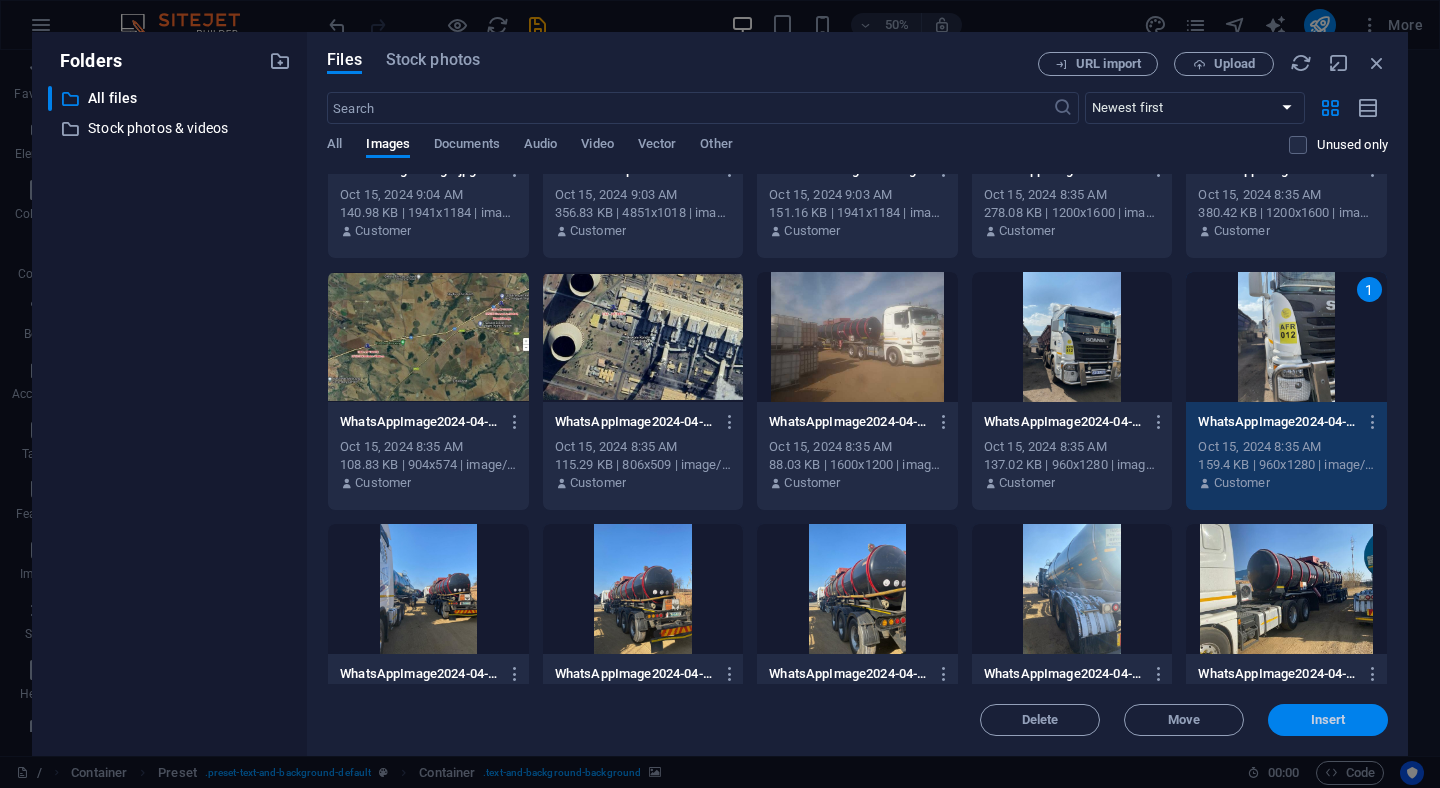 click on "Insert" at bounding box center (1328, 720) 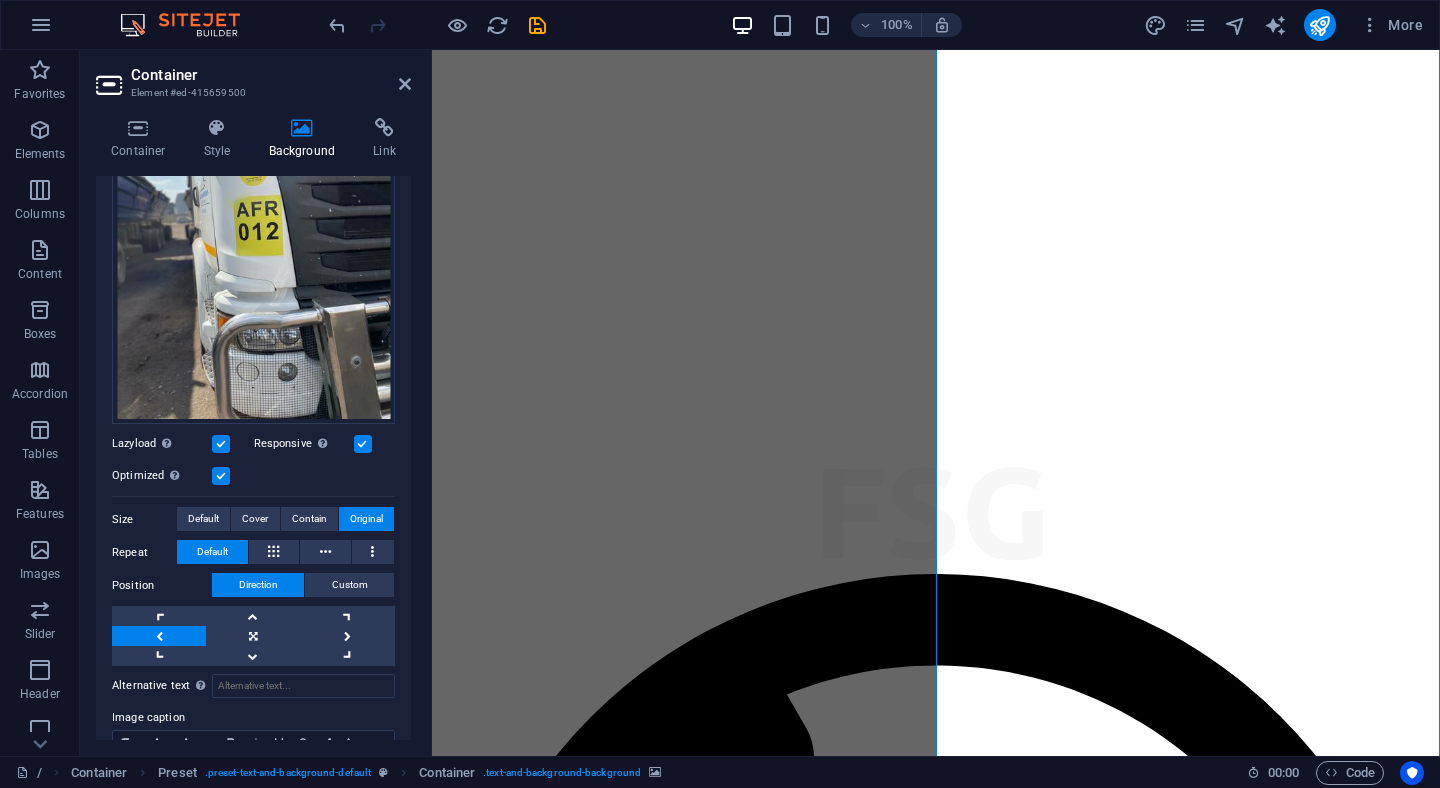 click at bounding box center [936, 5331] 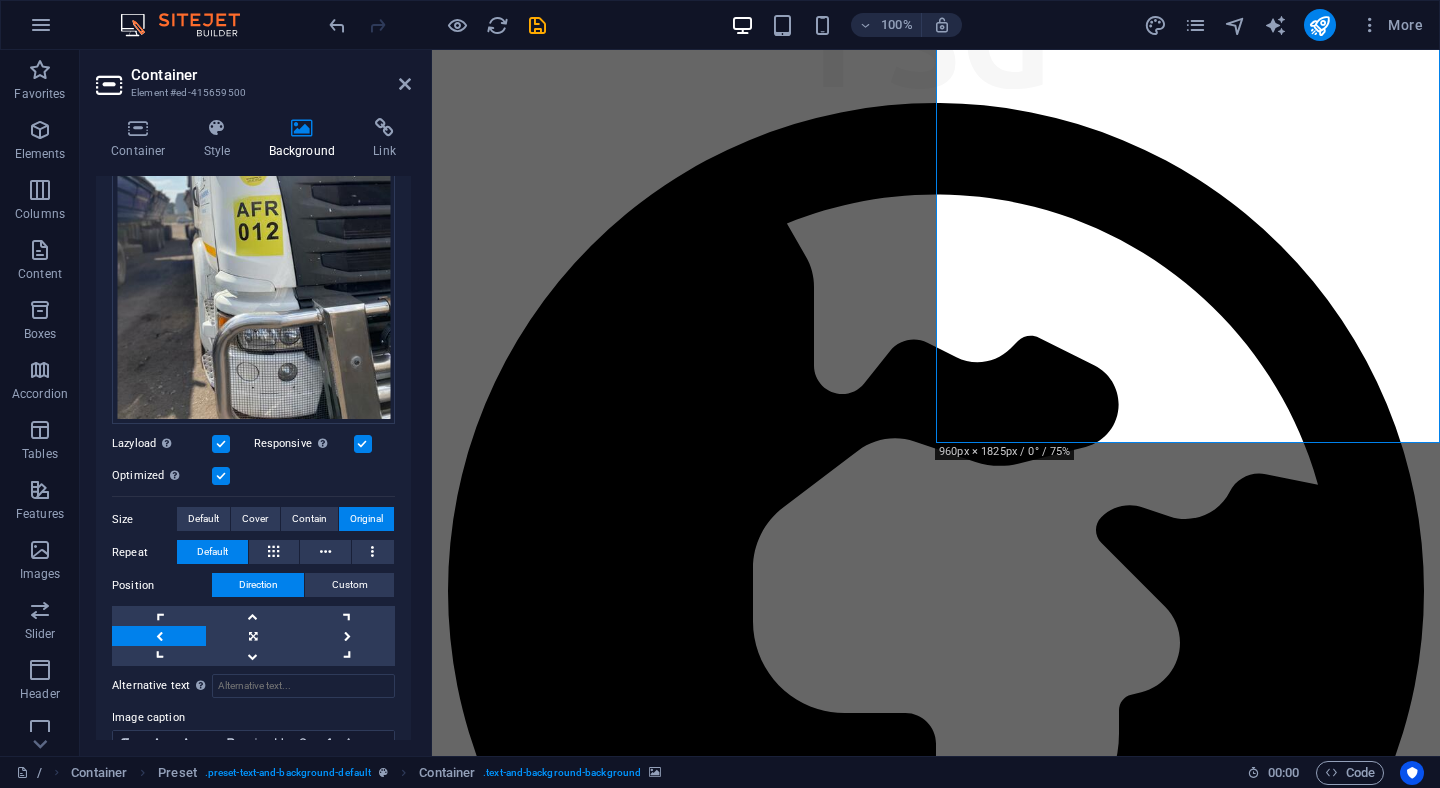 scroll, scrollTop: 1709, scrollLeft: 0, axis: vertical 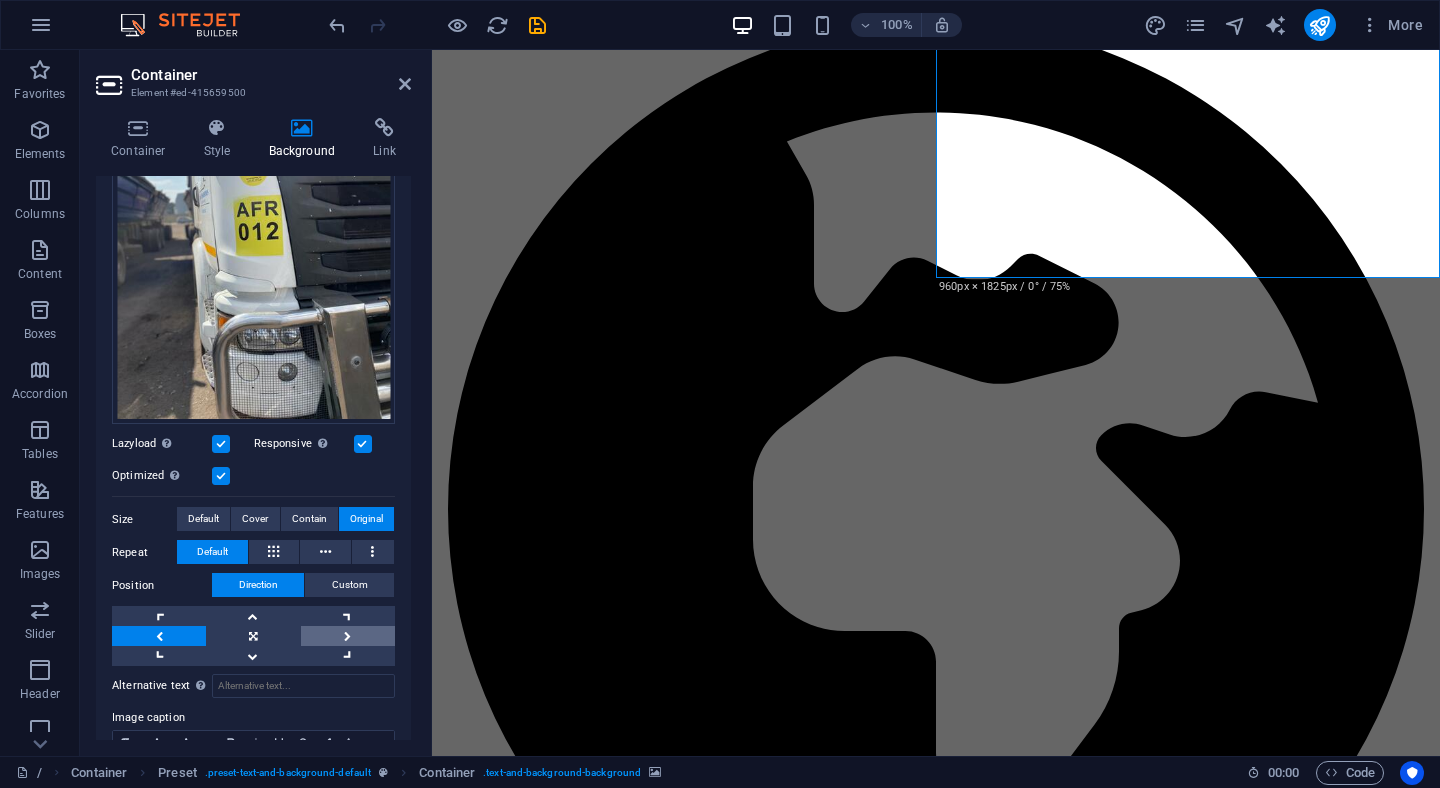 click at bounding box center [348, 636] 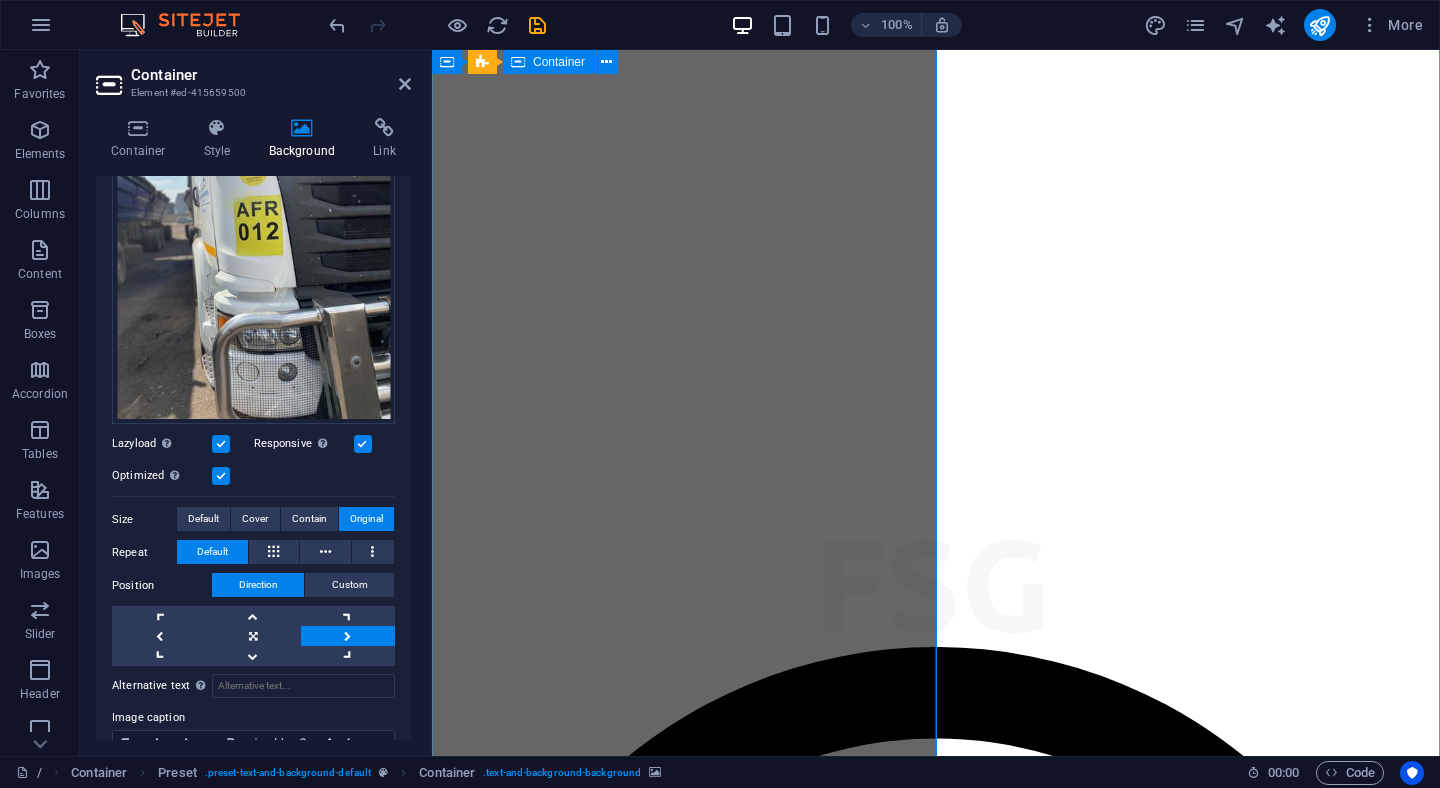 scroll, scrollTop: 1081, scrollLeft: 0, axis: vertical 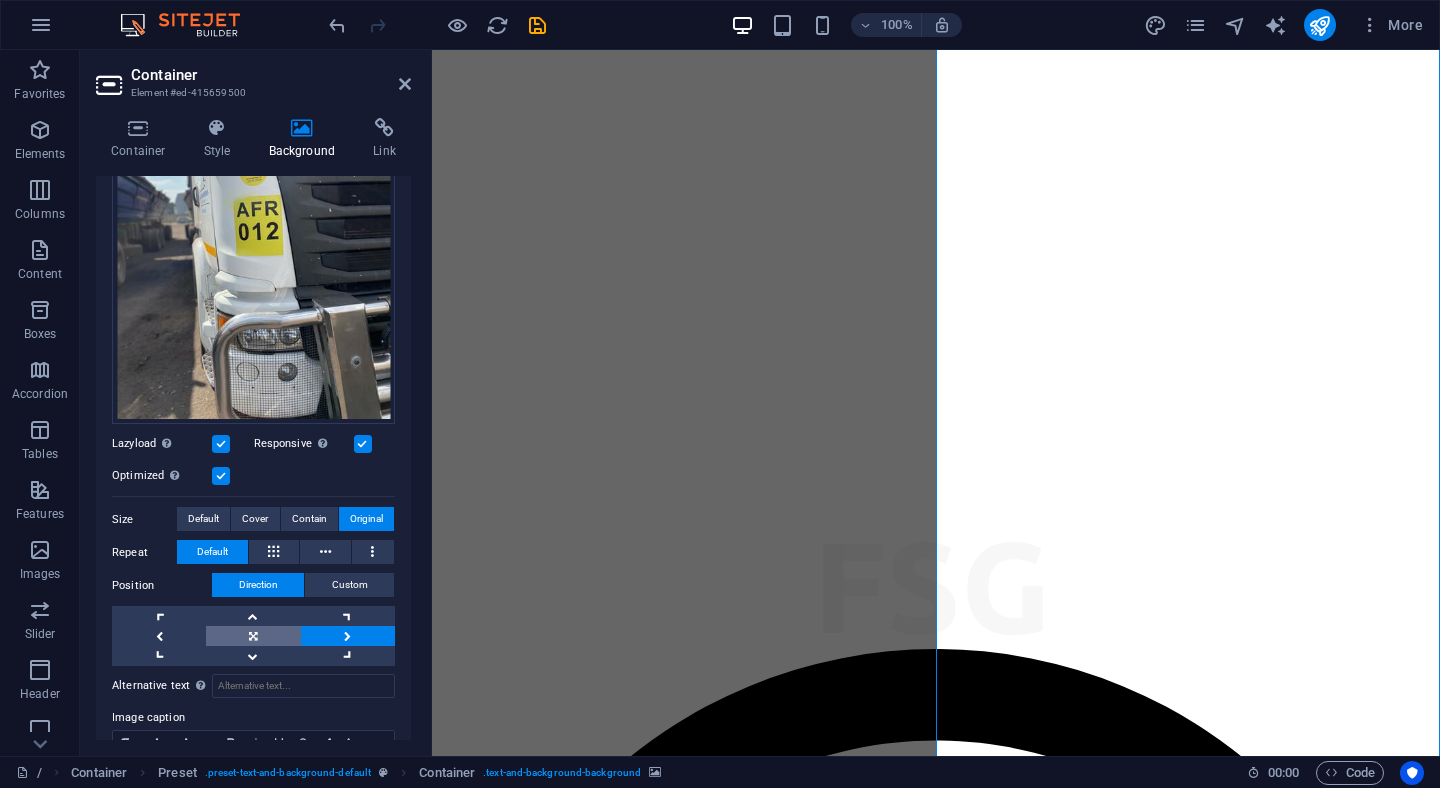click at bounding box center (253, 636) 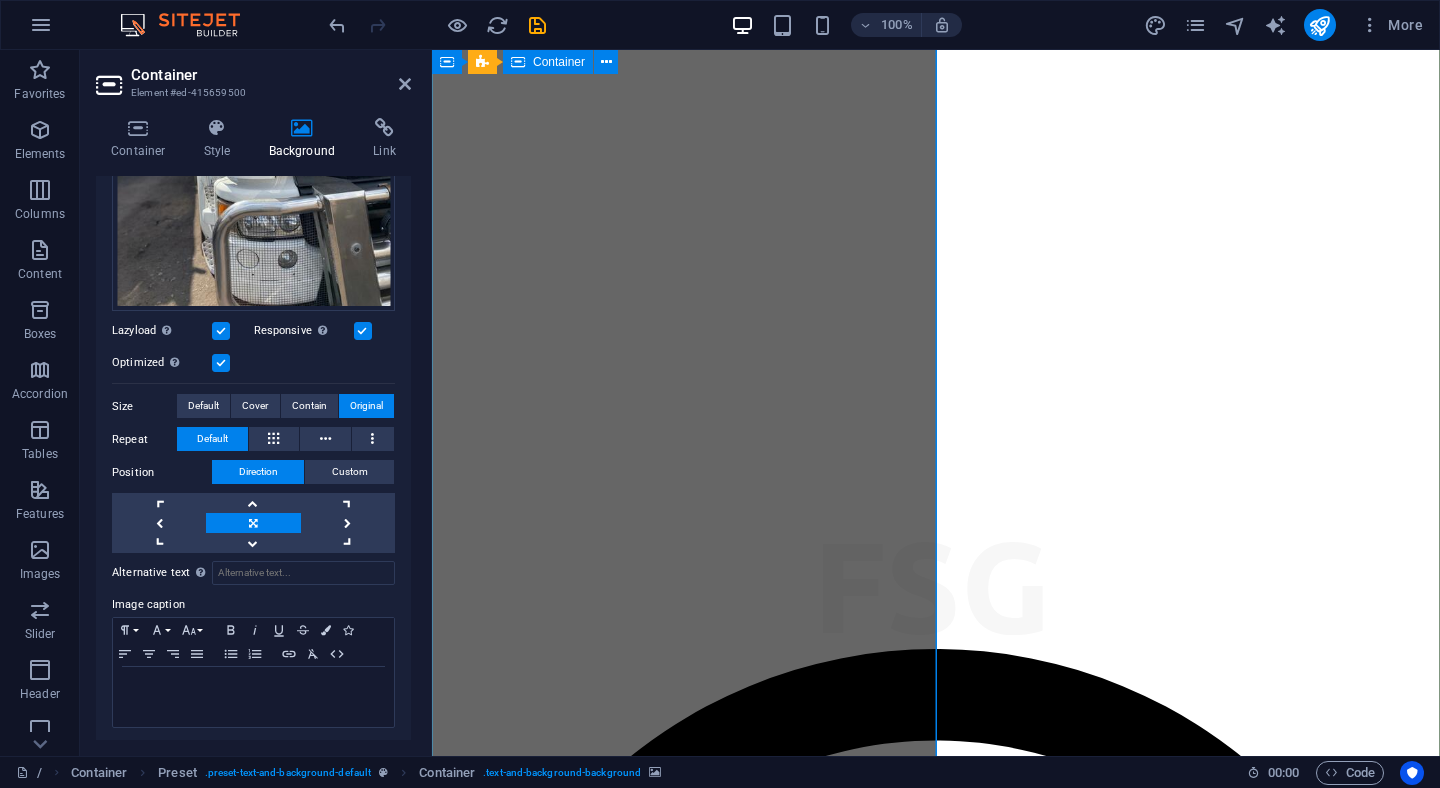 scroll, scrollTop: 414, scrollLeft: 0, axis: vertical 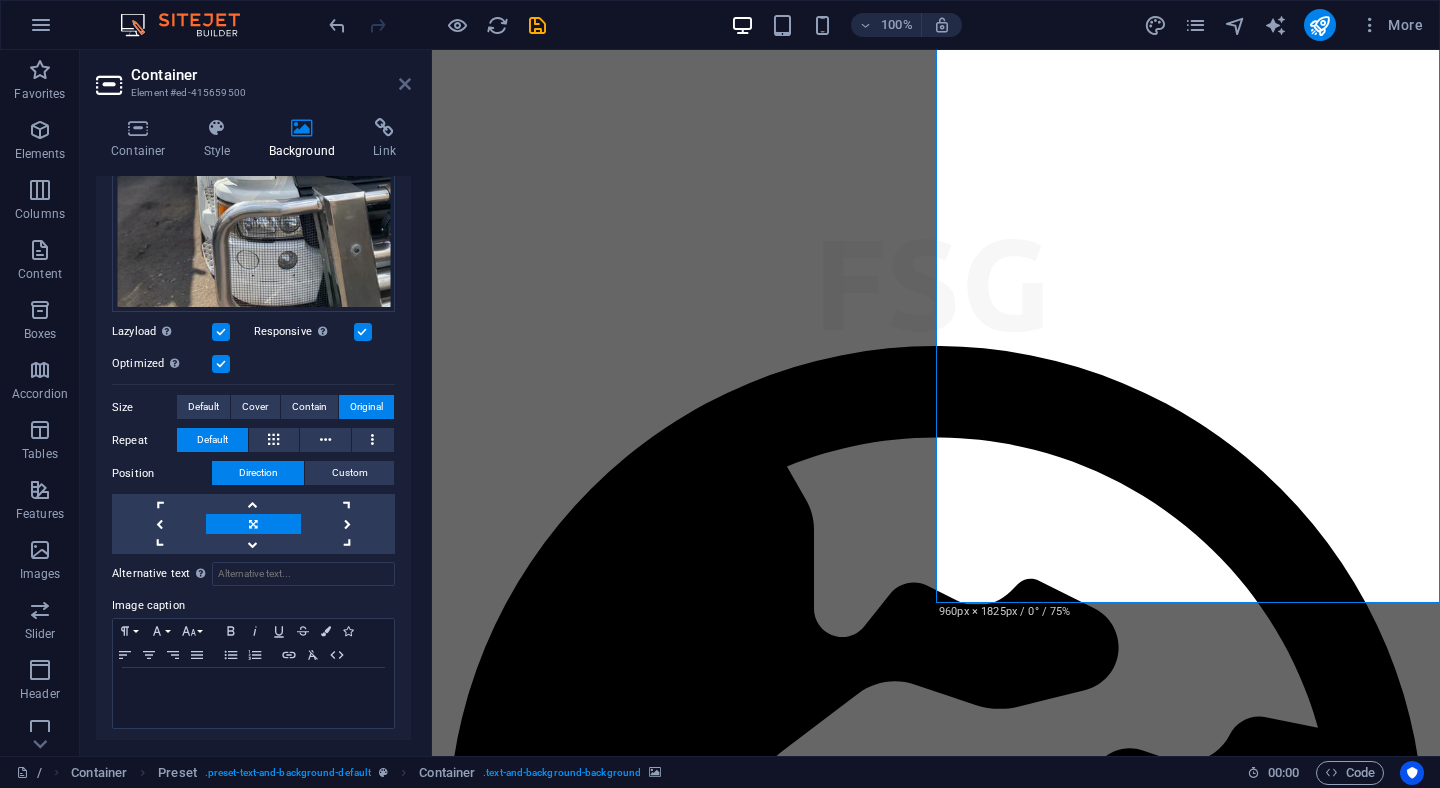 click at bounding box center (405, 84) 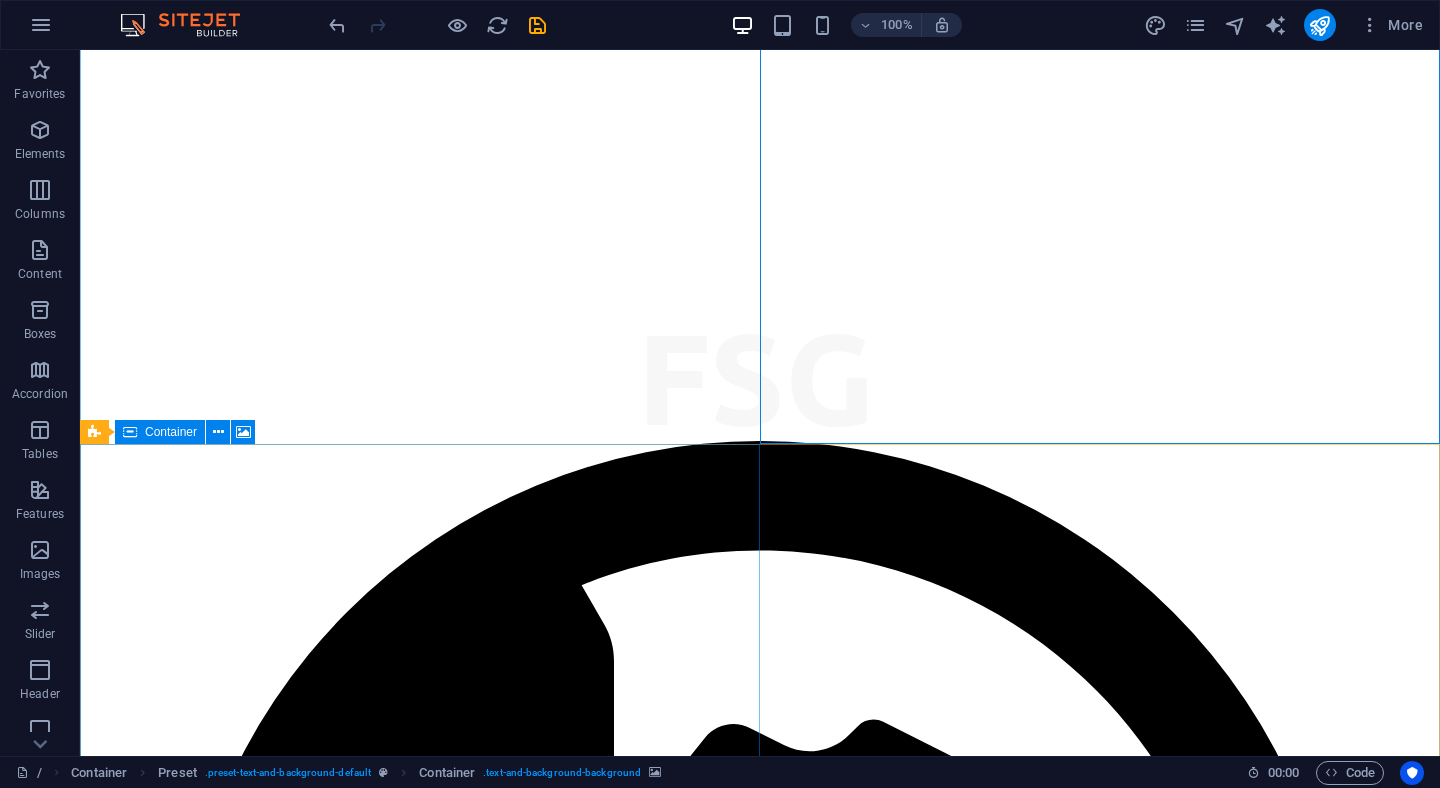 scroll, scrollTop: 1300, scrollLeft: 0, axis: vertical 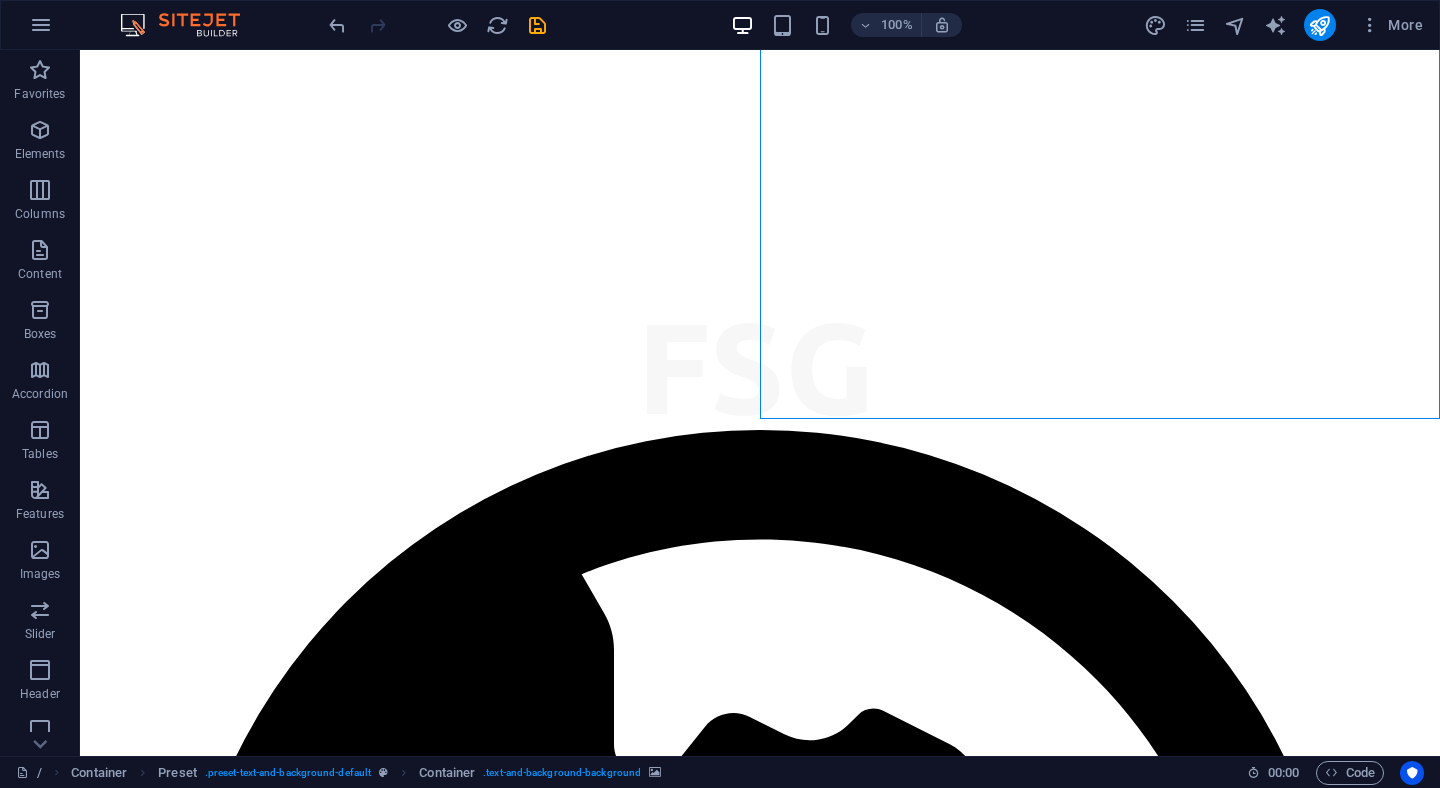 click at bounding box center (760, 5344) 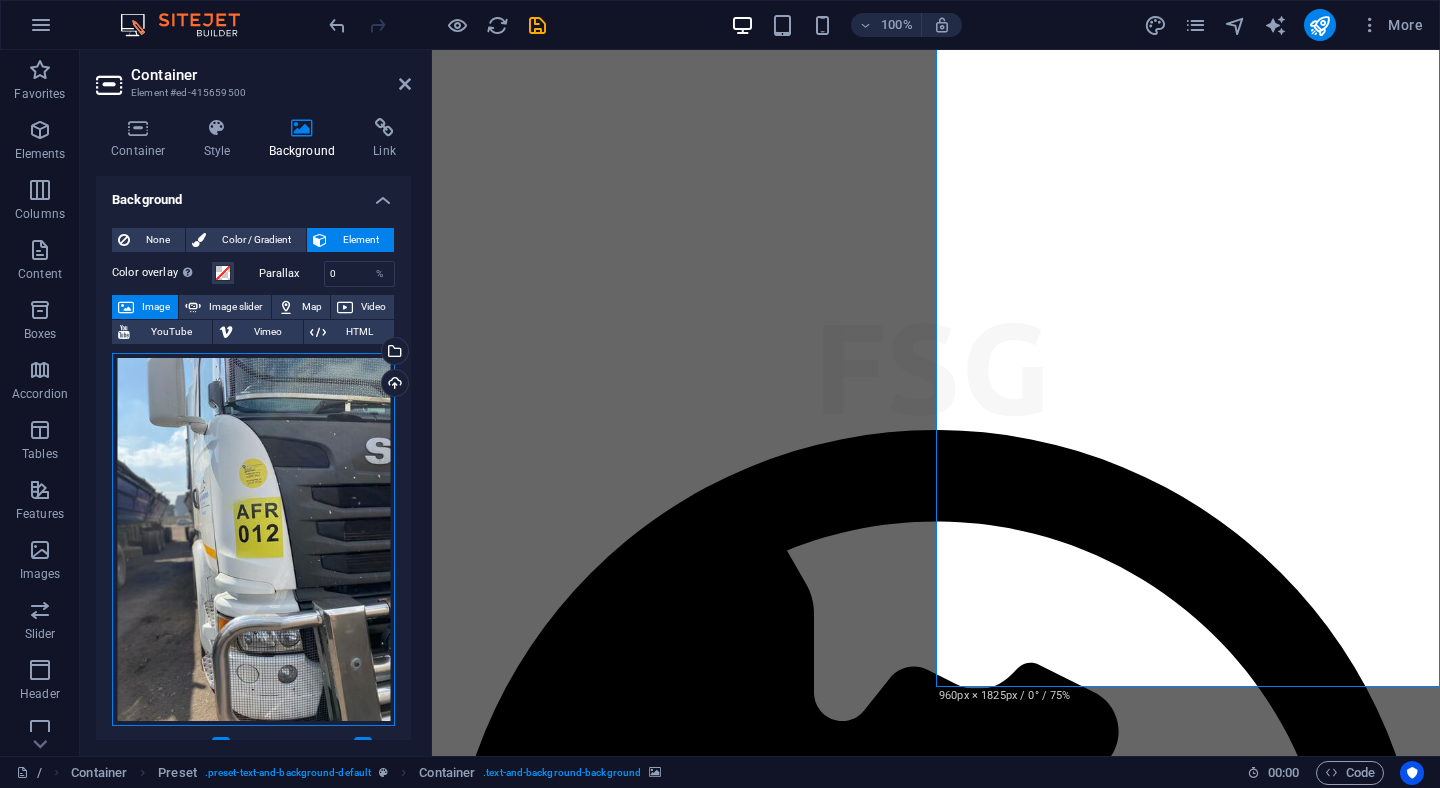 click on "Drag files here, click to choose files or select files from Files or our free stock photos & videos" at bounding box center [253, 540] 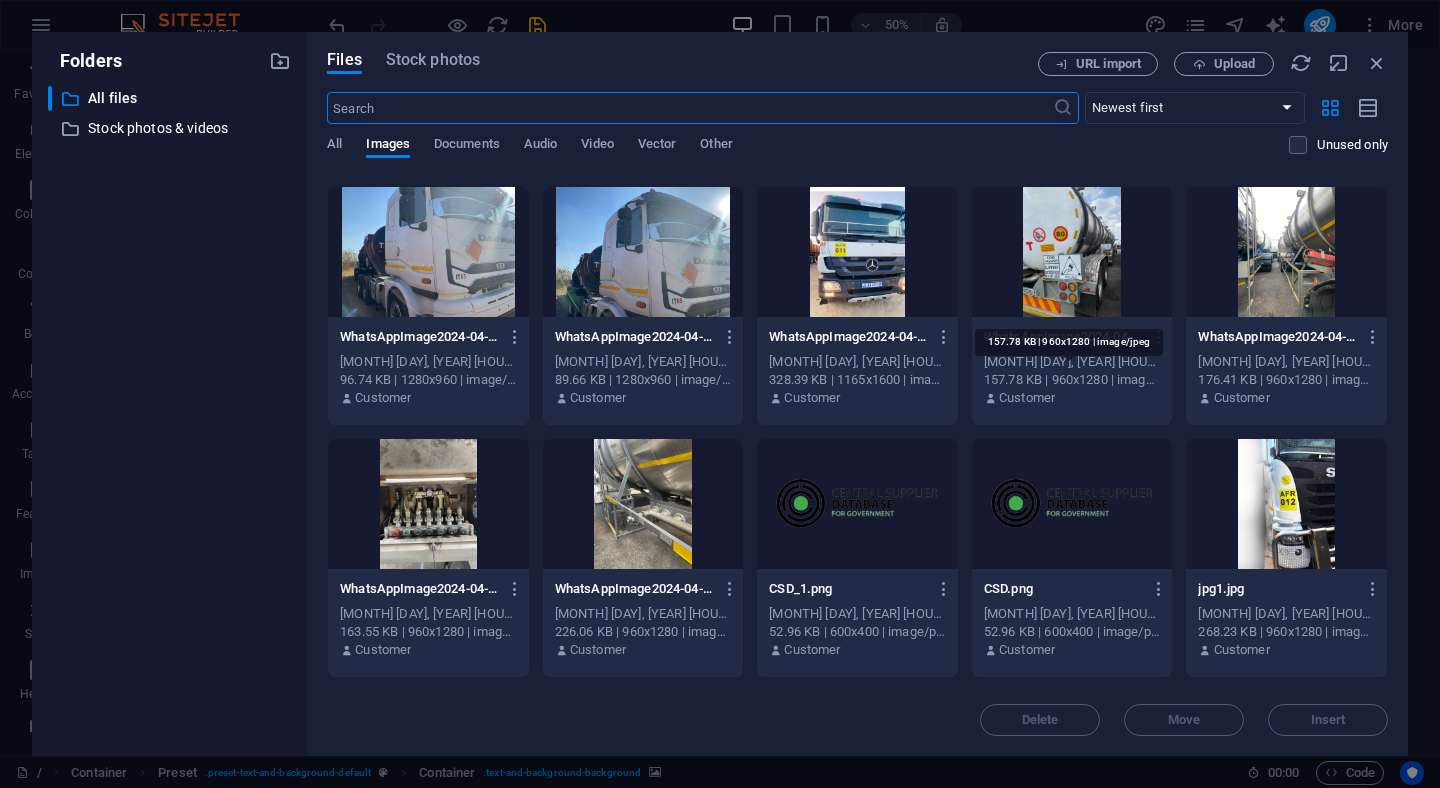 scroll, scrollTop: 4273, scrollLeft: 0, axis: vertical 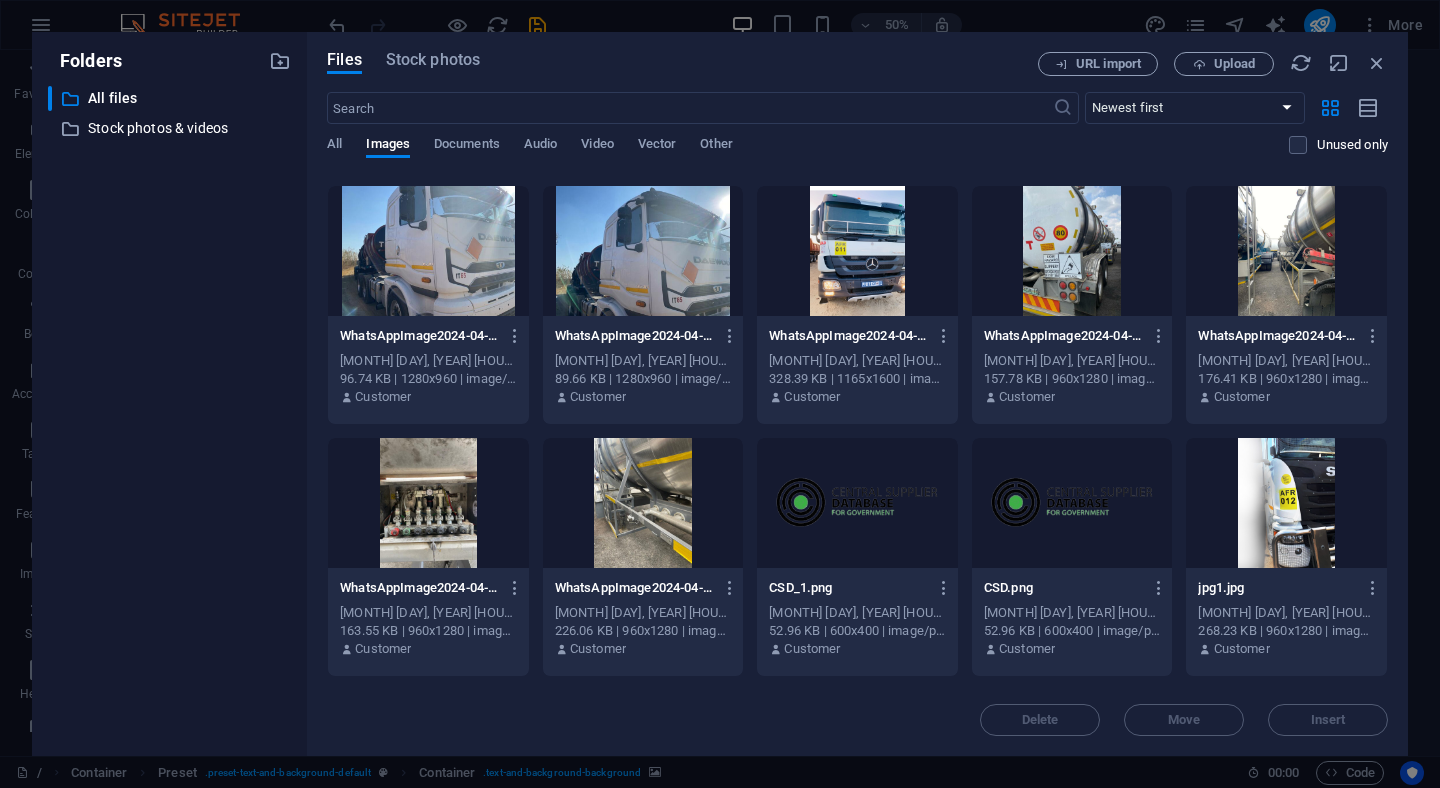 click at bounding box center [1286, 503] 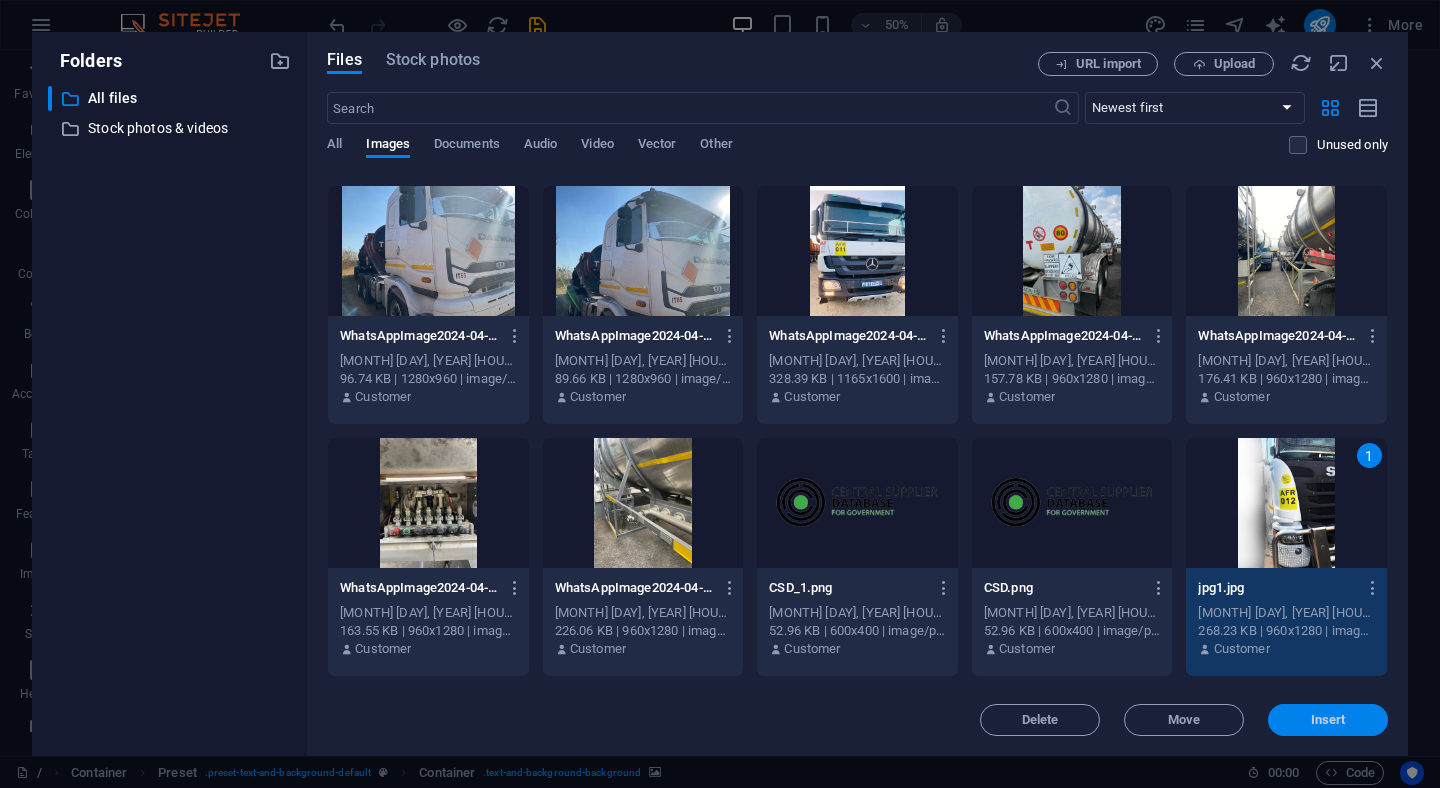 click on "Insert" at bounding box center (1328, 720) 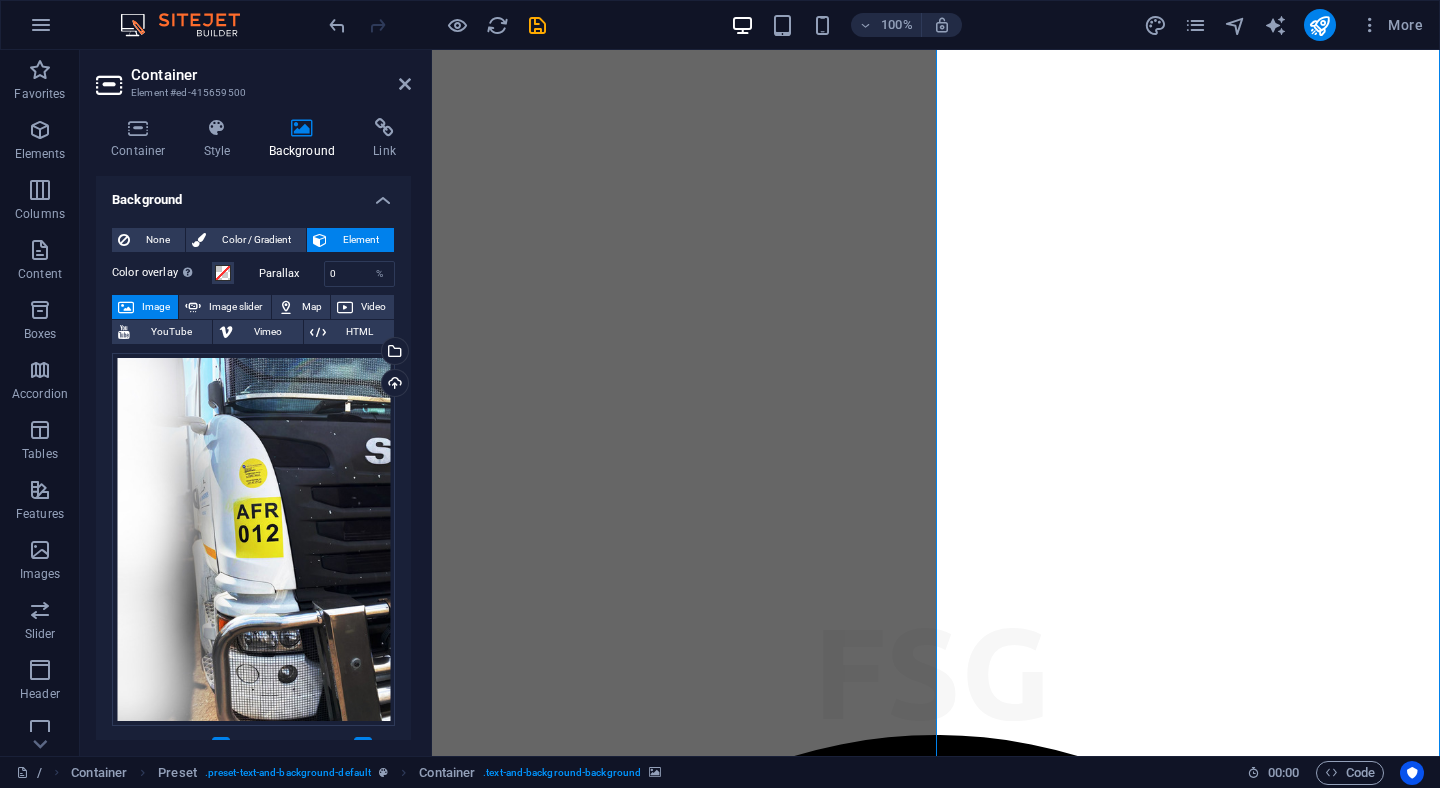 scroll, scrollTop: 988, scrollLeft: 0, axis: vertical 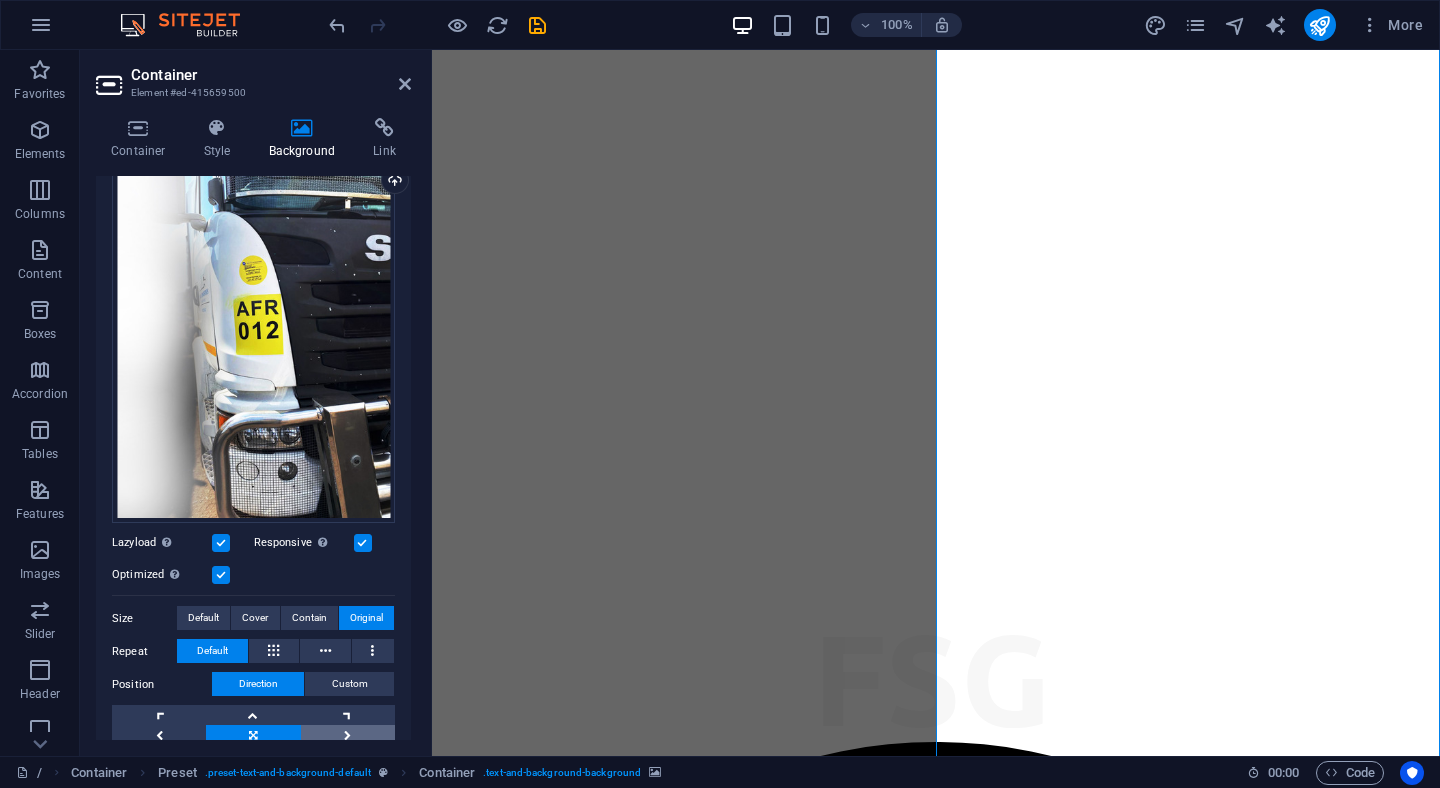 click at bounding box center [348, 735] 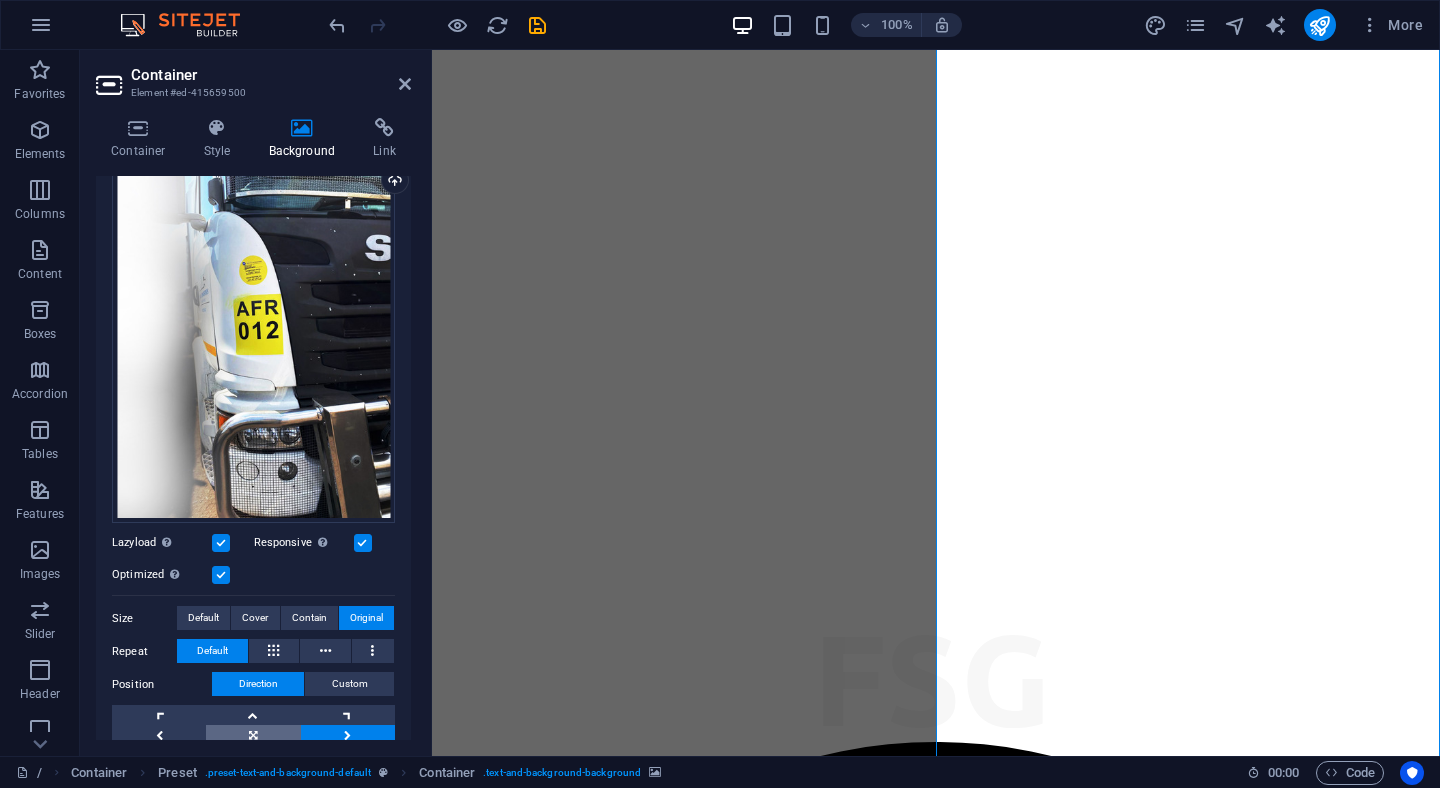 click at bounding box center (253, 735) 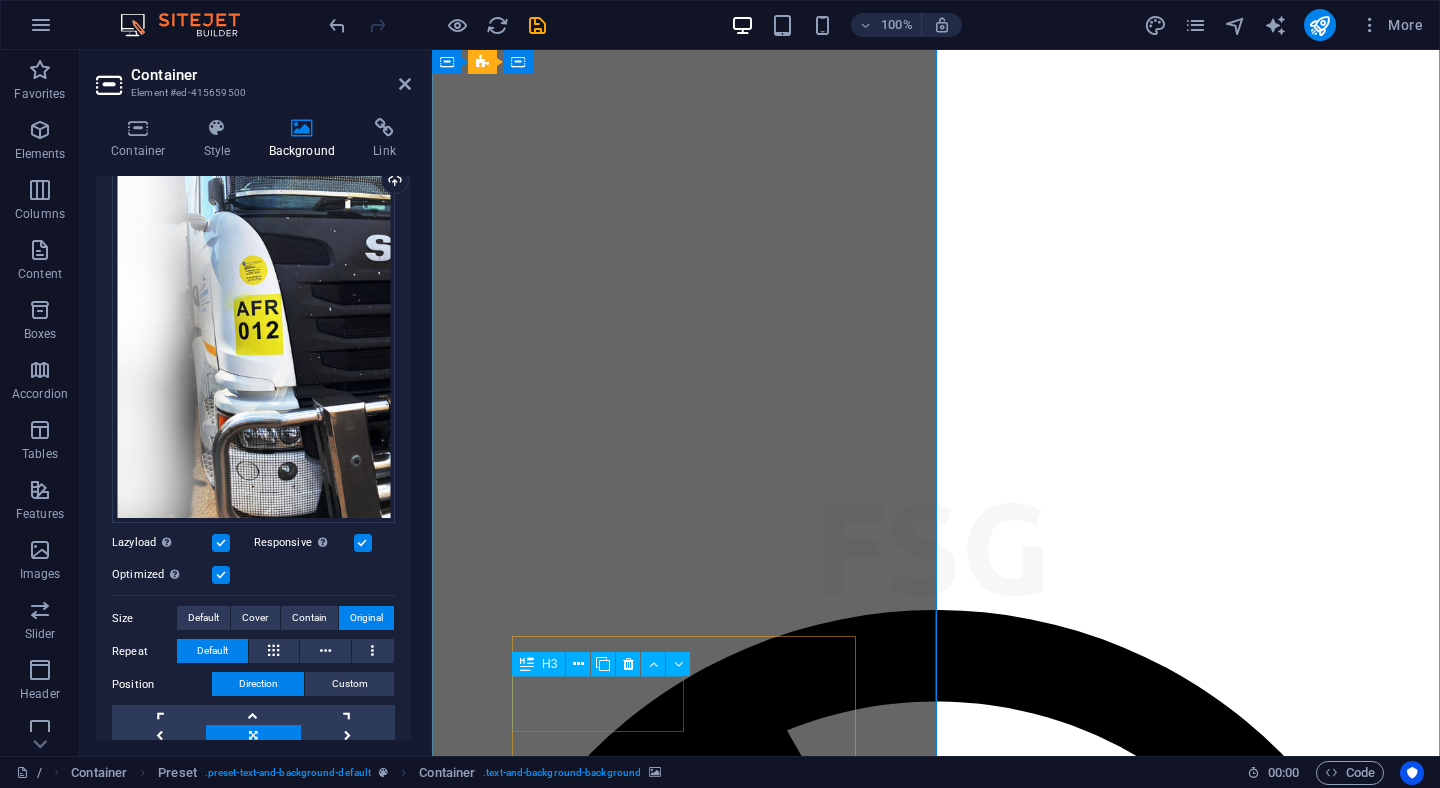 scroll, scrollTop: 1116, scrollLeft: 0, axis: vertical 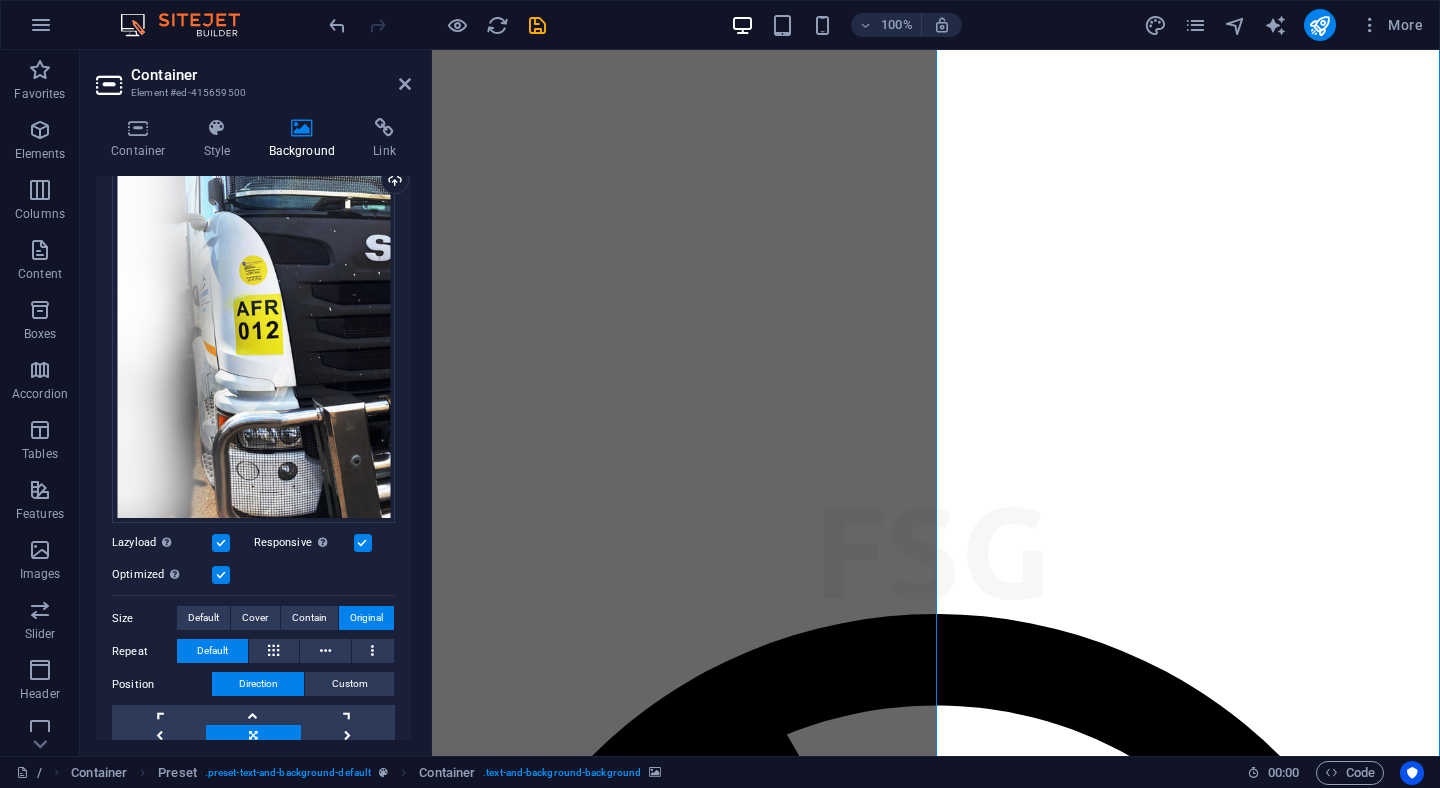 click at bounding box center (936, 5371) 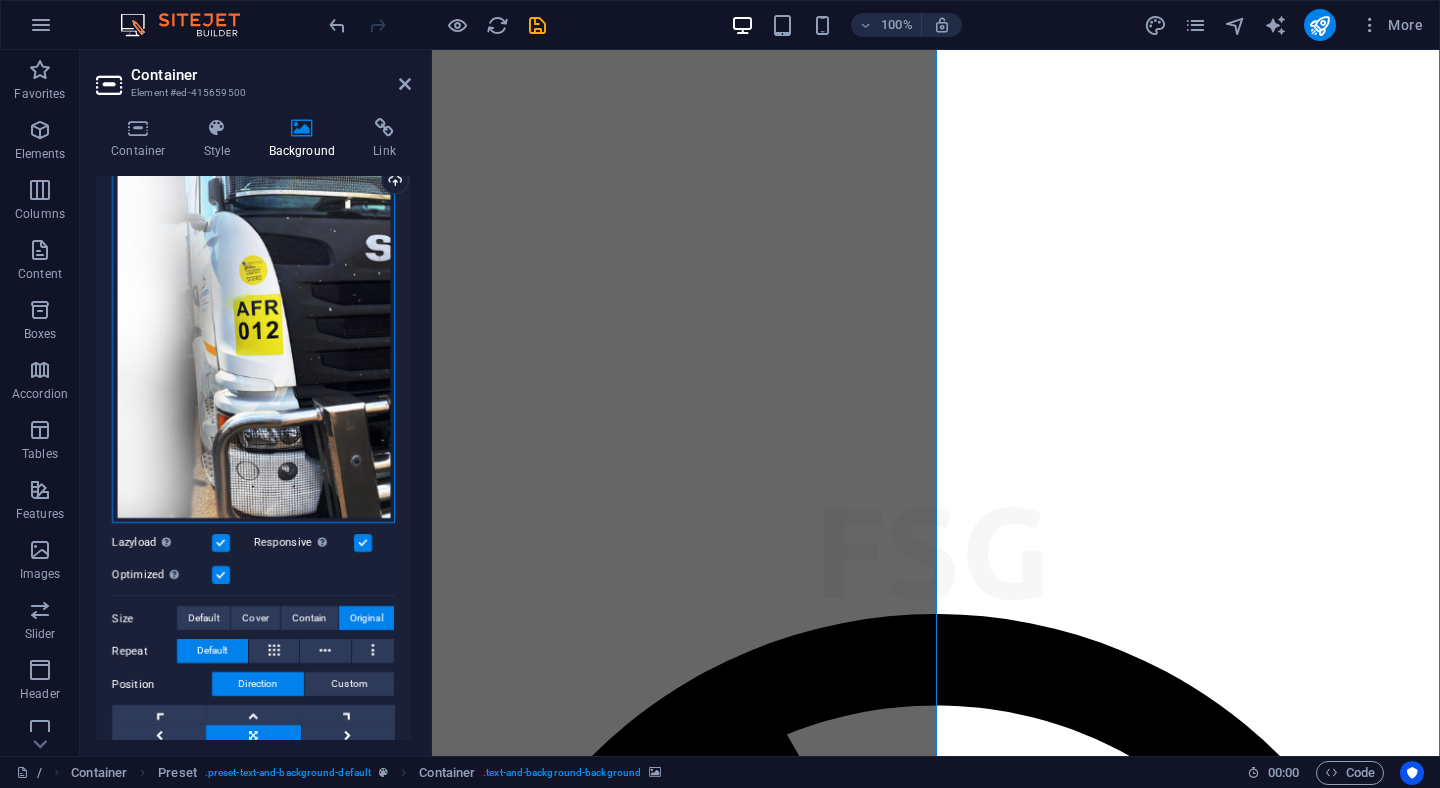 click on "Drag files here, click to choose files or select files from Files or our free stock photos & videos" at bounding box center (253, 337) 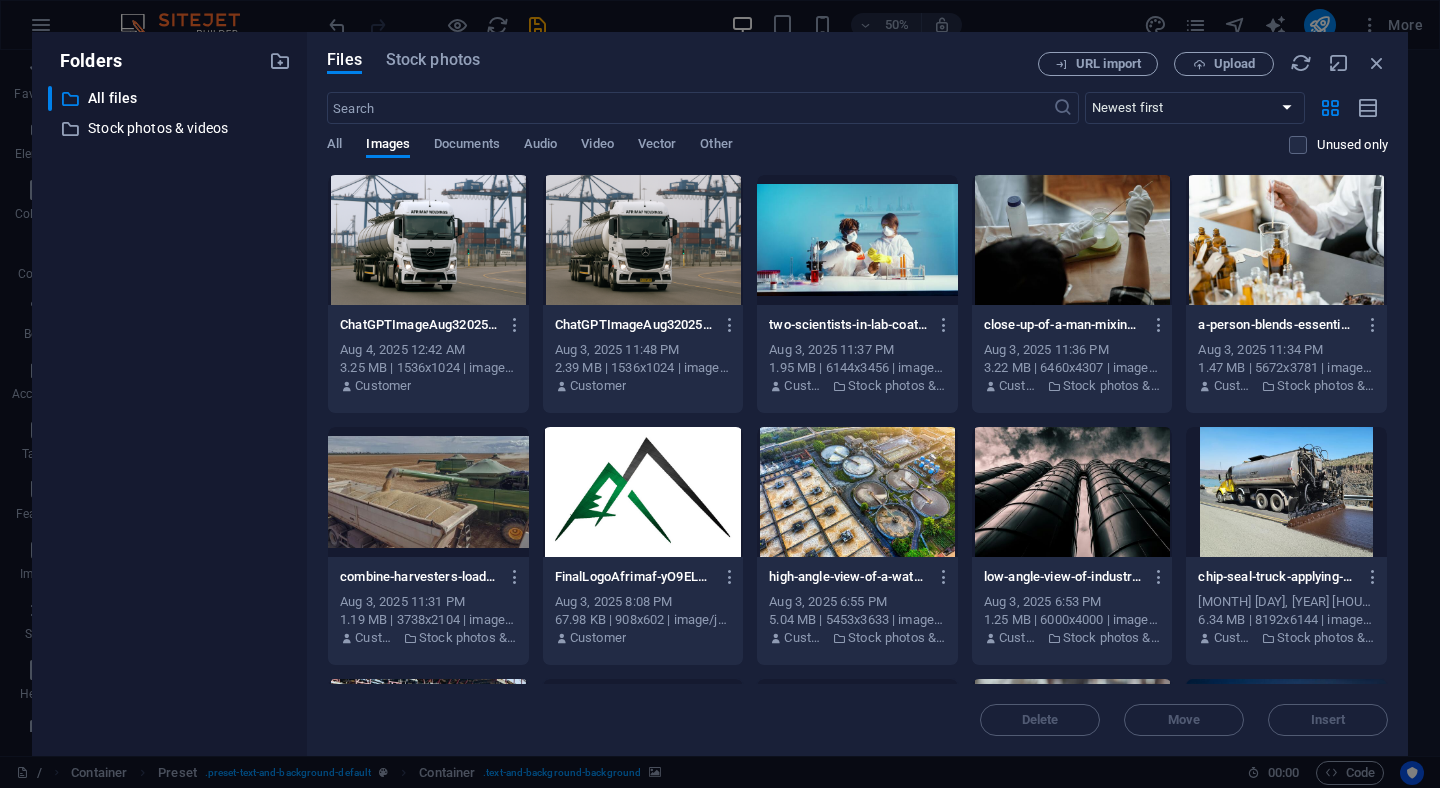 click on "Files Stock photos URL import Upload > Newest first Oldest first Name (A-Z) Name (Z-A) Size (0-9) Size (9-0) Resolution (0-9) Resolution (9-0) All Images Documents Audio Video Vector Other Unused only Drop files here to upload them instantly ChatGPTImageAug3202511_44_49PM-nxY0E6gyzL4kubc0hjE3kw.png ChatGPTImageAug3202511_44_49PM-nxY0E6gyzL4kubc0hjE3kw.png [MONTH] [DAY], [YEAR] [HOUR]:[MINUTE] [AM/PM] 3.25 MB | 1536x1024 | image/png Customer ChatGPTImageAug3202511_44_49PM-K4FQ-PG5wcDUEsSYysGDlA.png ChatGPTImageAug3202511_44_49PM-K4FQ-PG5wcDUEsSYysGDlA.png [MONTH] [DAY], [YEAR] [HOUR]:[MINUTE] [AM/PM] 2.39 MB | 1536x1024 | image/png Customer two-scientists-in-lab-coats-conducting-chemical-experiments-in-a-laboratory--Y8UDD5P5d84LBJLrNKOVQ.jpeg two-scientists-in-lab-coats-conducting-chemical-experiments-in-a-laboratory--Y8UDD5P5d84LBJLrNKOVQ.jpeg [MONTH] [DAY], [YEAR] [HOUR]:[MINUTE] [AM/PM] 1.95 MB | 6144x3456 | image/jpeg Customer Stock photos & videos close-up-of-a-man-mixing-resin-with-gloves-in-an-indoor-workshop-setting-PFTzwfvsNbtqYEzxCC3XEA.jpeg [MONTH] [DAY], [YEAR] [HOUR]:[MINUTE] [AM/PM] Customer" at bounding box center [857, 394] 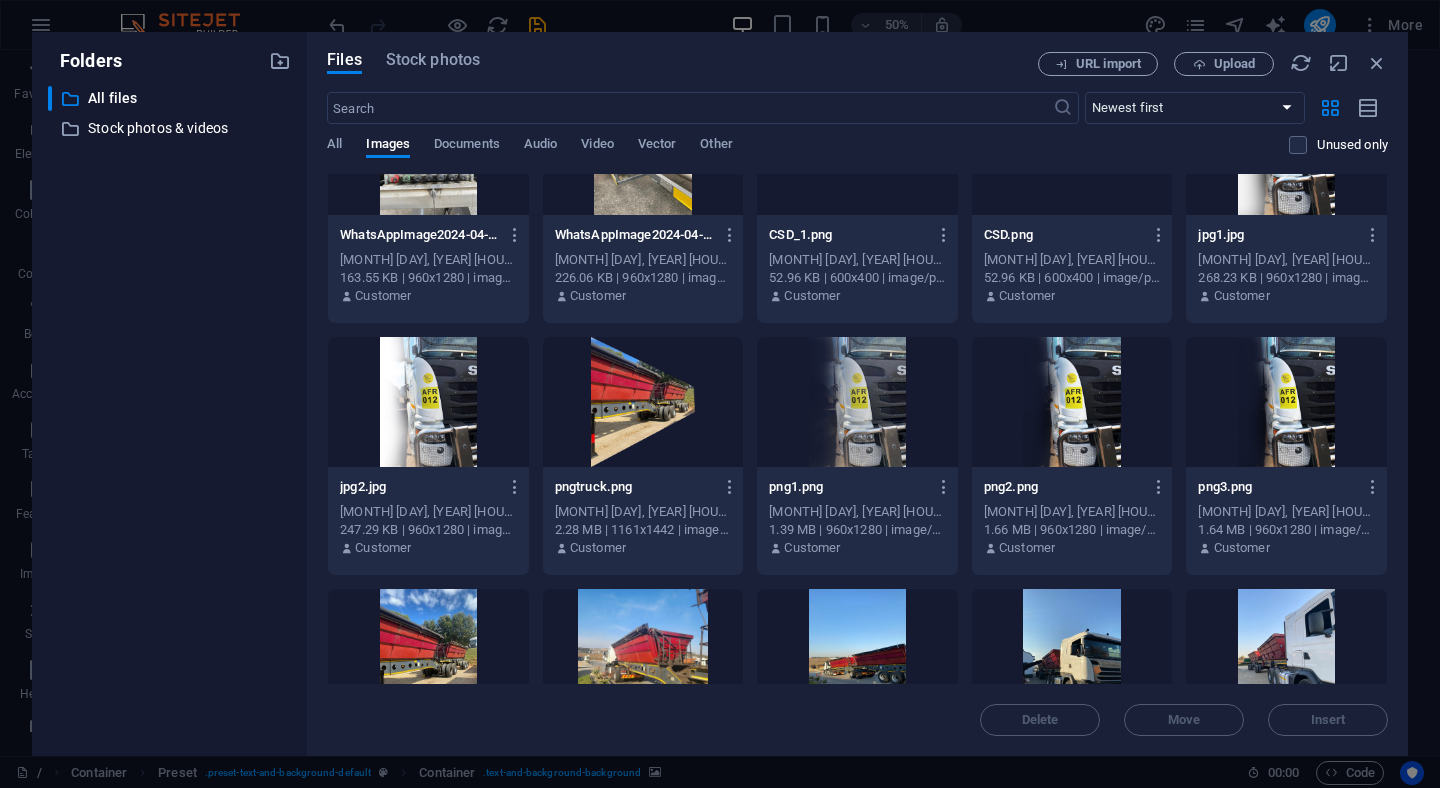 scroll, scrollTop: 4625, scrollLeft: 0, axis: vertical 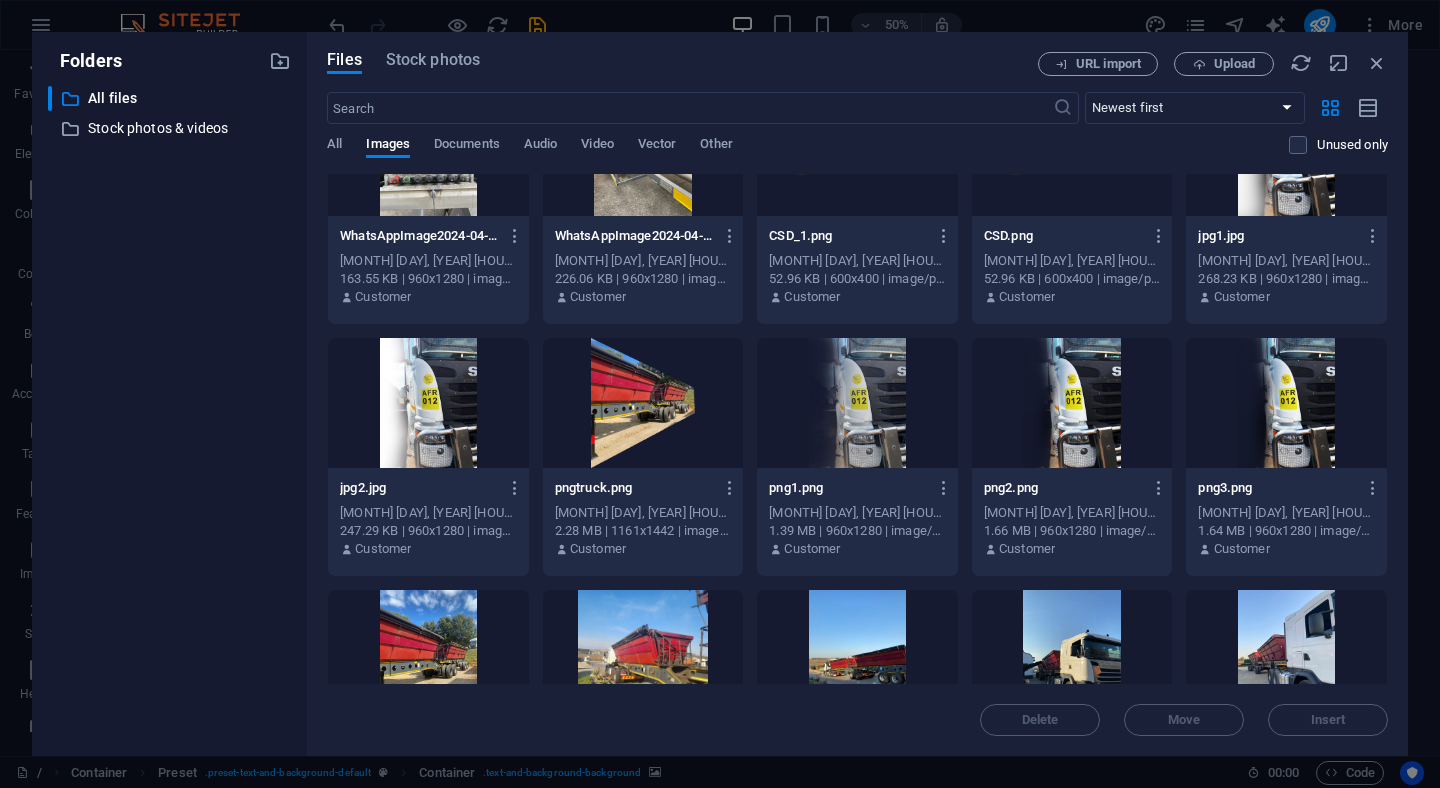 click at bounding box center (1072, 403) 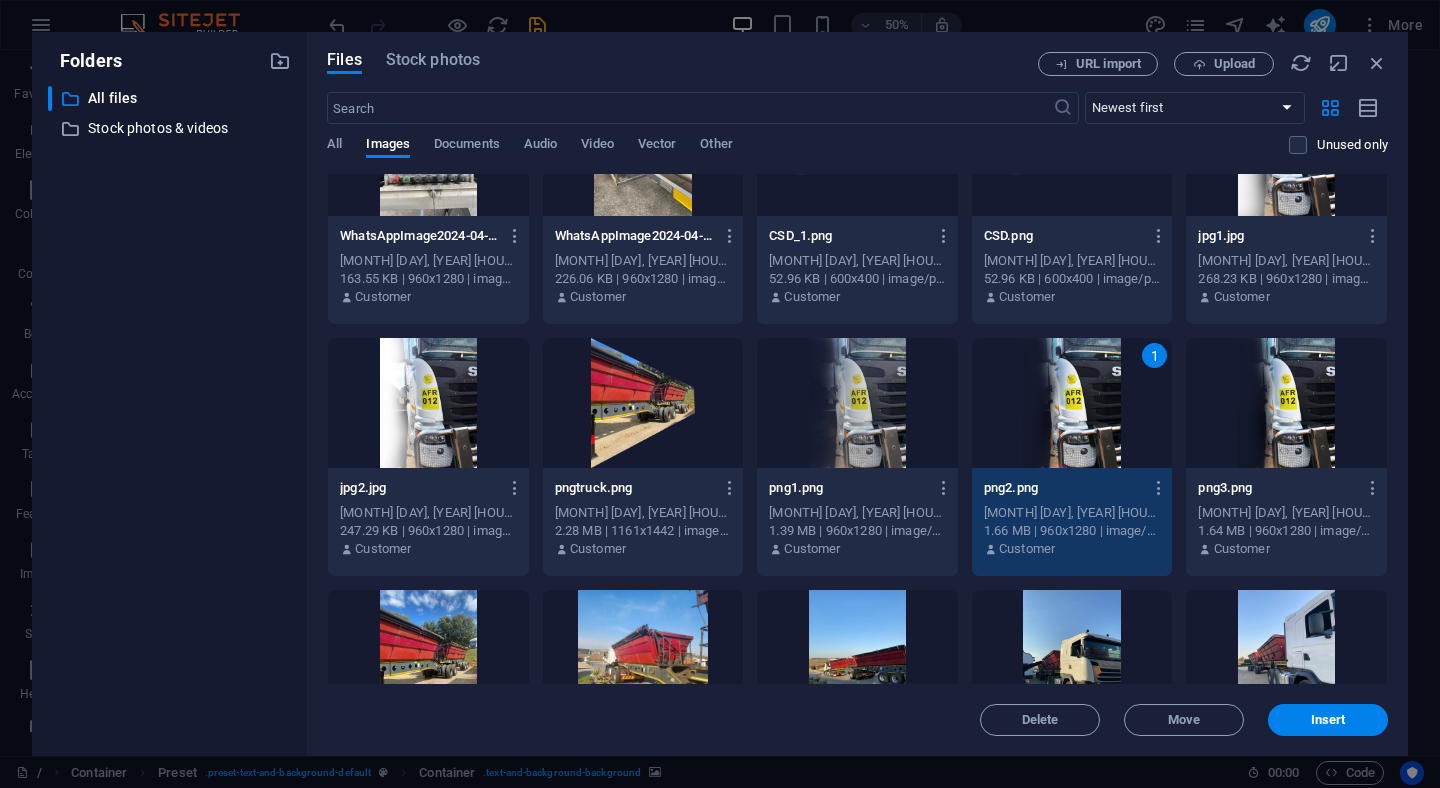 click on "1" at bounding box center (1072, 403) 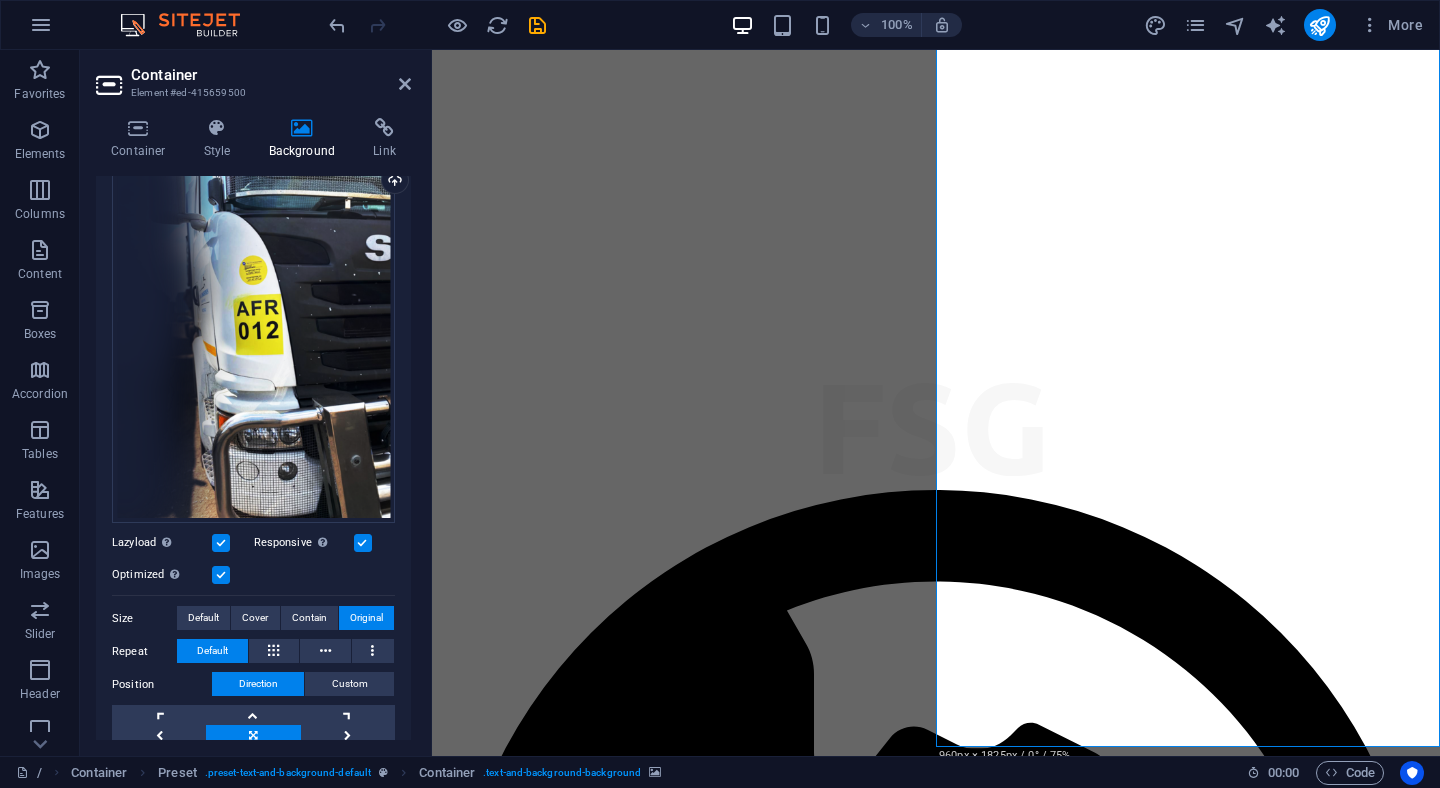 scroll, scrollTop: 1259, scrollLeft: 0, axis: vertical 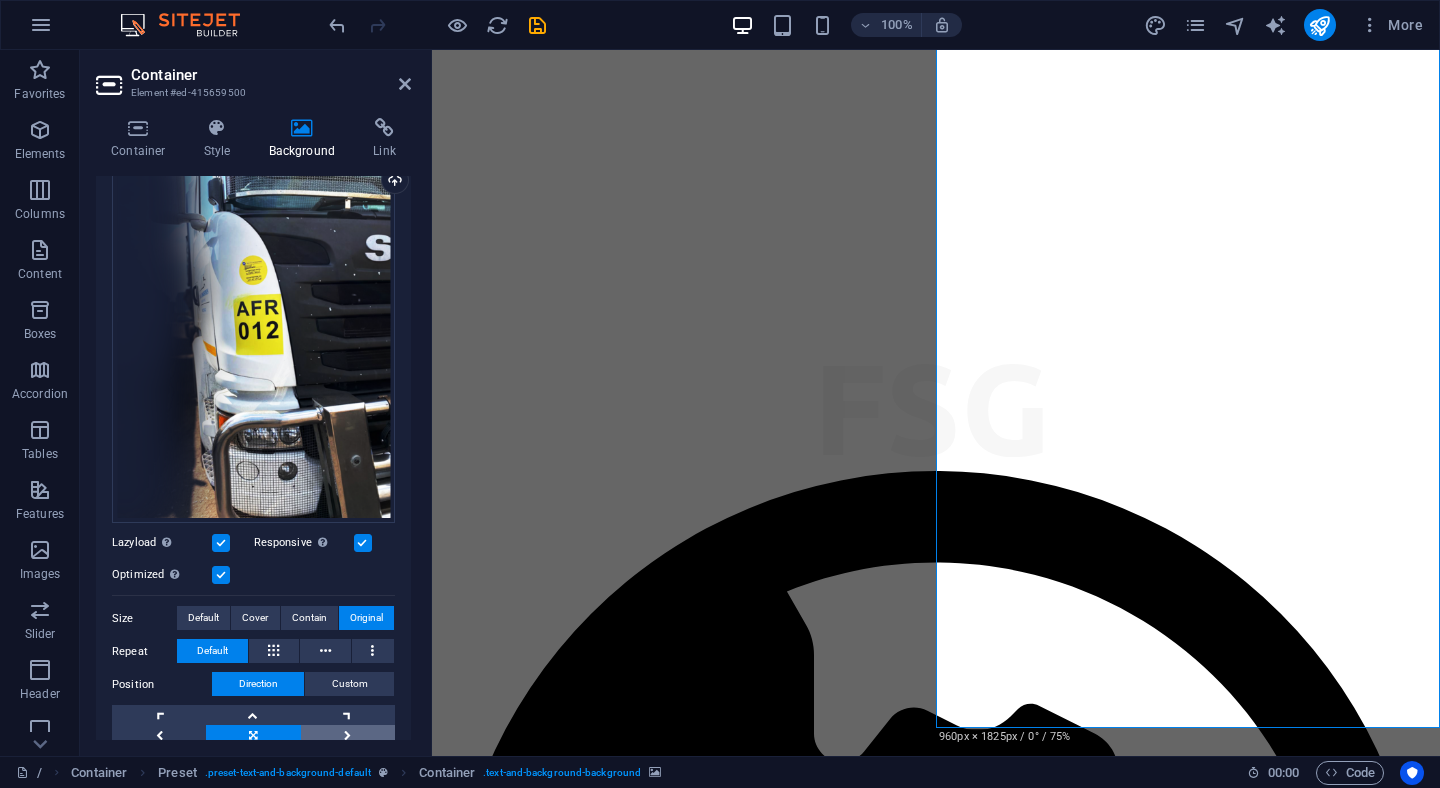 click at bounding box center [348, 735] 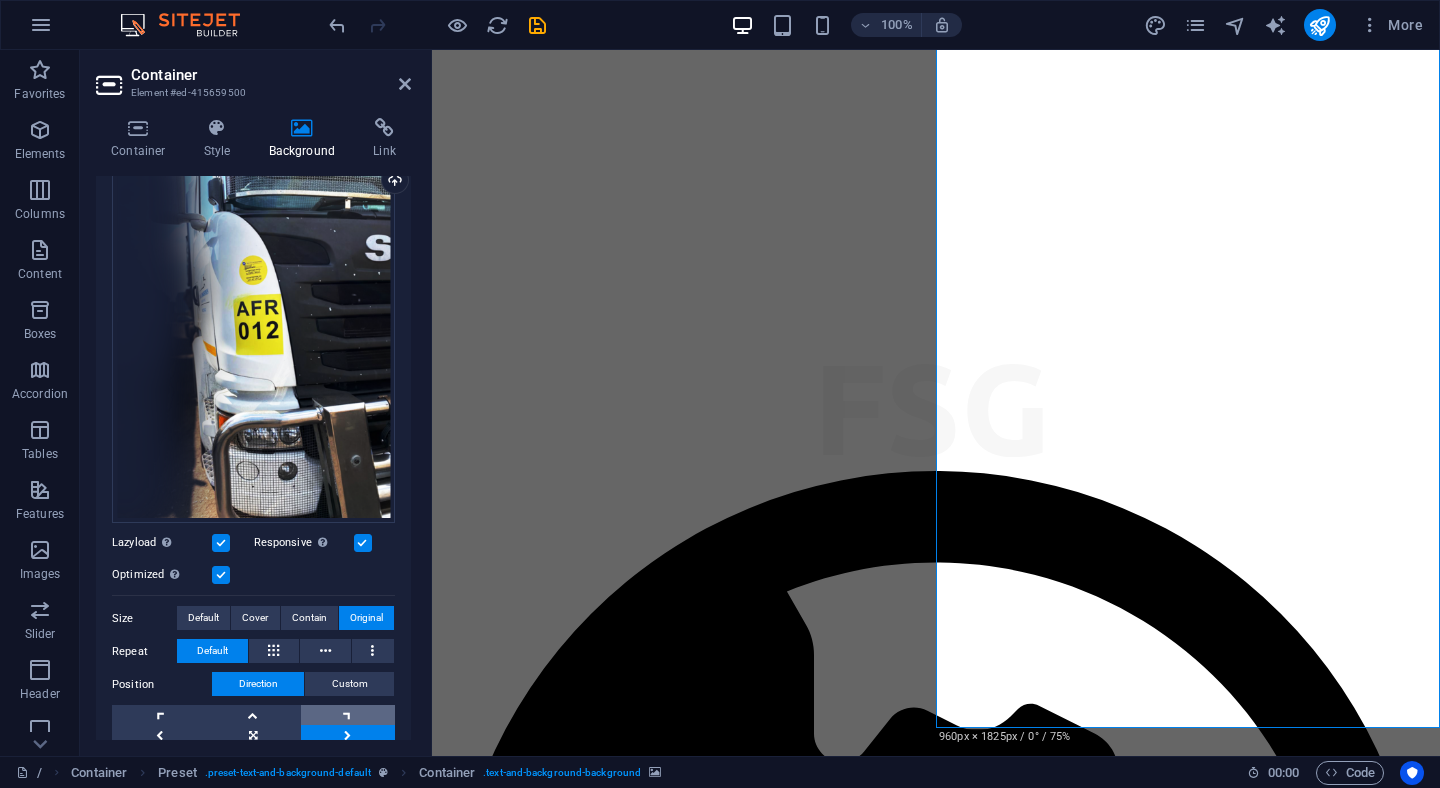 click at bounding box center [348, 715] 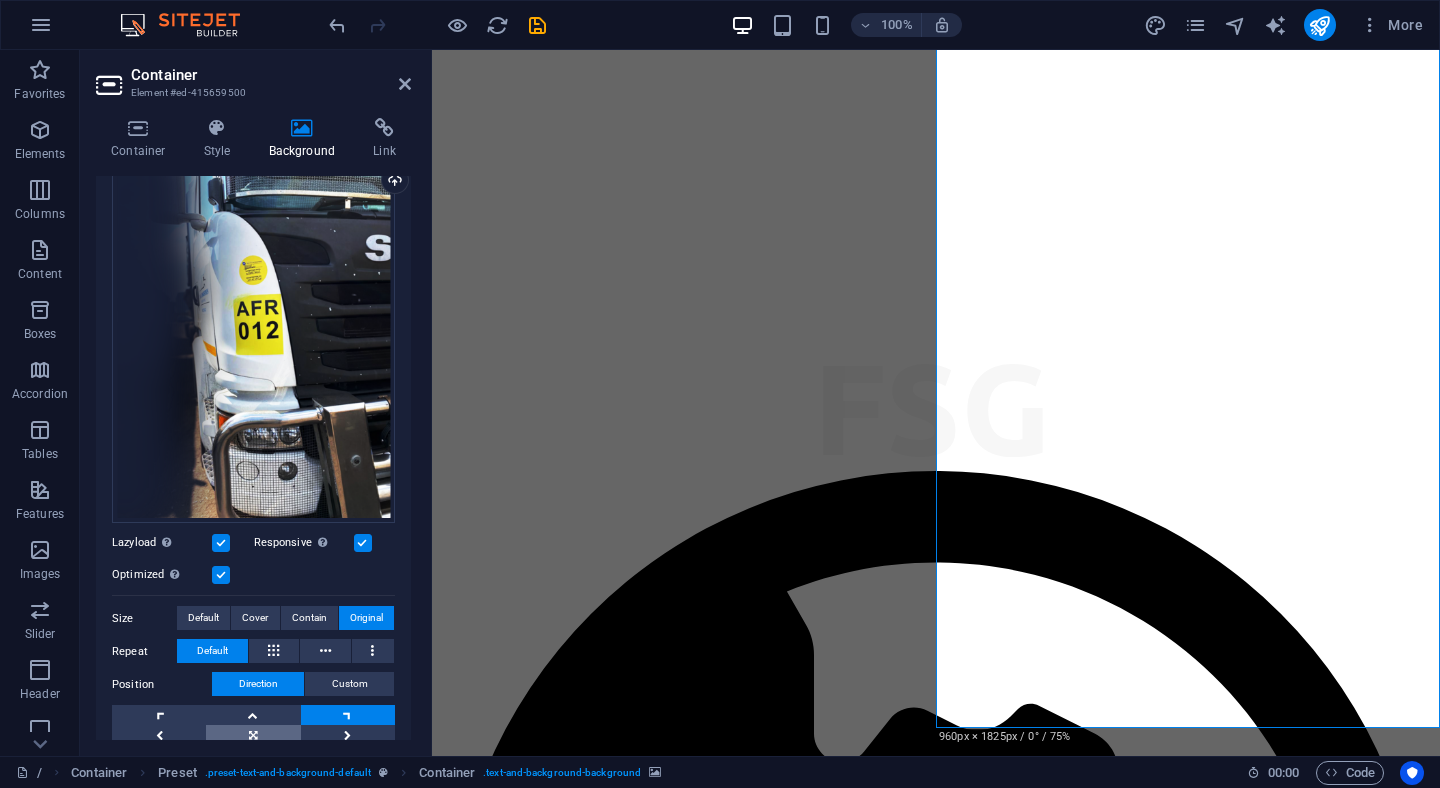 click at bounding box center [253, 735] 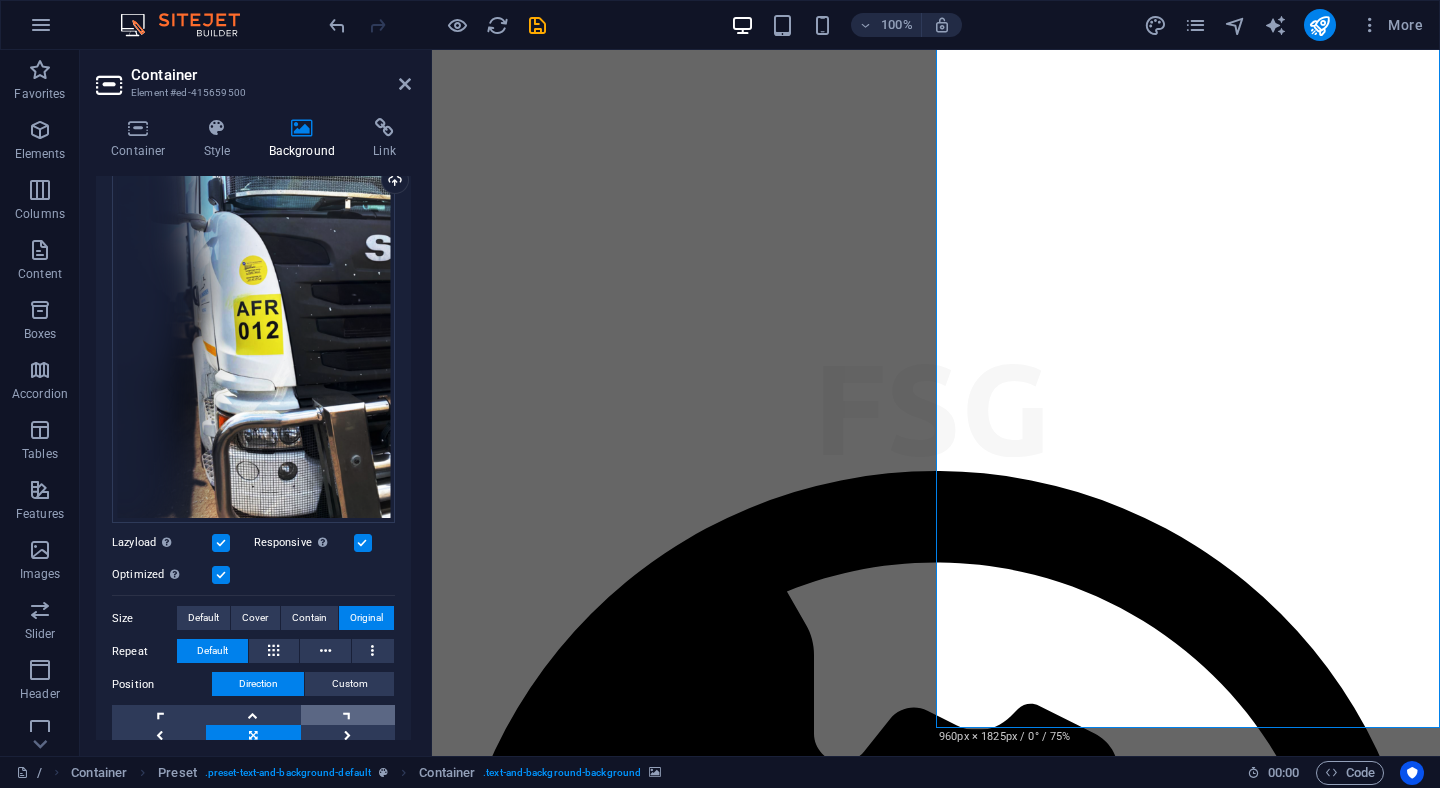 click at bounding box center (348, 715) 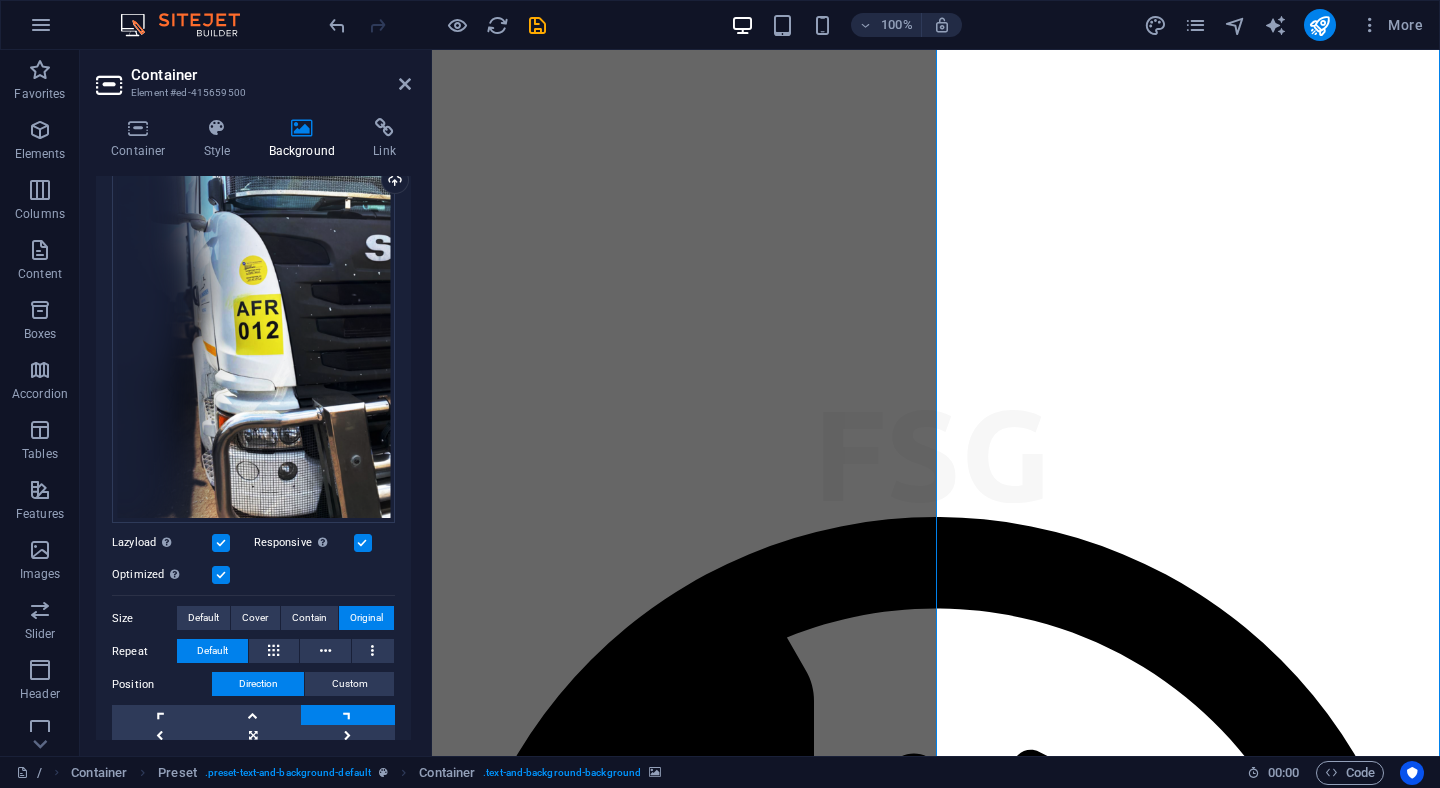 scroll, scrollTop: 1216, scrollLeft: 0, axis: vertical 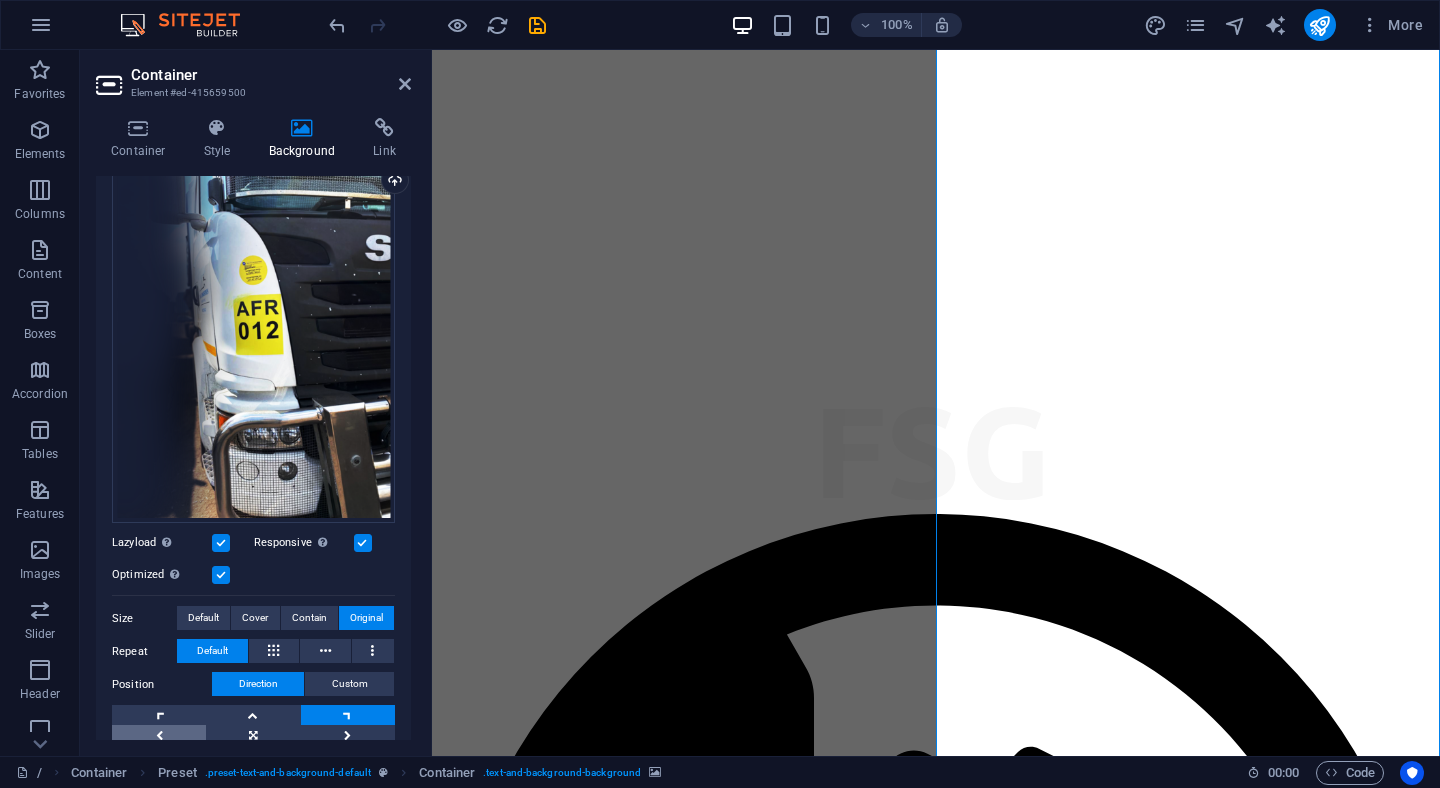 click at bounding box center (159, 735) 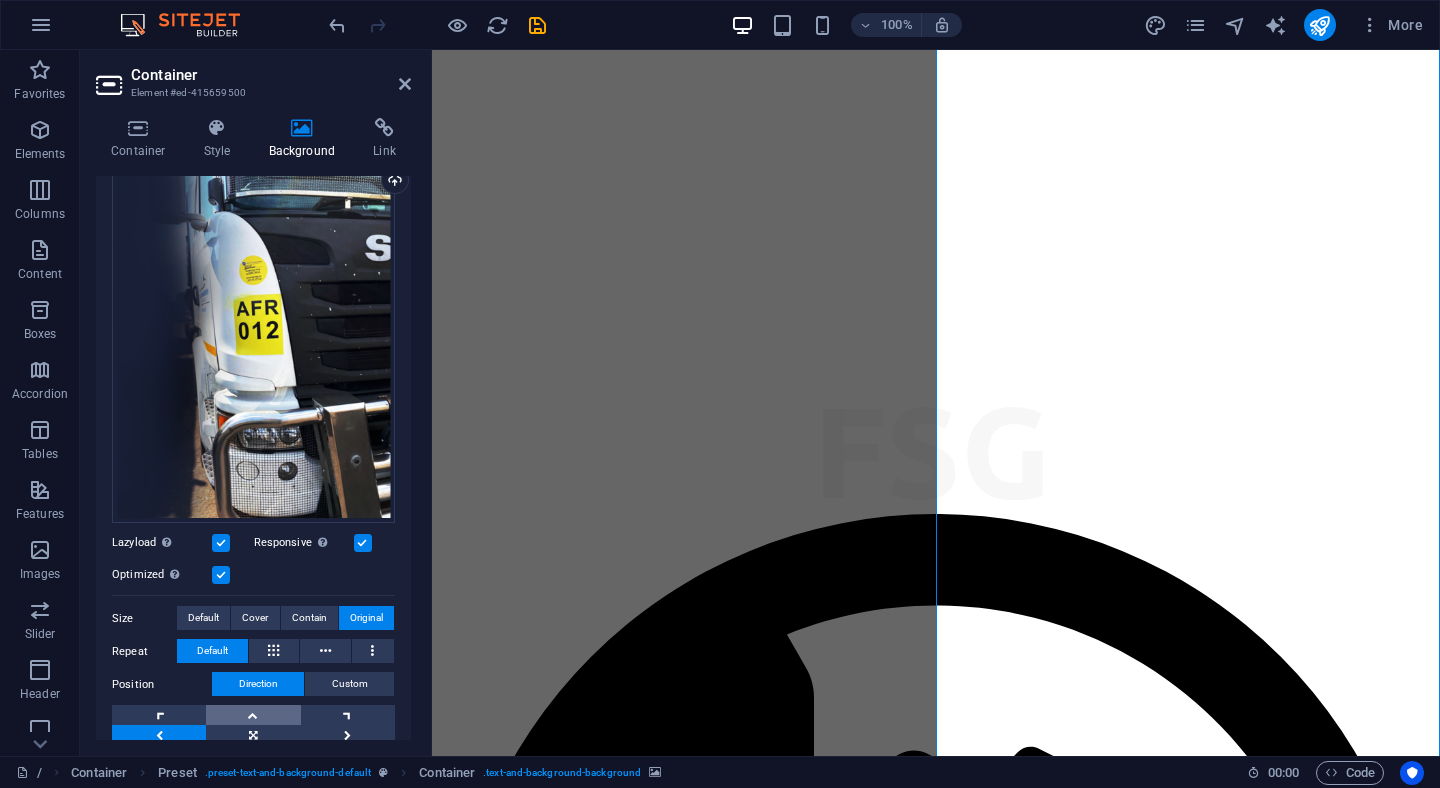 click at bounding box center (253, 715) 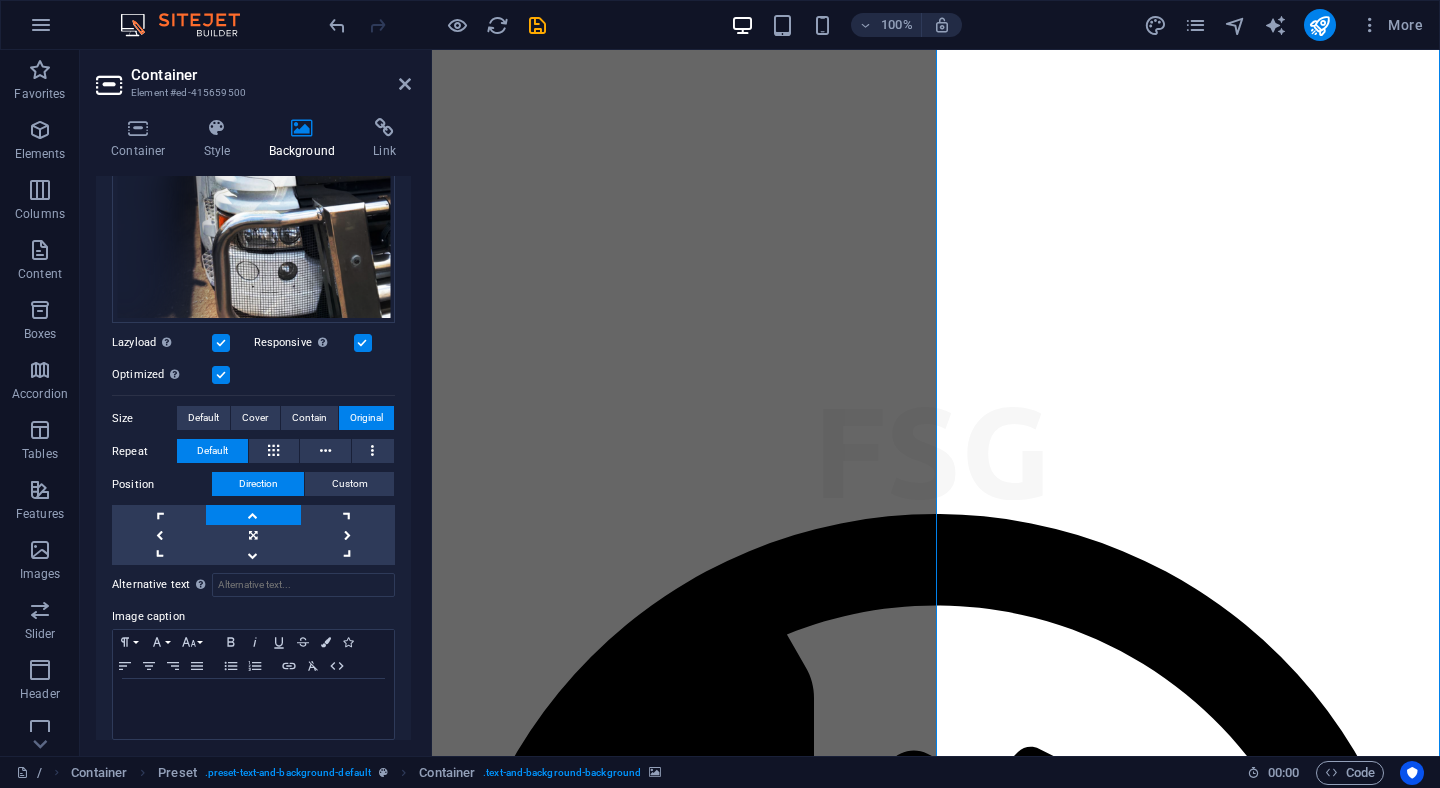 scroll, scrollTop: 404, scrollLeft: 0, axis: vertical 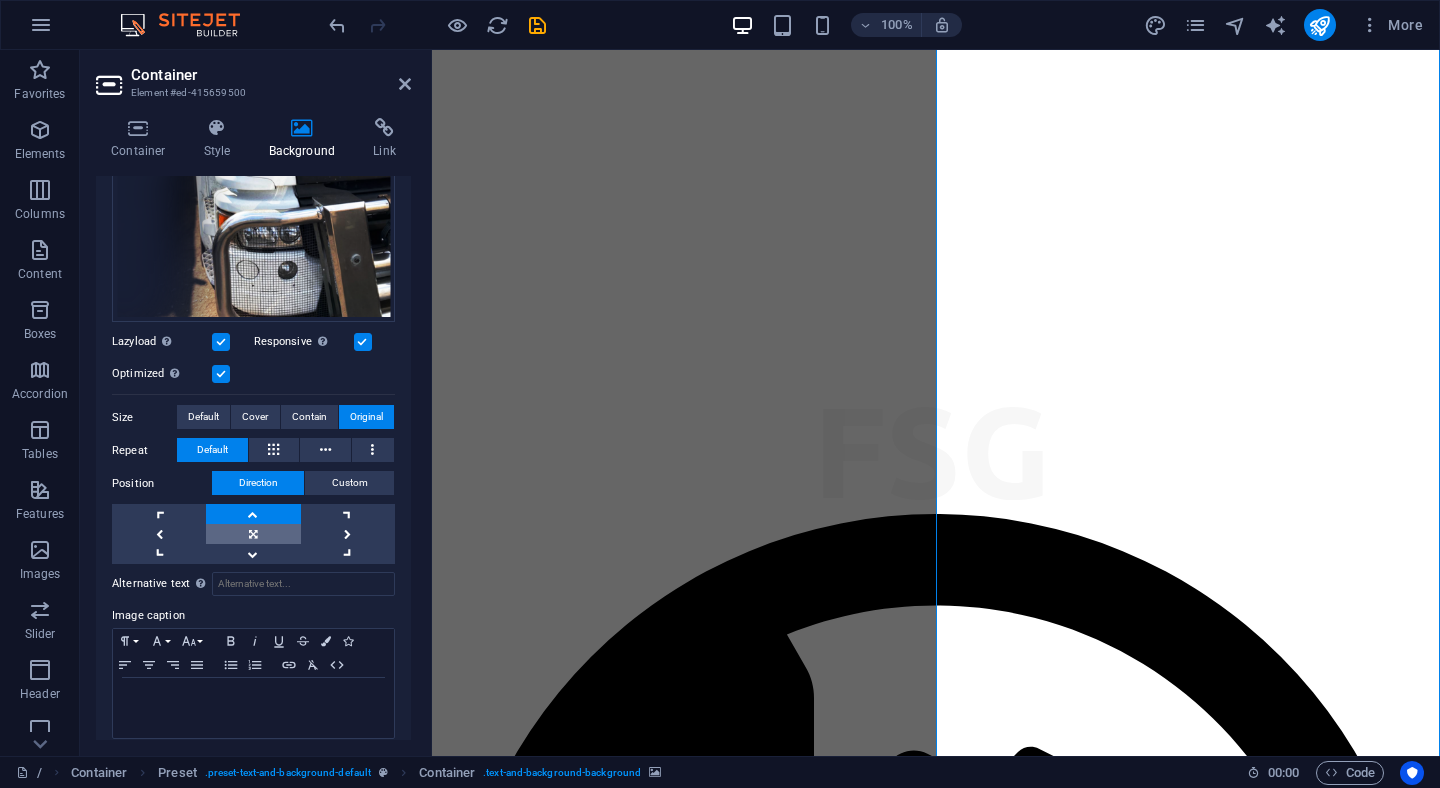 click at bounding box center [253, 534] 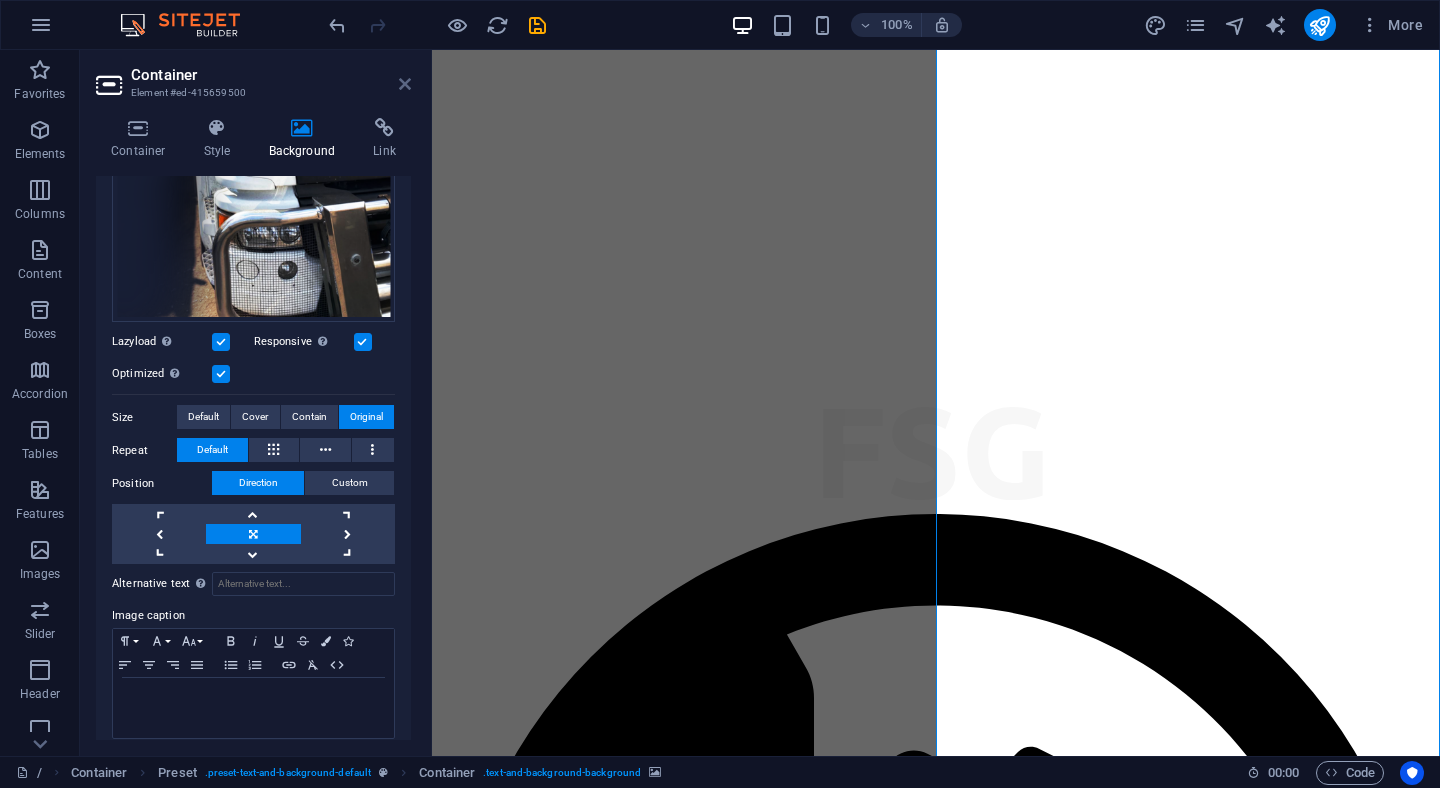 click at bounding box center [405, 84] 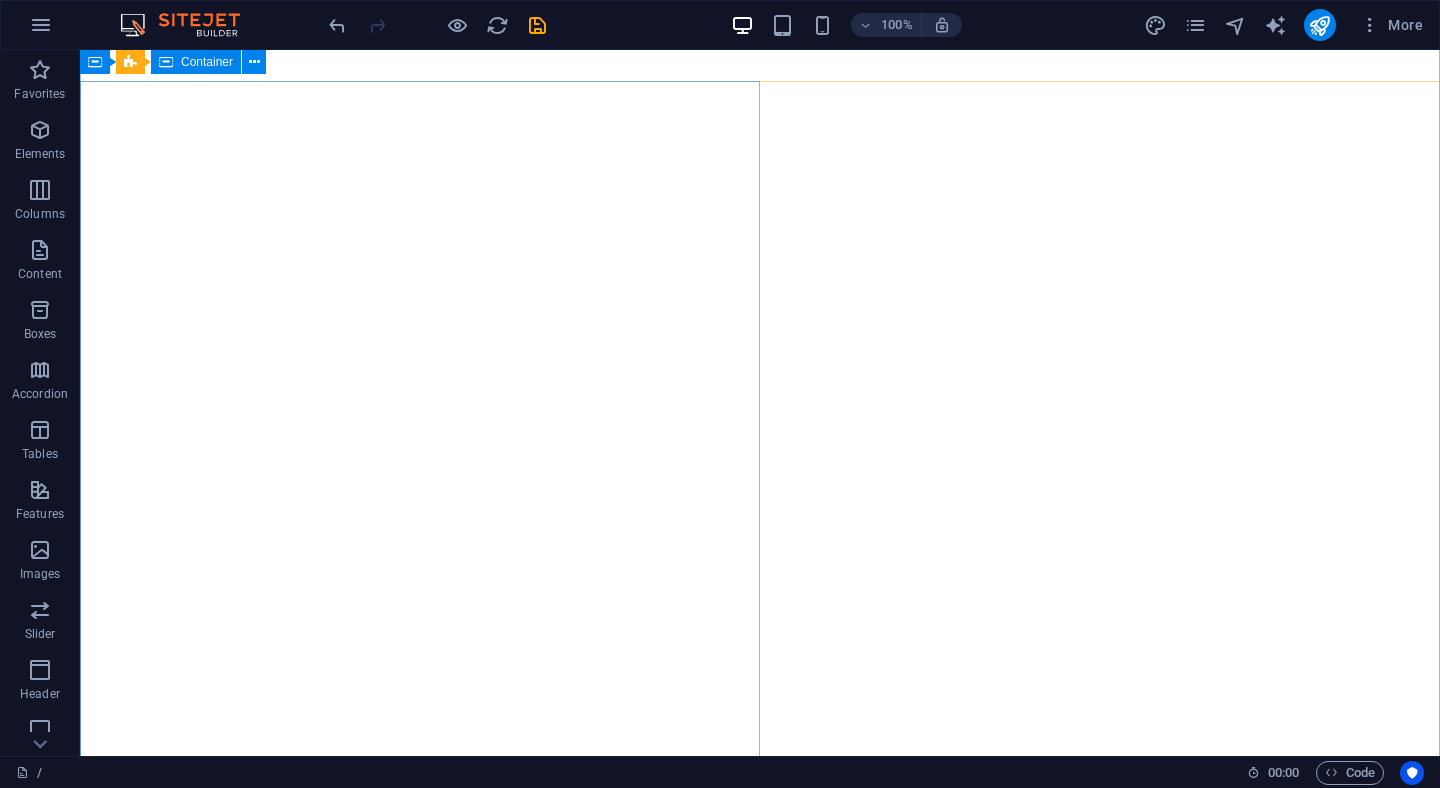 scroll, scrollTop: 855, scrollLeft: 0, axis: vertical 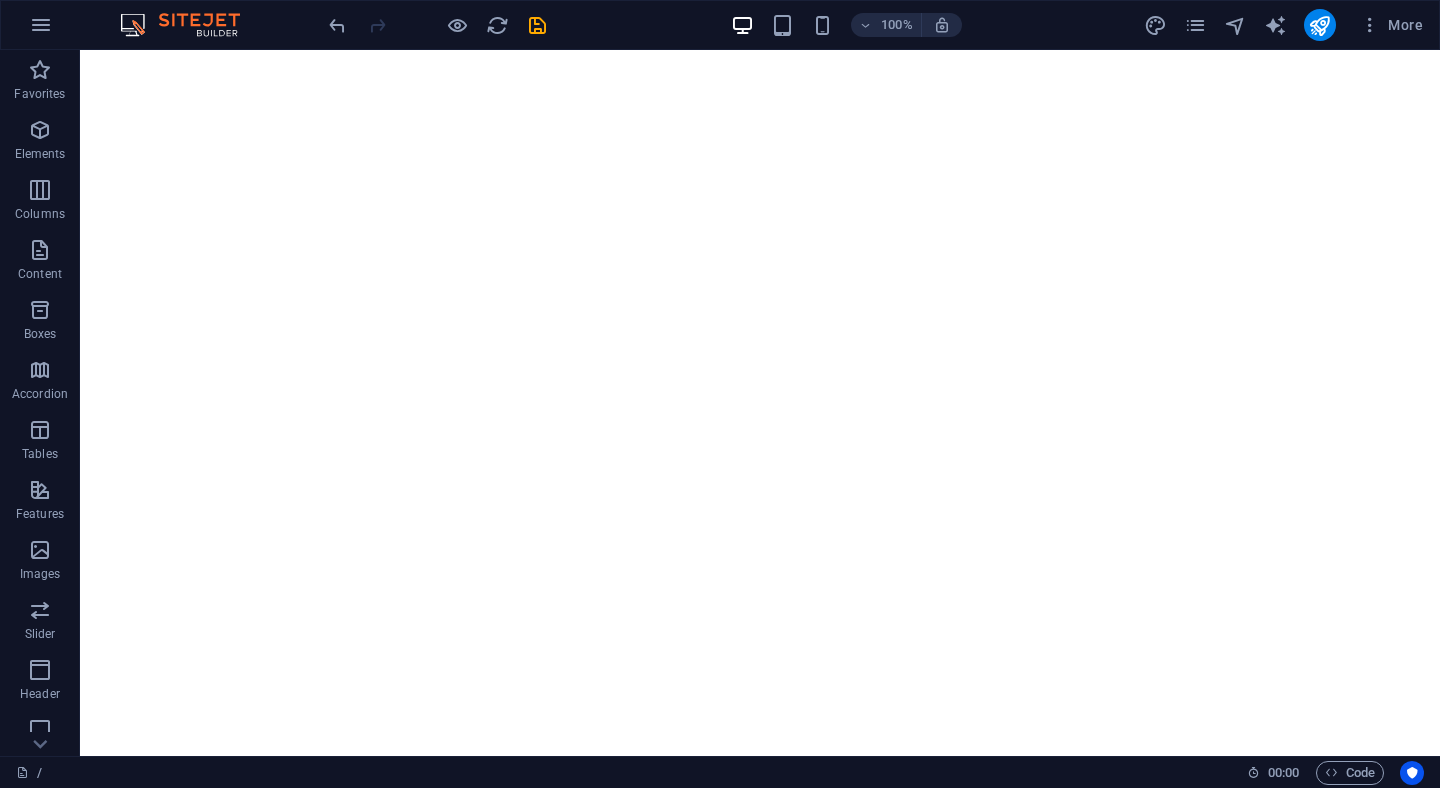 click at bounding box center [760, 5789] 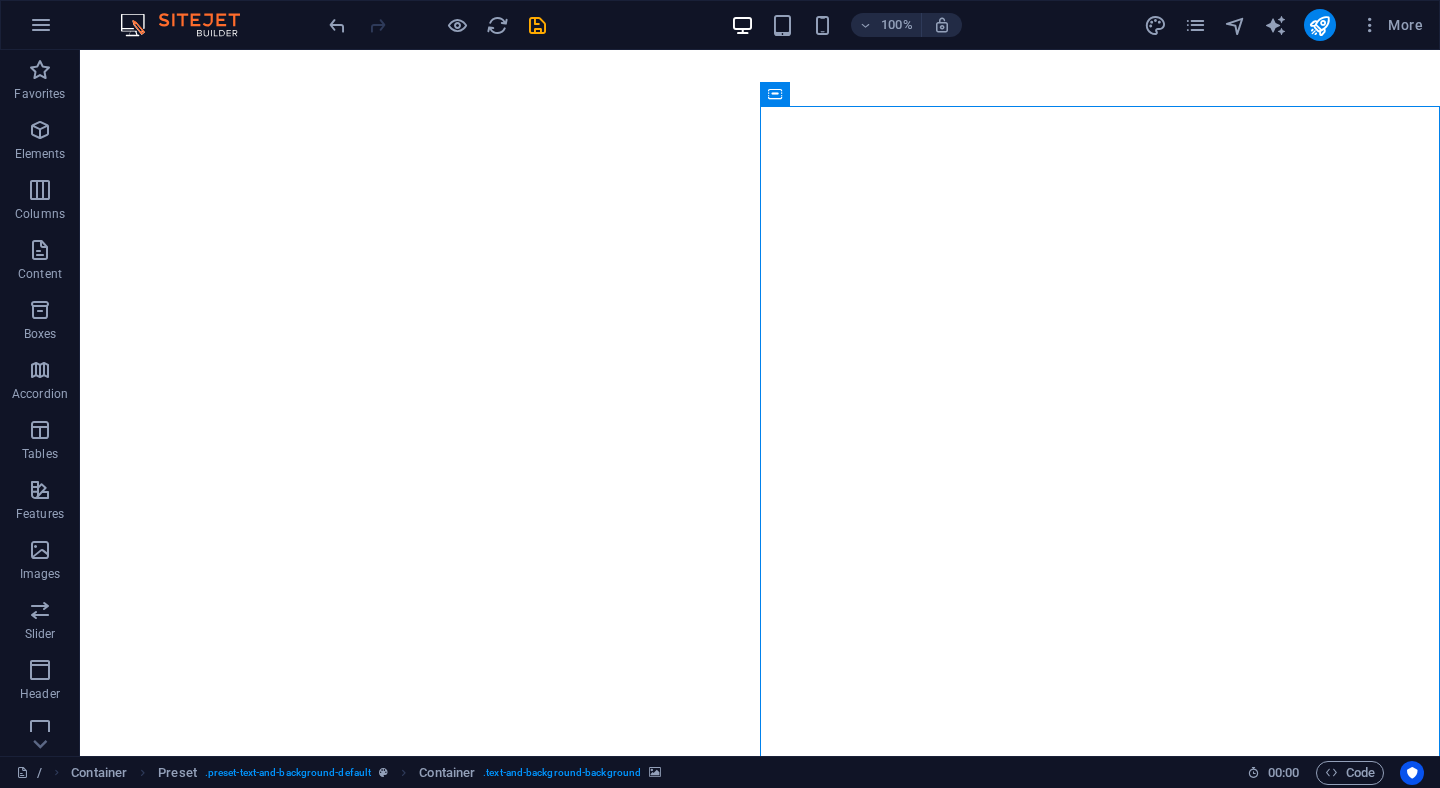 click at bounding box center (760, 5789) 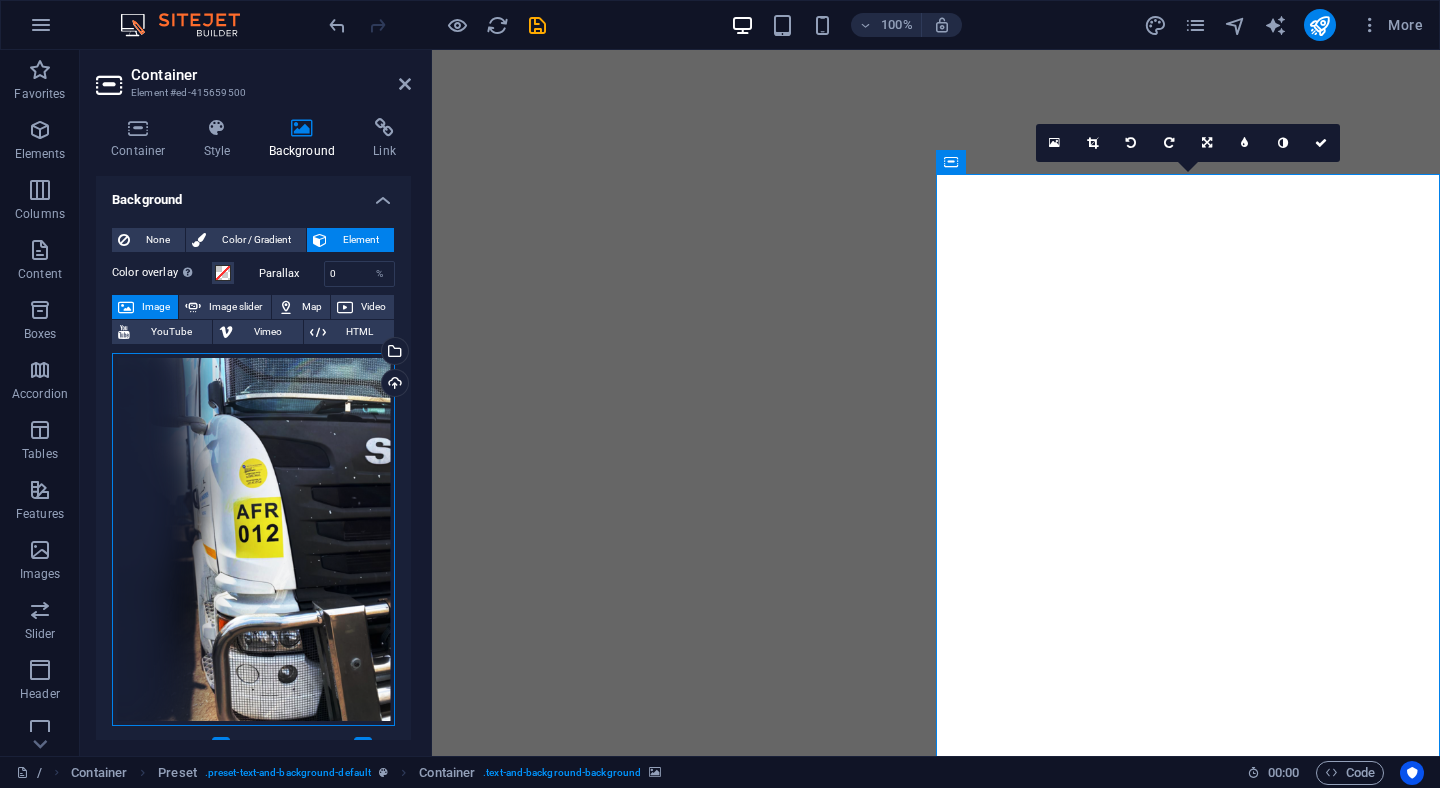 click on "Drag files here, click to choose files or select files from Files or our free stock photos & videos" at bounding box center [253, 540] 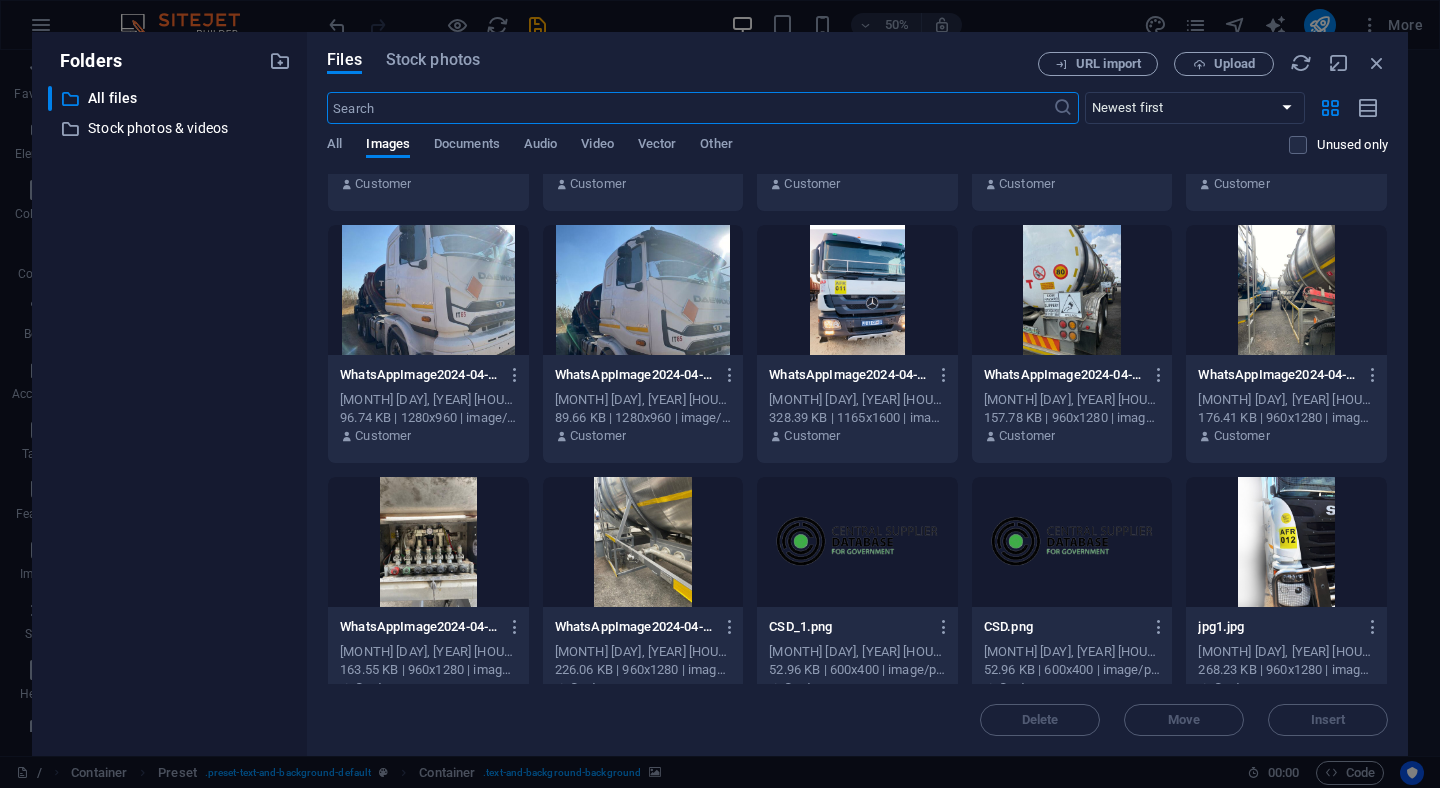 scroll, scrollTop: 4279, scrollLeft: 0, axis: vertical 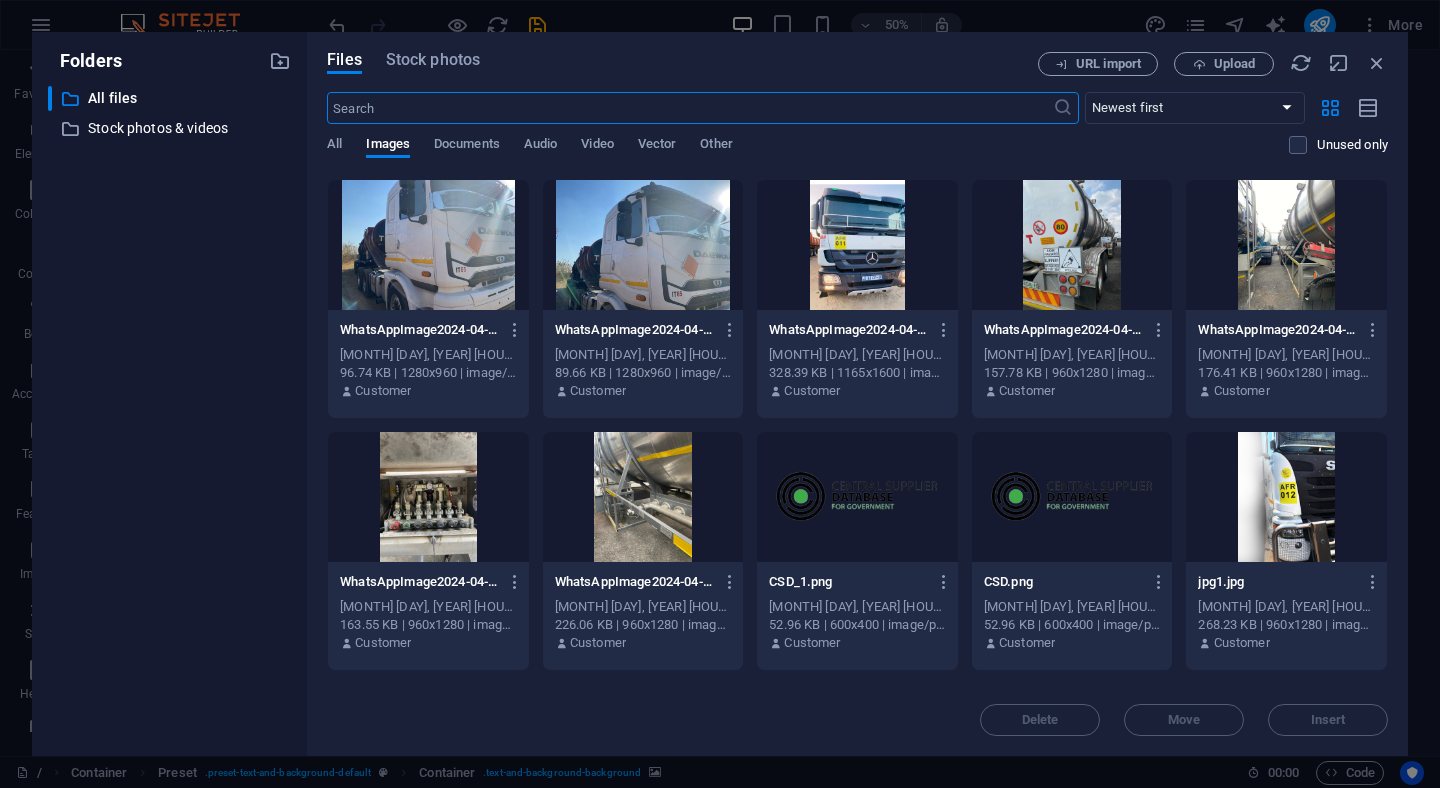 click at bounding box center (857, 245) 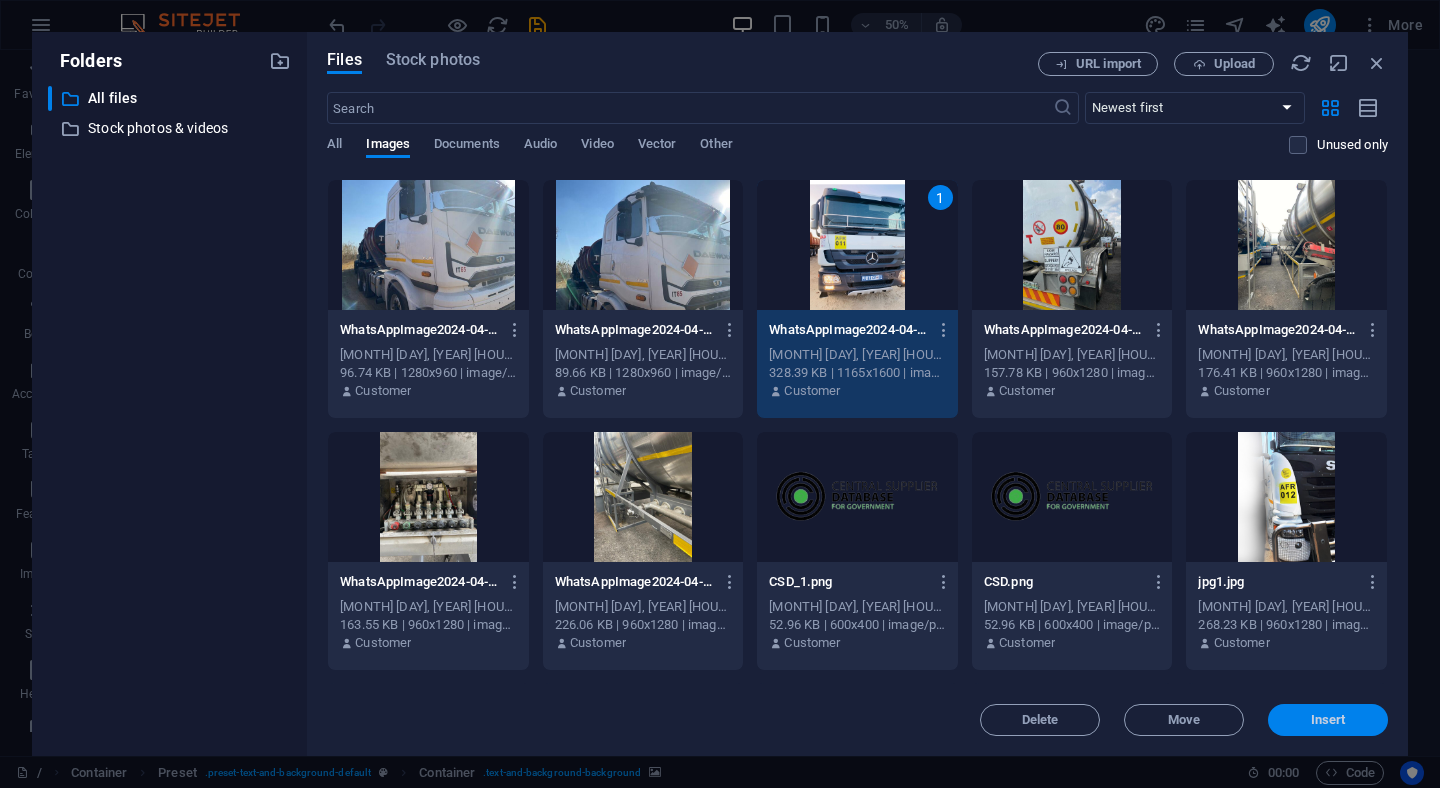 click on "Insert" at bounding box center (1328, 720) 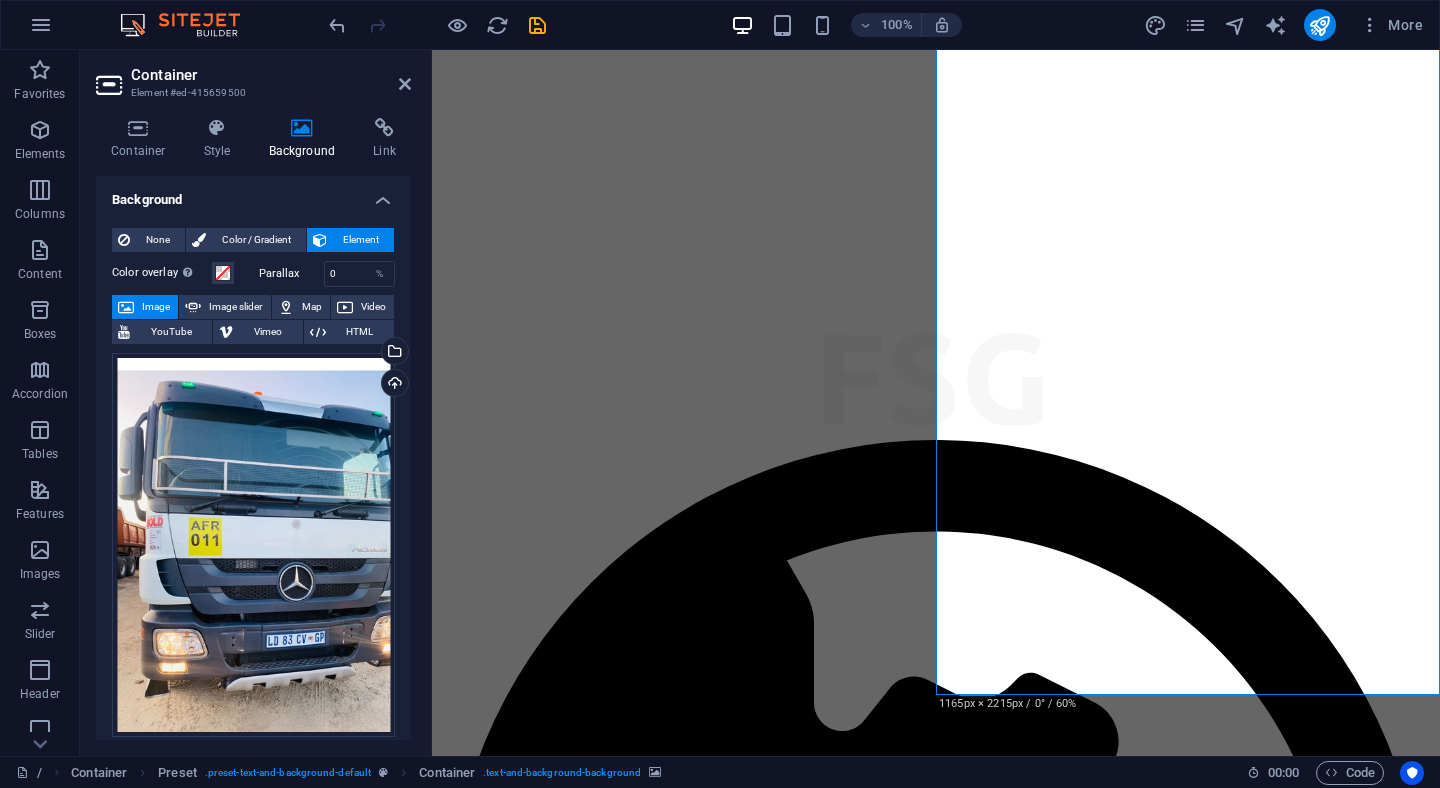 scroll, scrollTop: 1297, scrollLeft: 0, axis: vertical 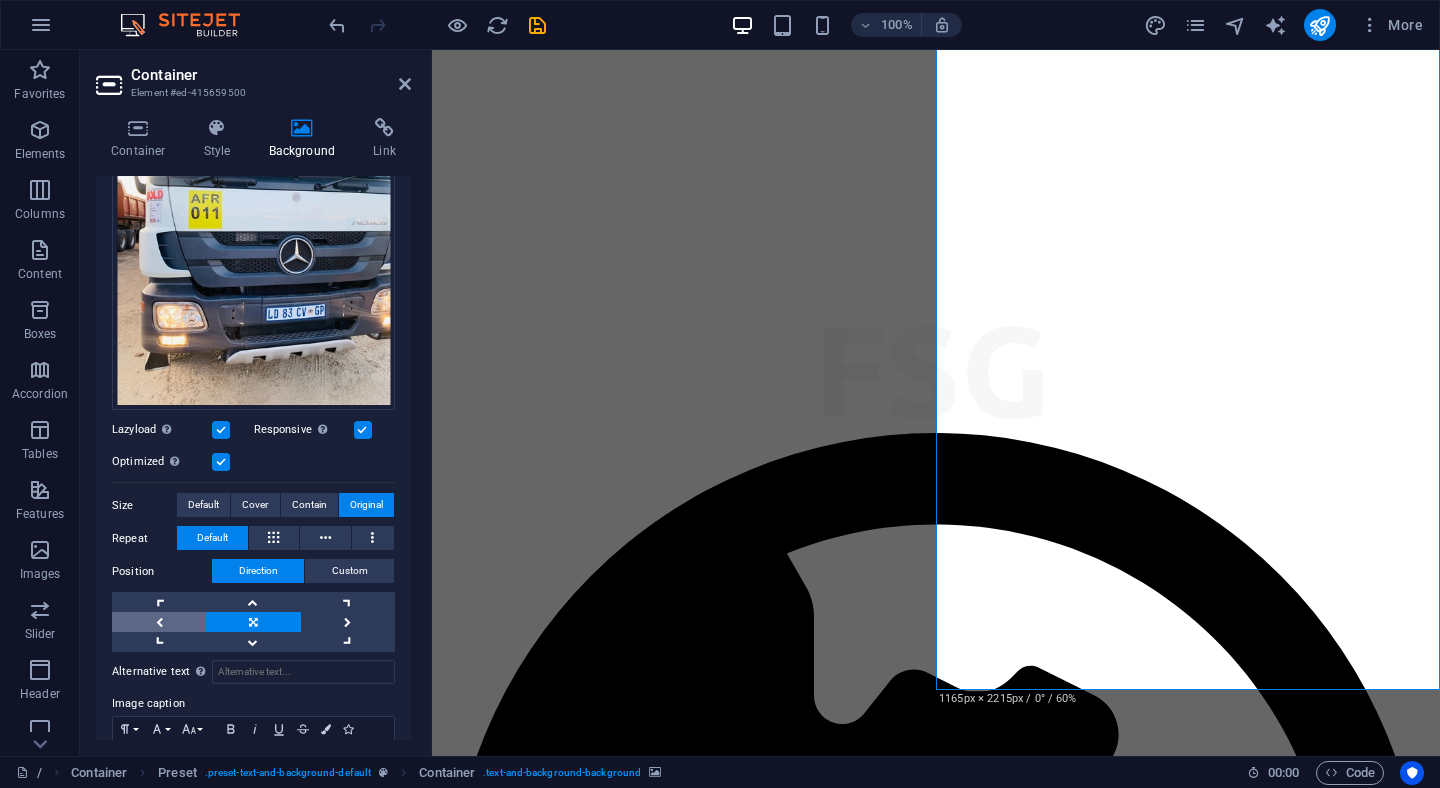 click at bounding box center (159, 622) 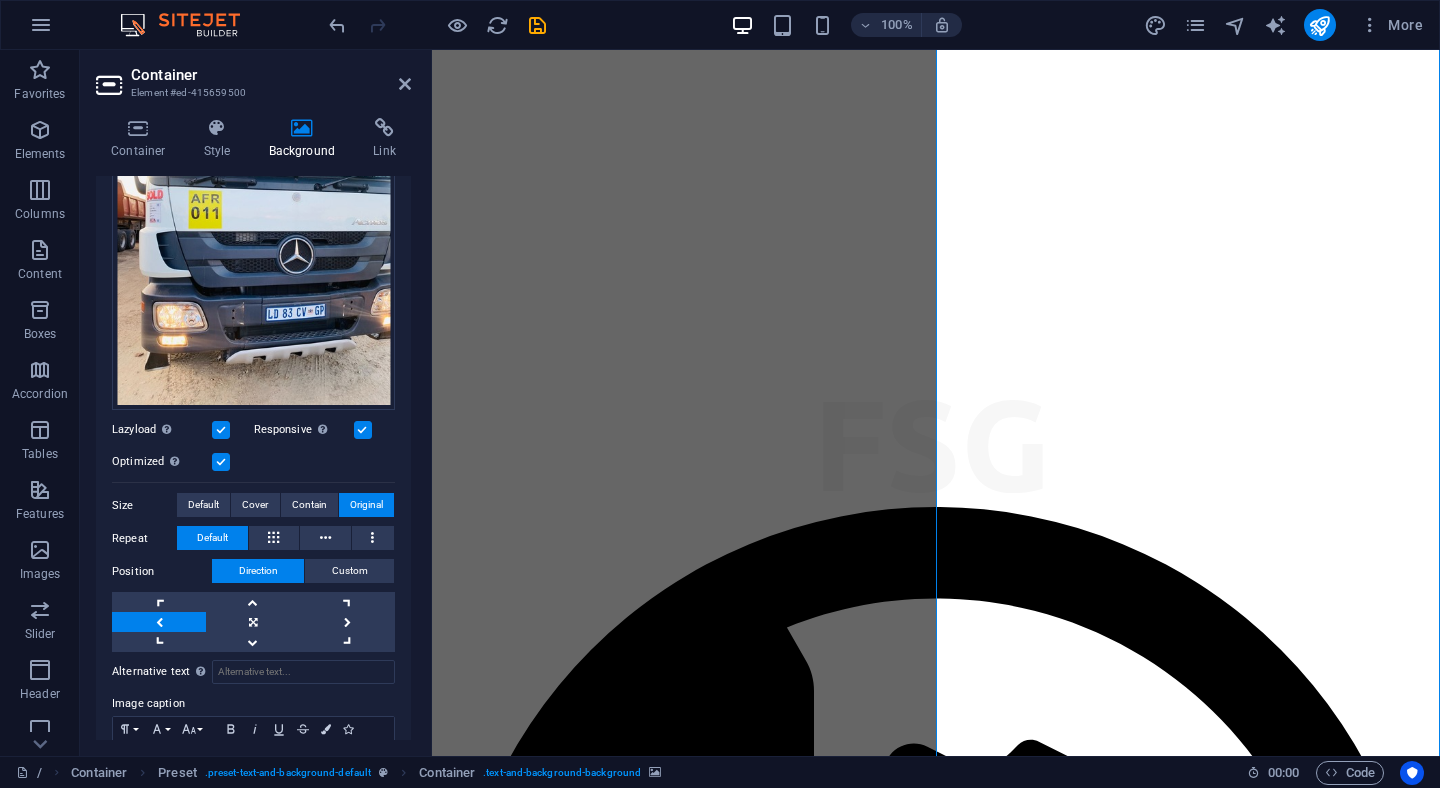 scroll, scrollTop: 1236, scrollLeft: 0, axis: vertical 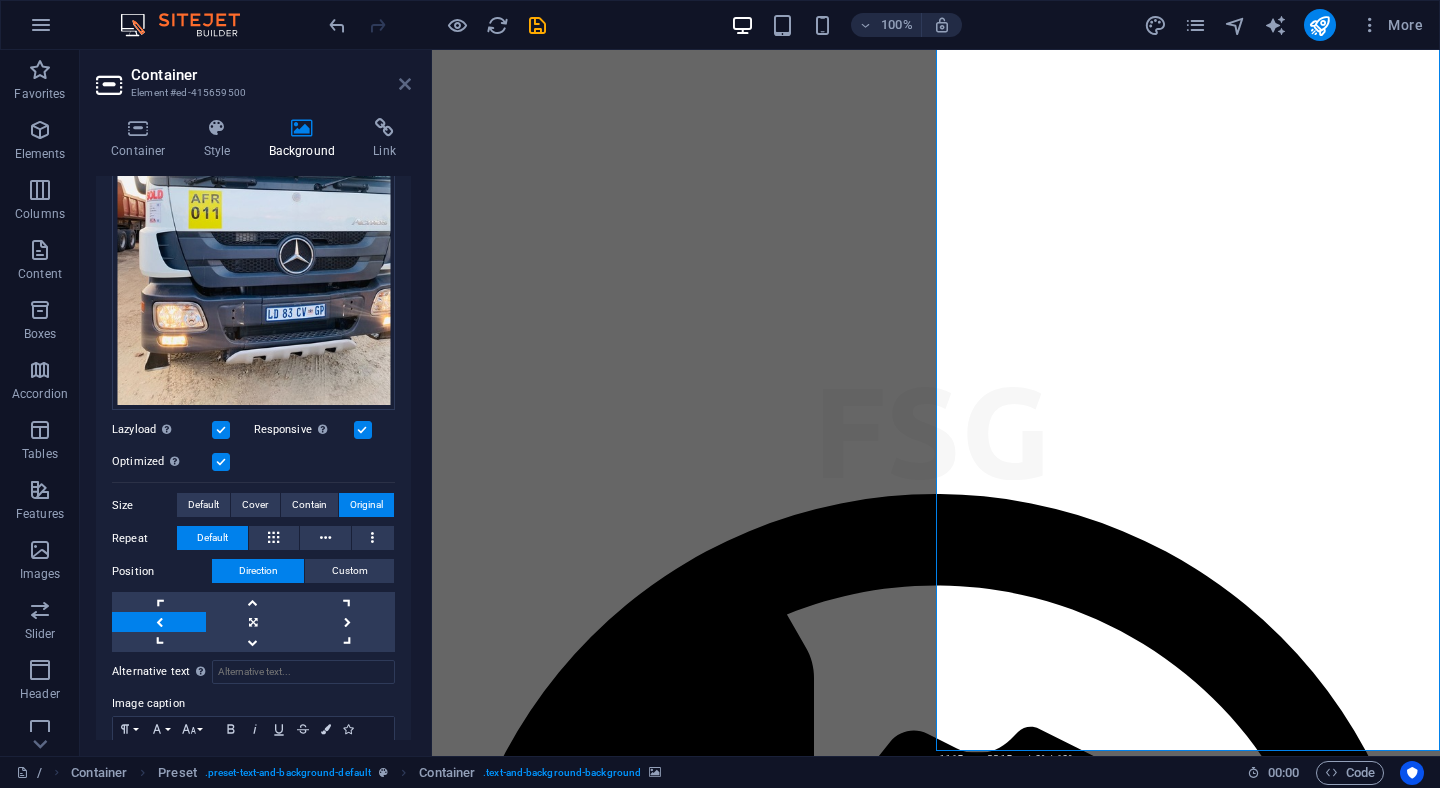 click at bounding box center [405, 84] 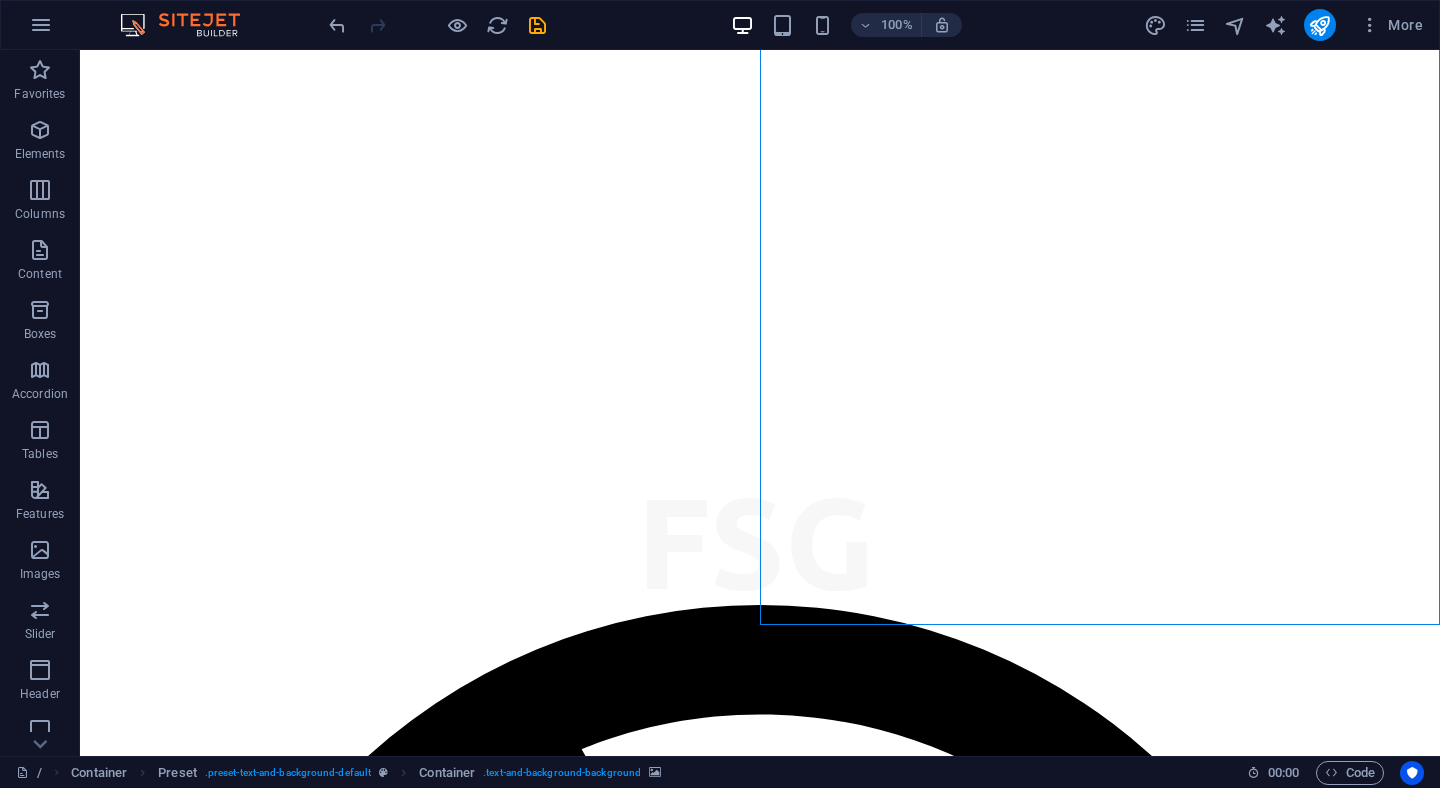 scroll, scrollTop: 1155, scrollLeft: 0, axis: vertical 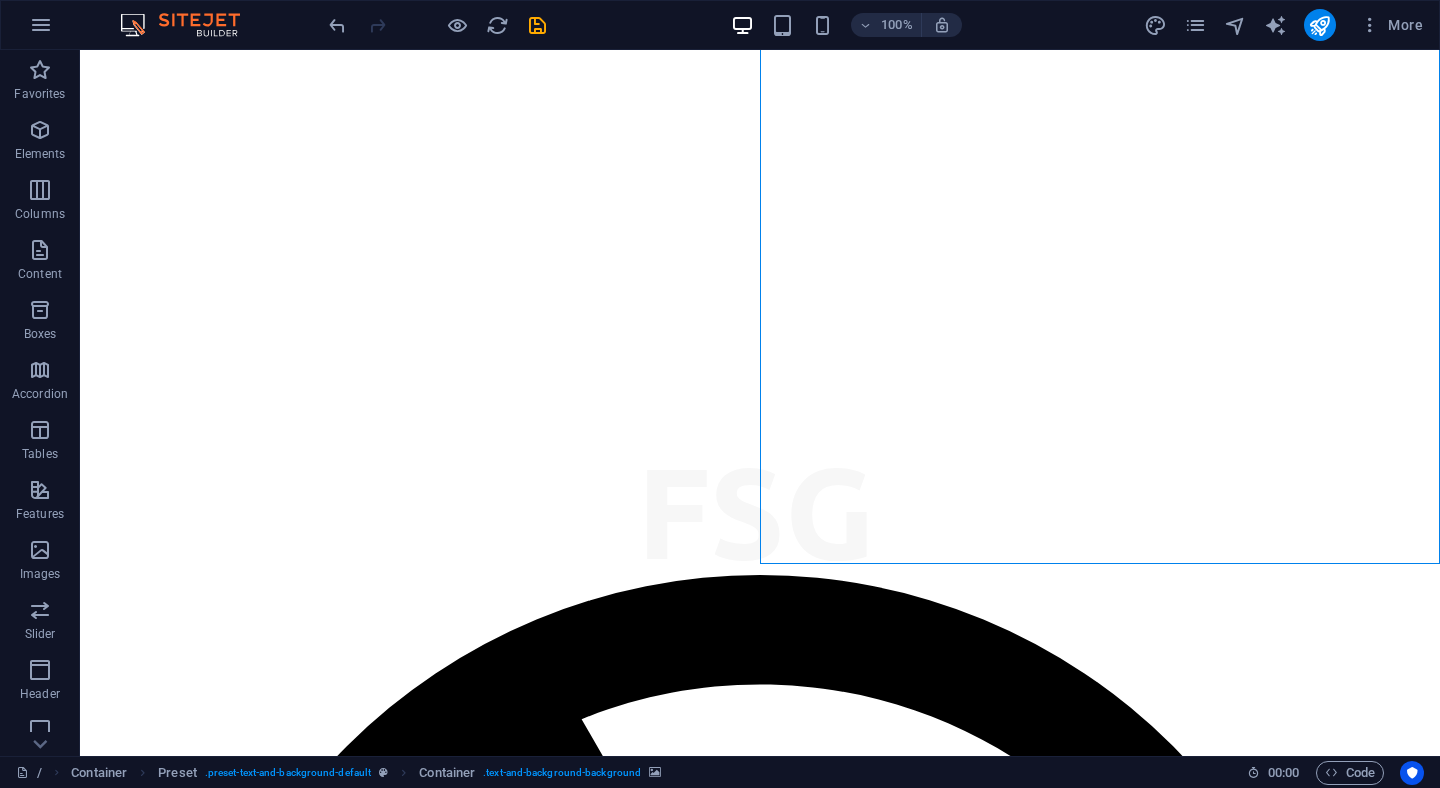 click at bounding box center [760, 5489] 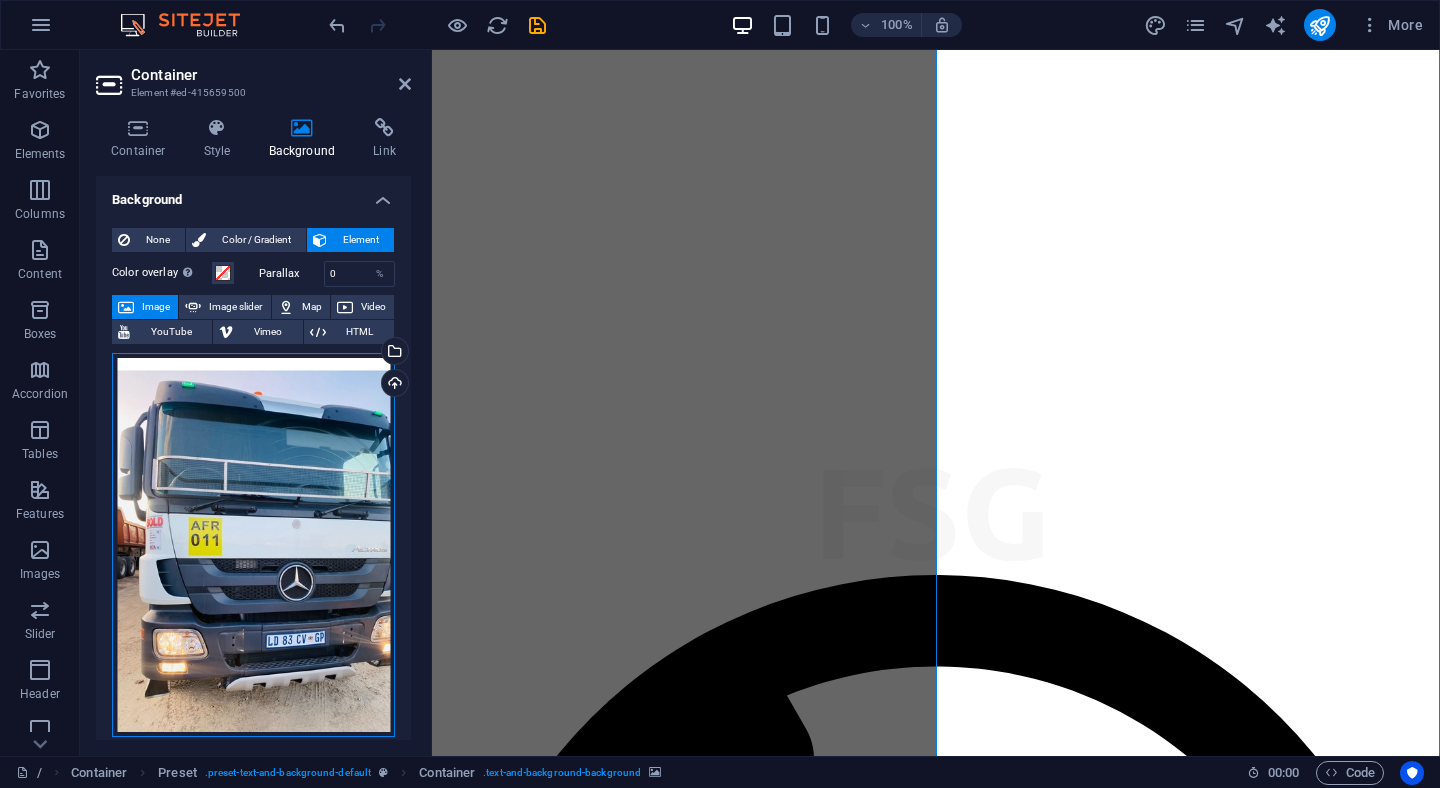 click on "Drag files here, click to choose files or select files from Files or our free stock photos & videos" at bounding box center (253, 545) 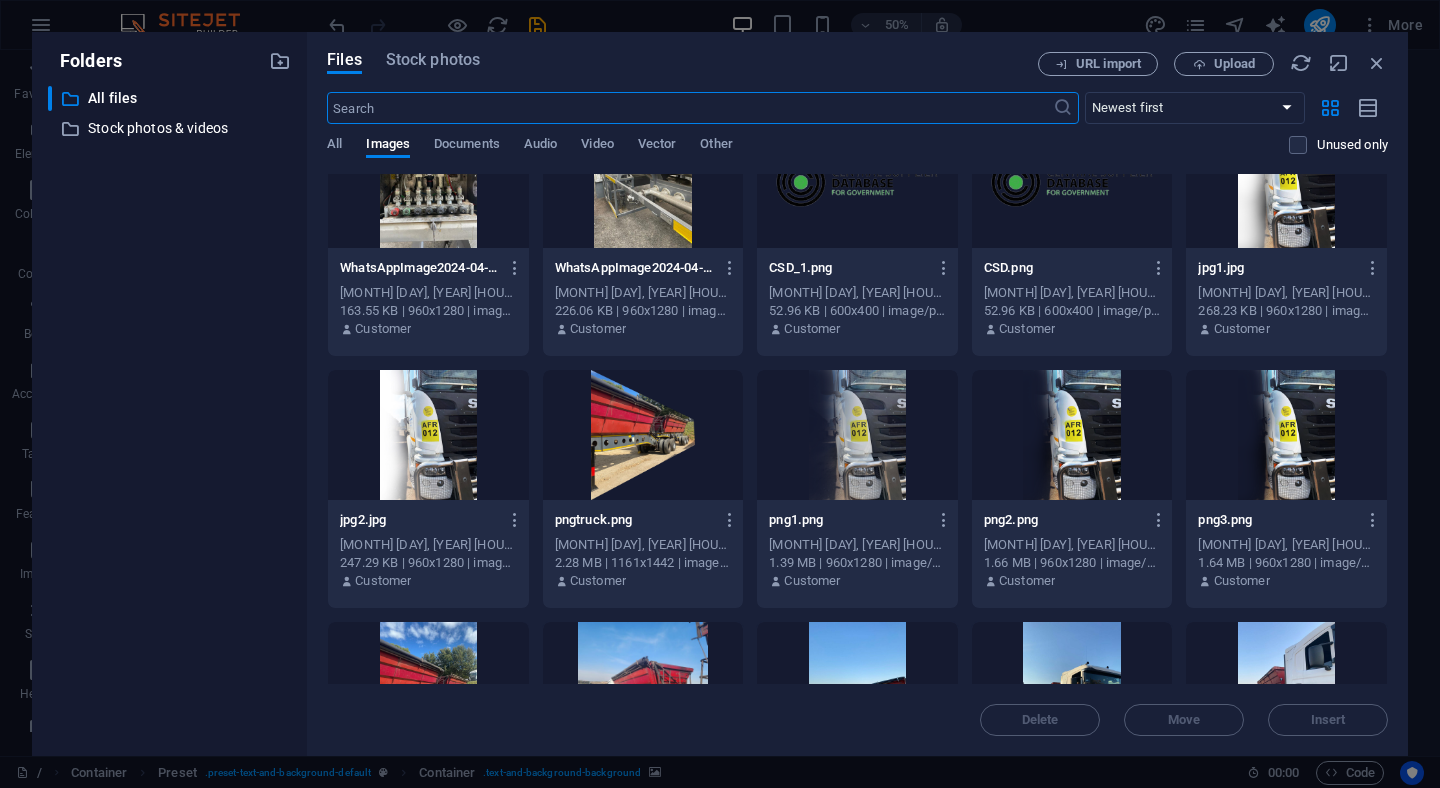 scroll, scrollTop: 4591, scrollLeft: 0, axis: vertical 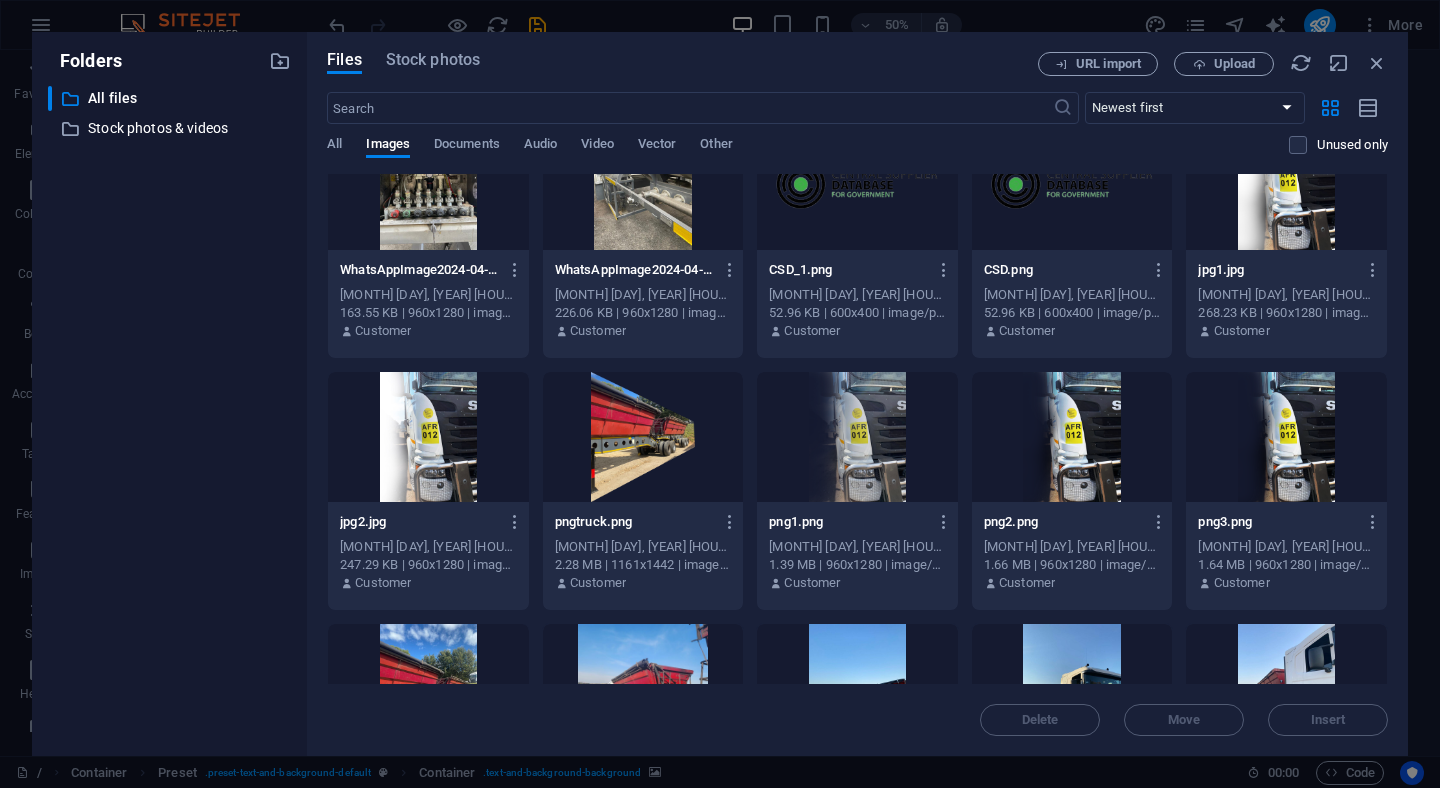 click at bounding box center (1286, 185) 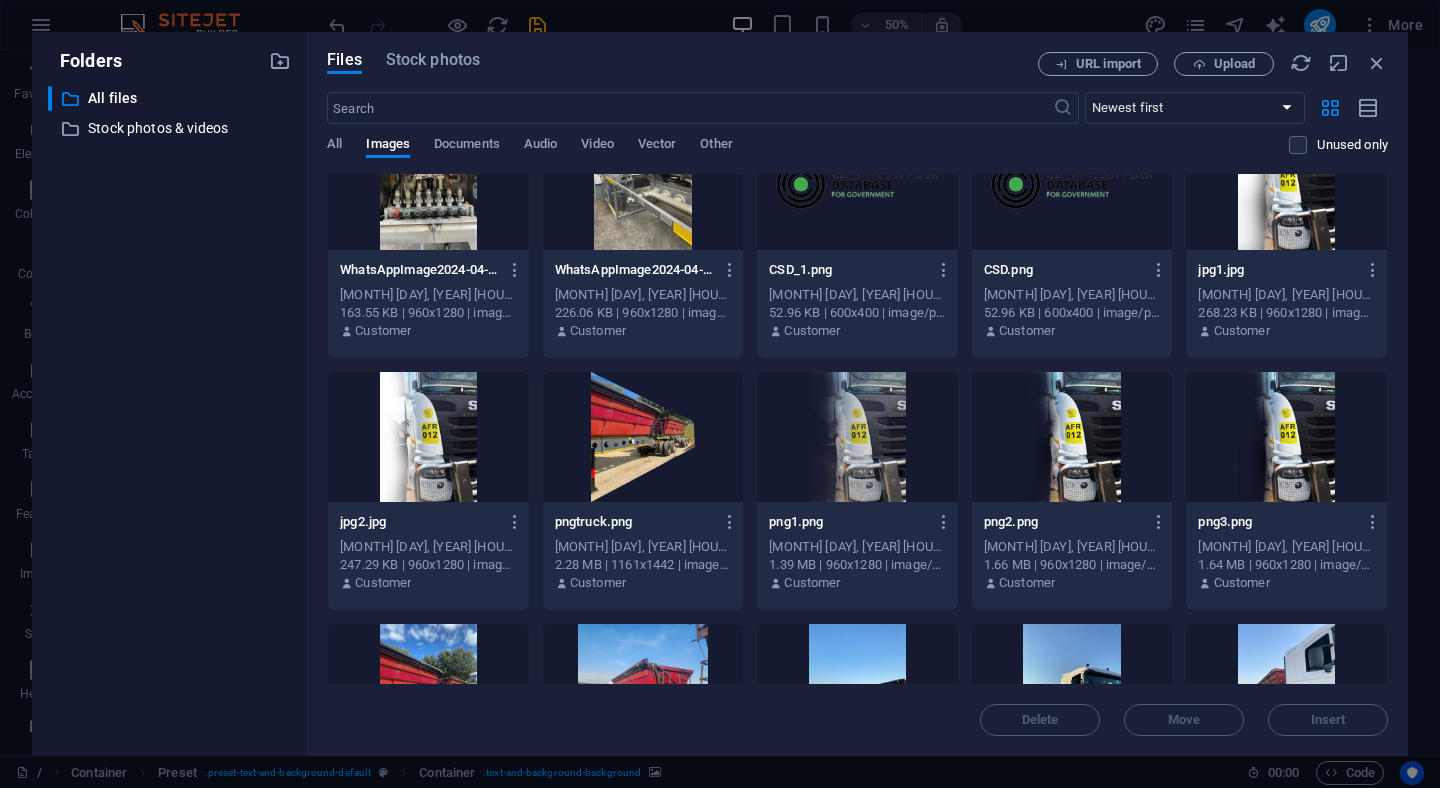 click at bounding box center [1286, 185] 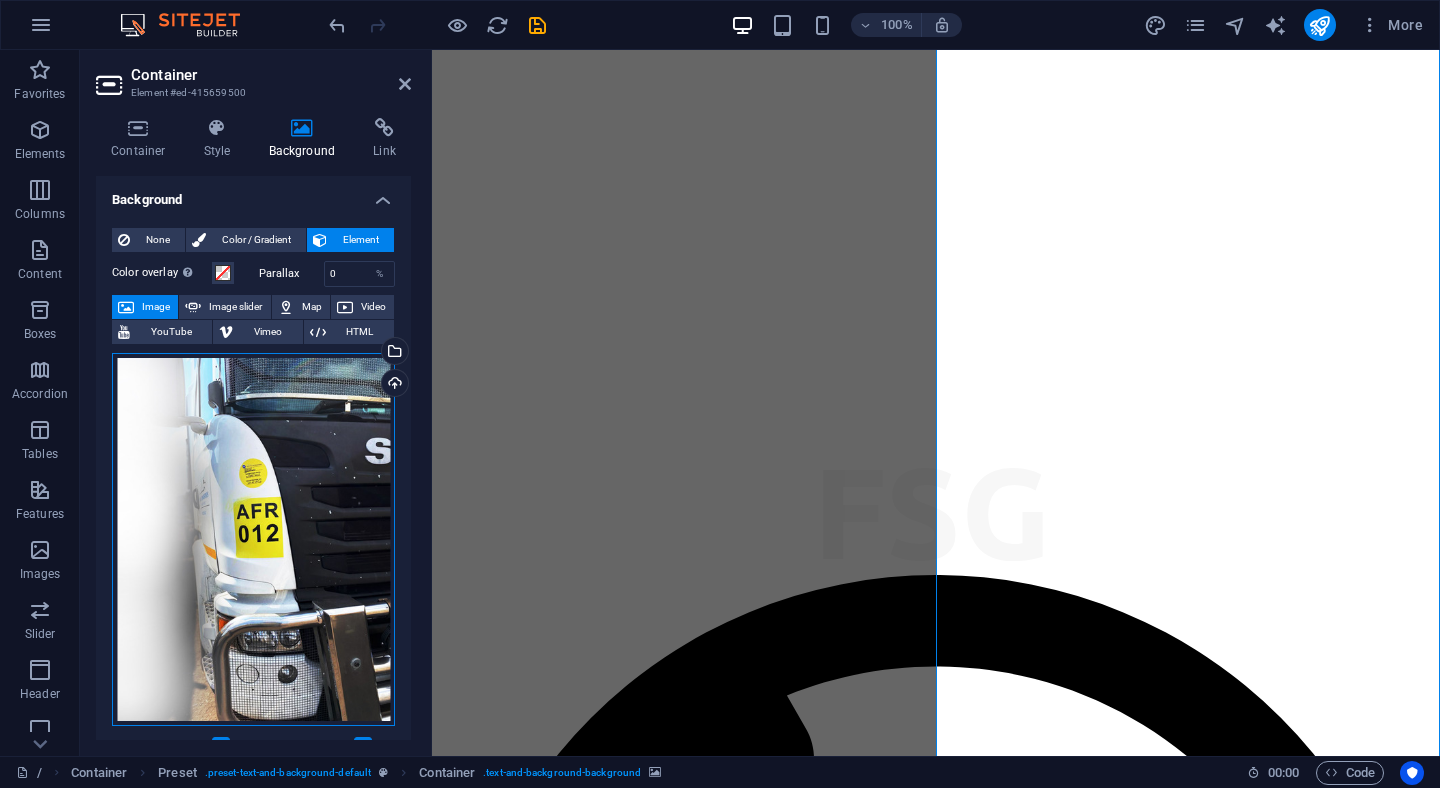 click on "Drag files here, click to choose files or select files from Files or our free stock photos & videos" at bounding box center [253, 540] 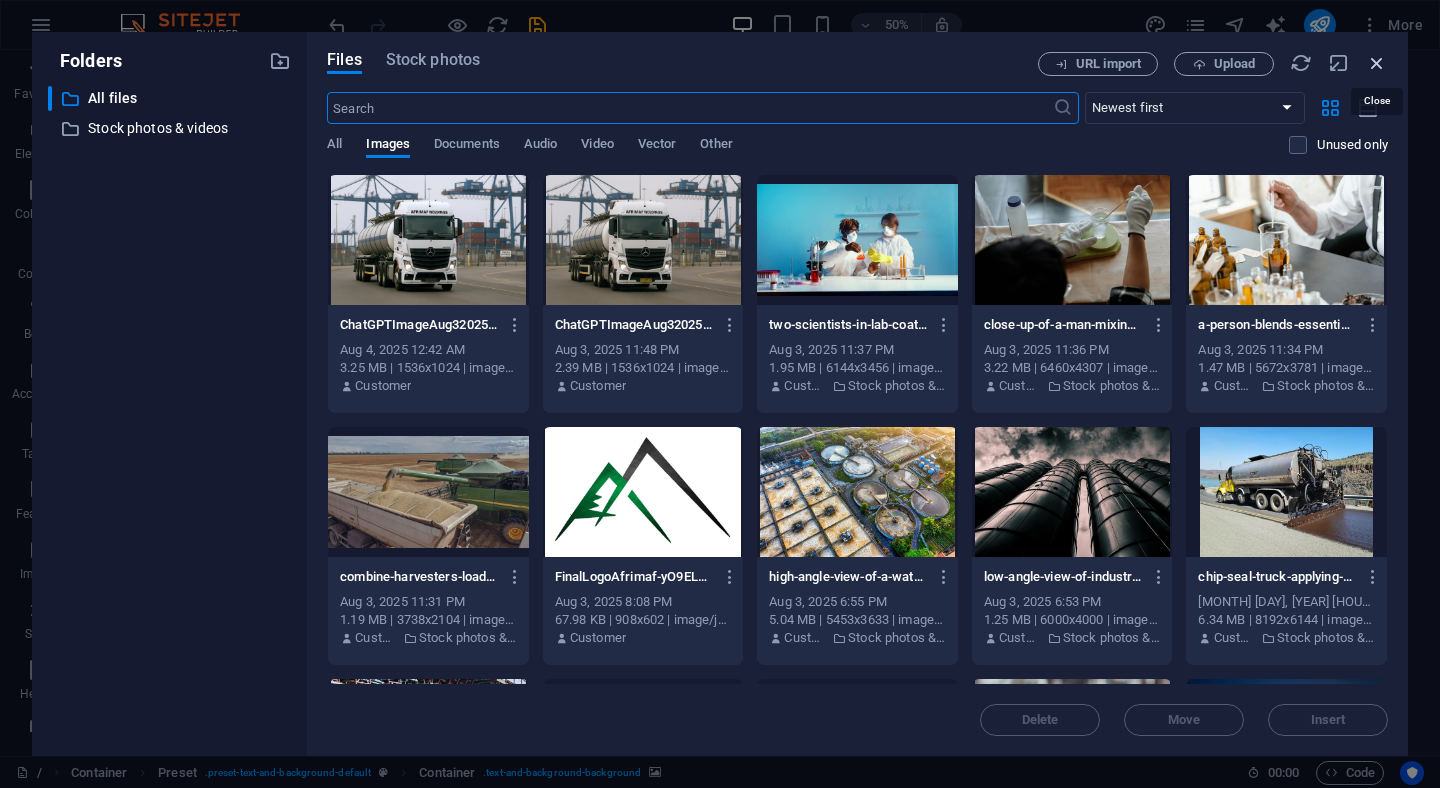 click at bounding box center [1377, 63] 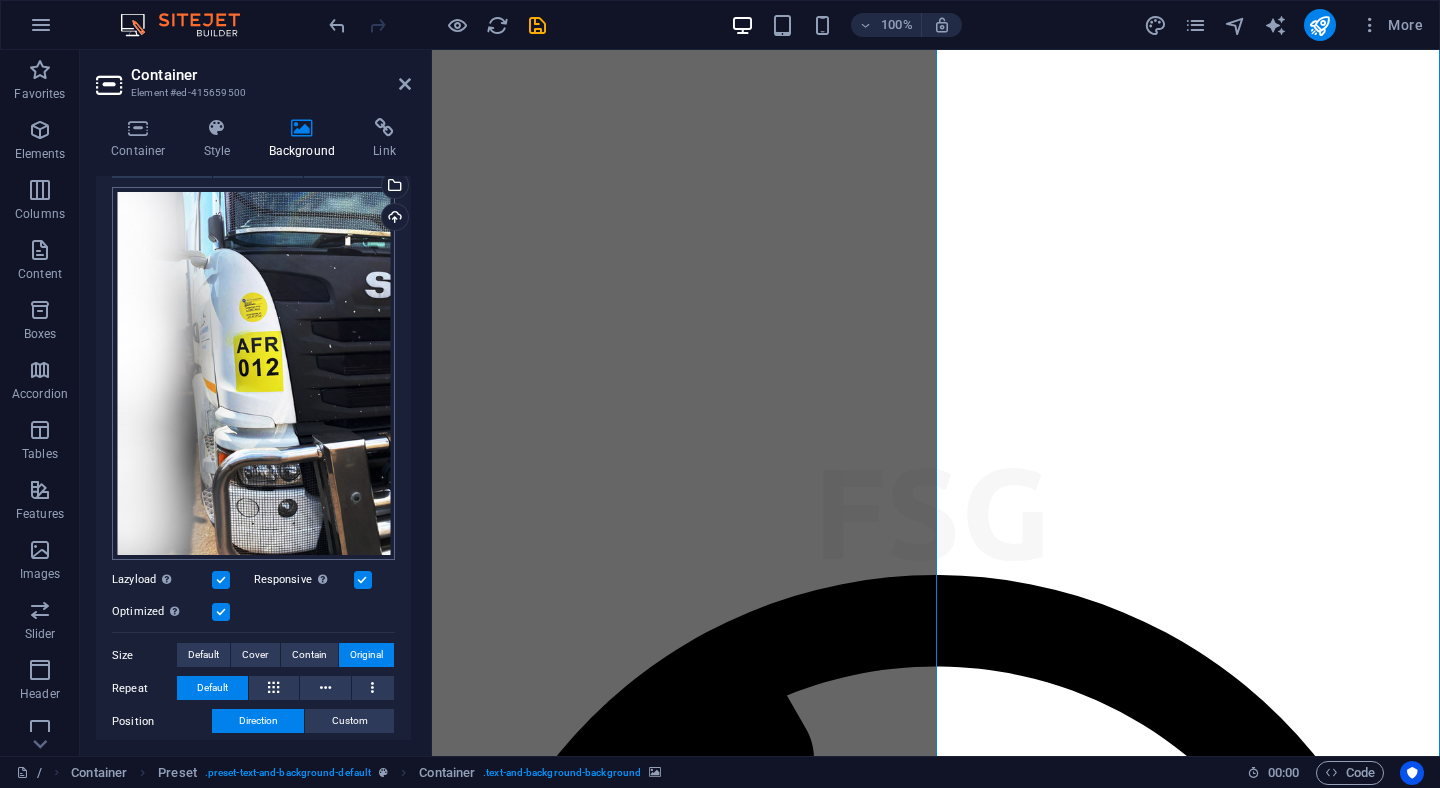 scroll, scrollTop: 213, scrollLeft: 0, axis: vertical 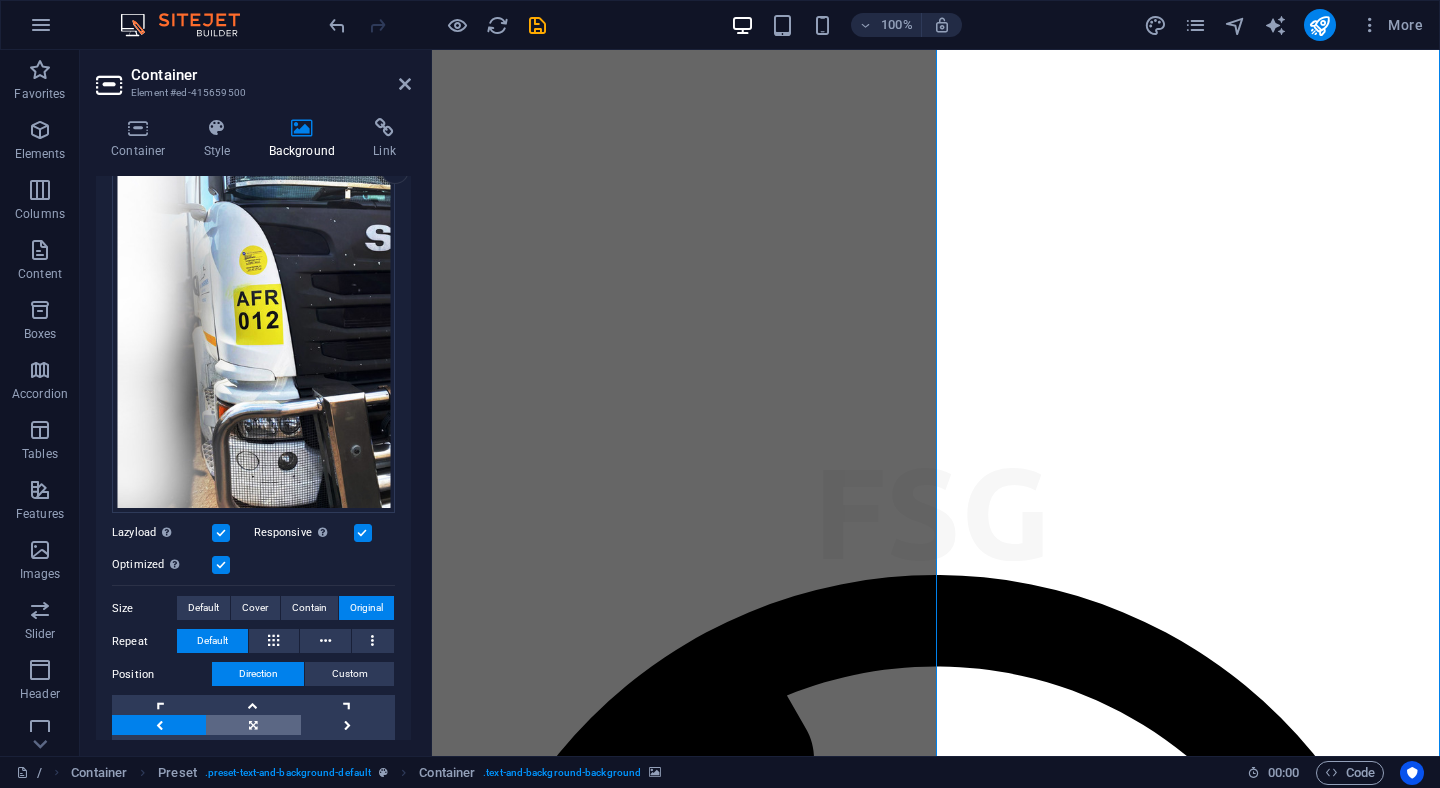 click at bounding box center [253, 725] 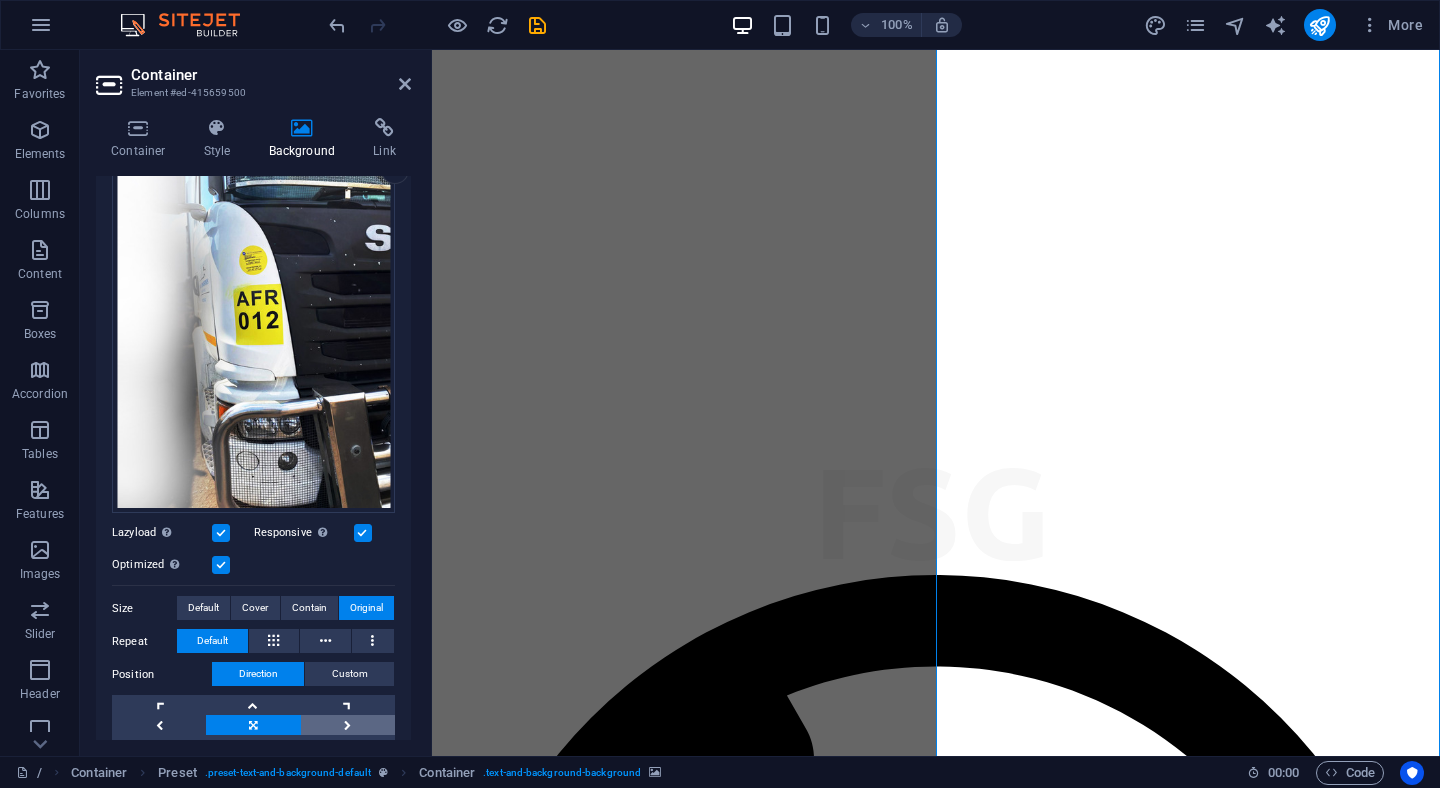 click at bounding box center (348, 725) 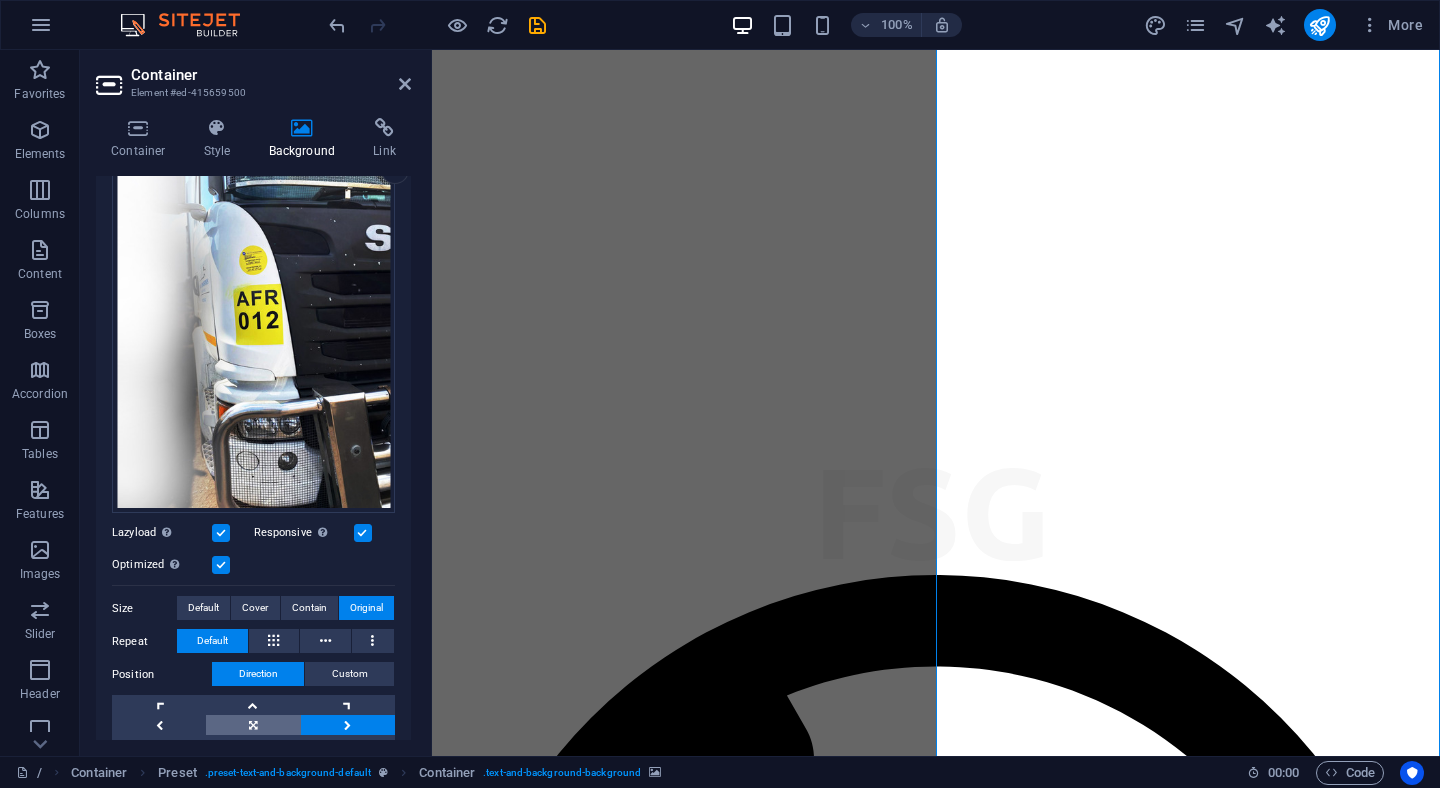 click at bounding box center [253, 725] 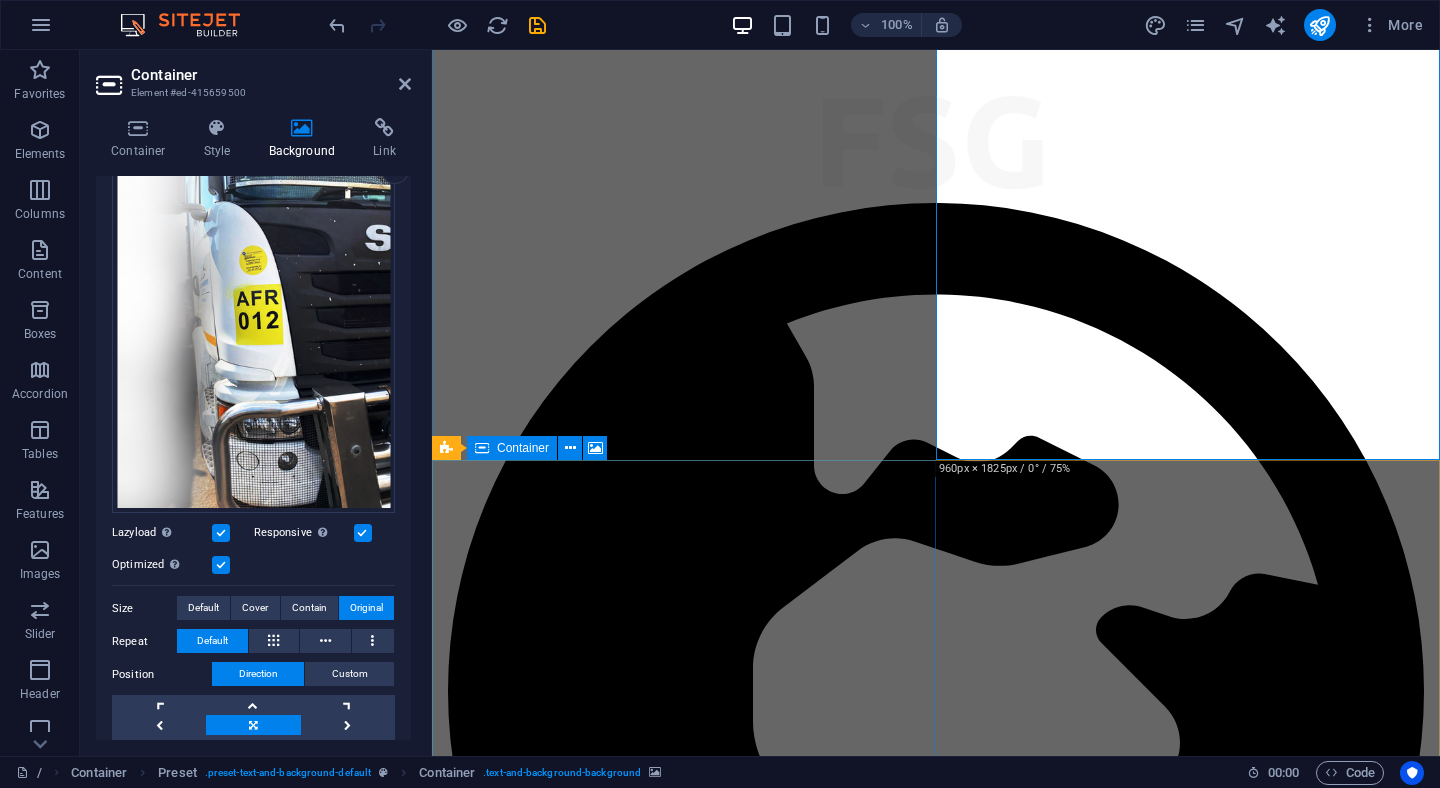 click on "Drop content here or  Add elements  Paste clipboard" at bounding box center (936, 6698) 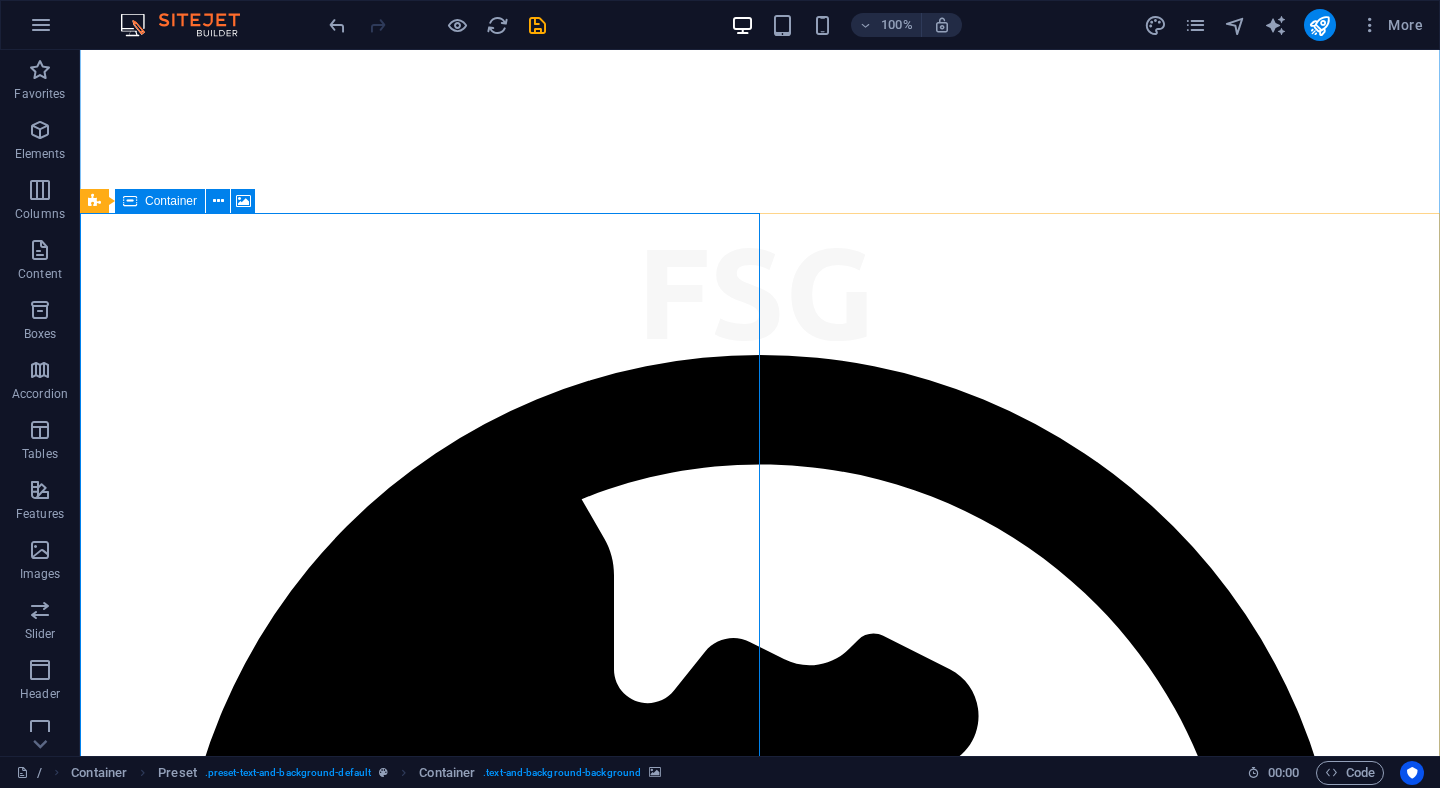 scroll, scrollTop: 1248, scrollLeft: 0, axis: vertical 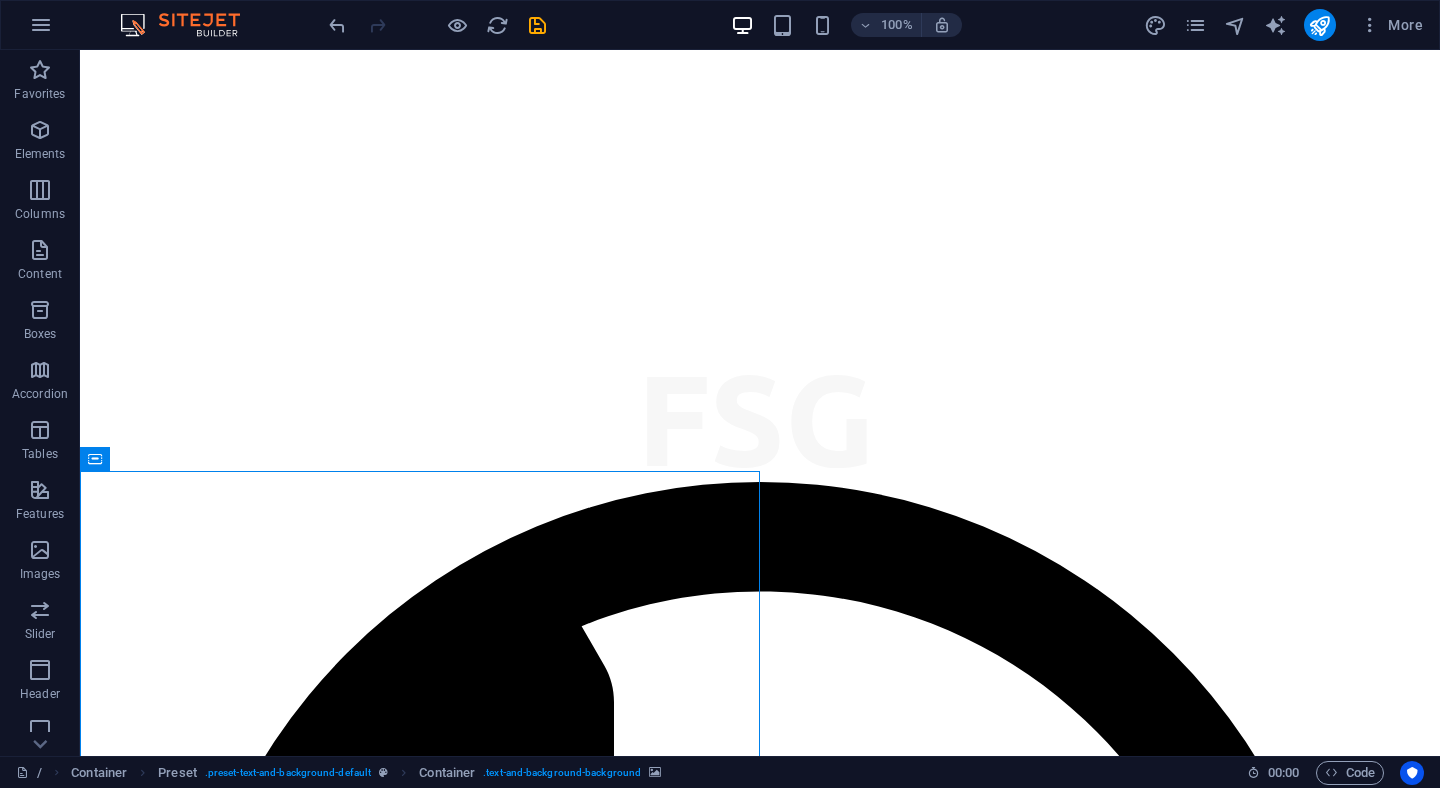 click at bounding box center (760, 5496) 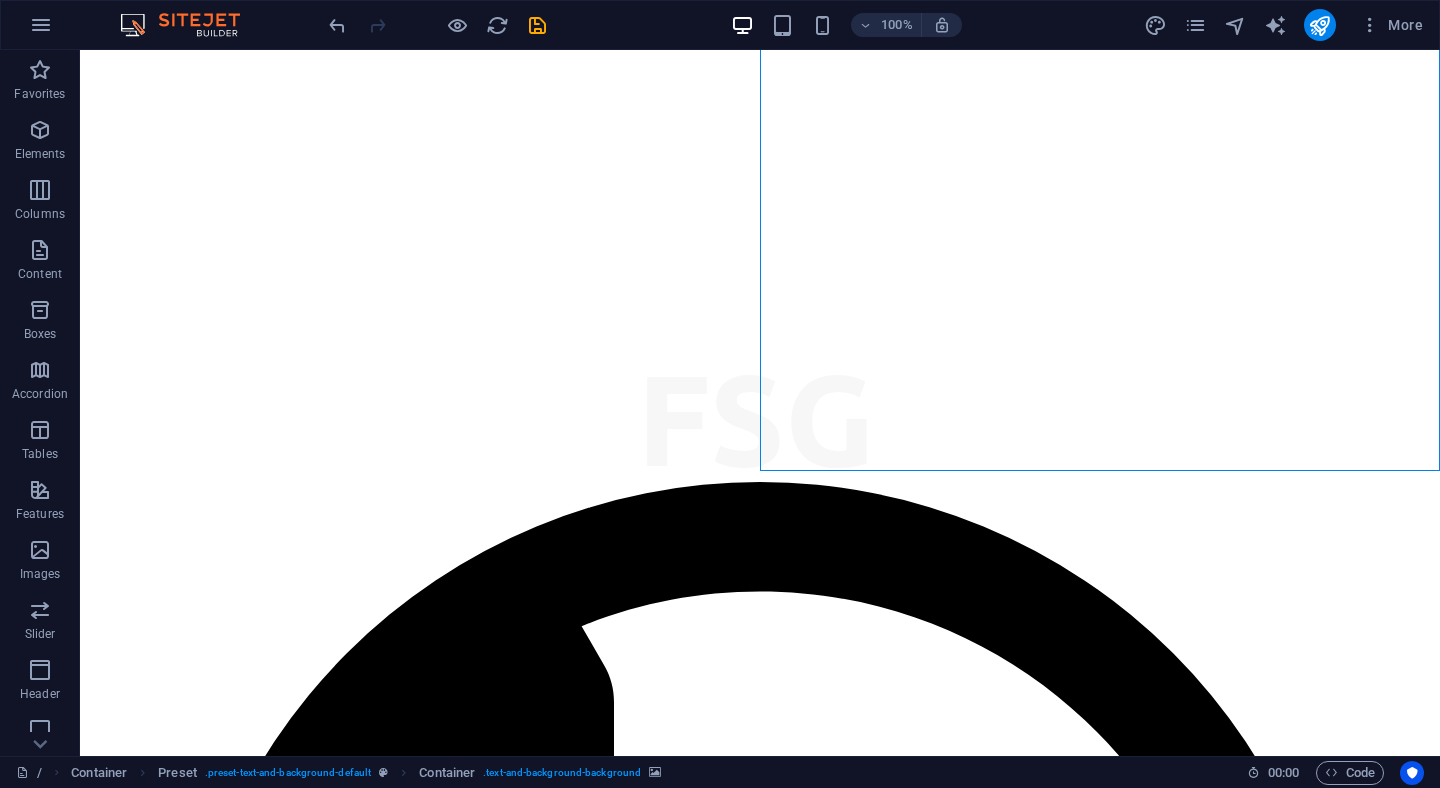 click at bounding box center (760, 5496) 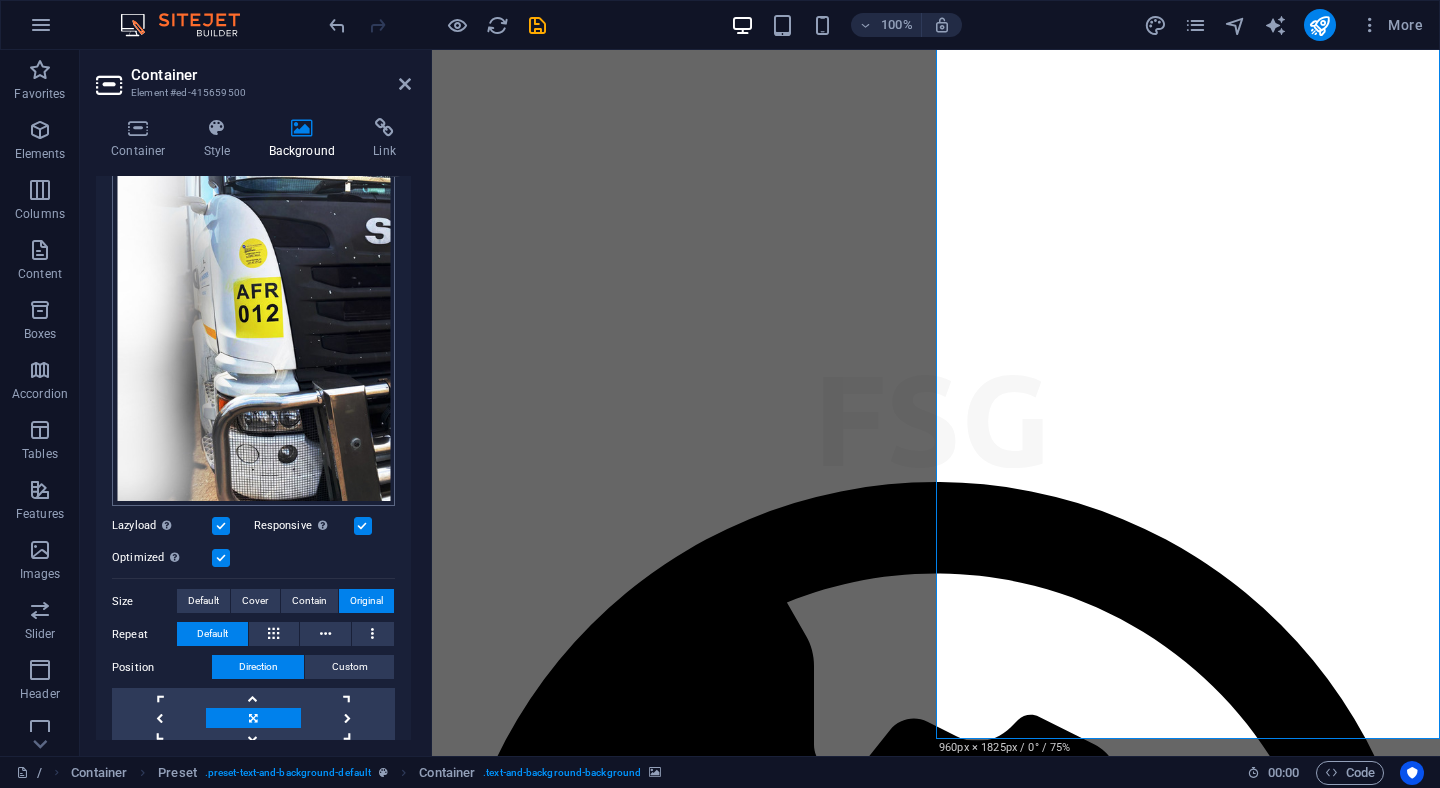 scroll, scrollTop: 280, scrollLeft: 0, axis: vertical 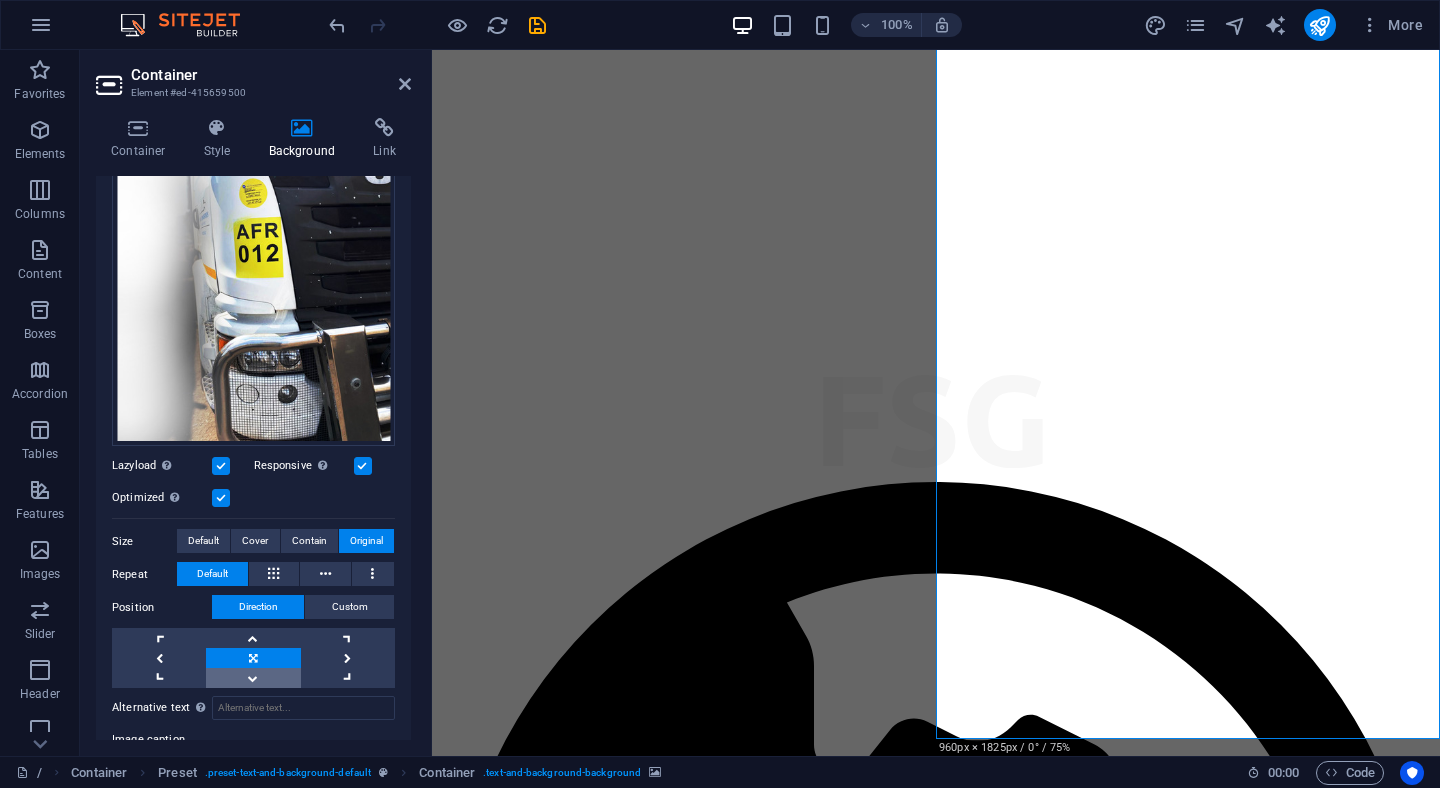 click at bounding box center [253, 678] 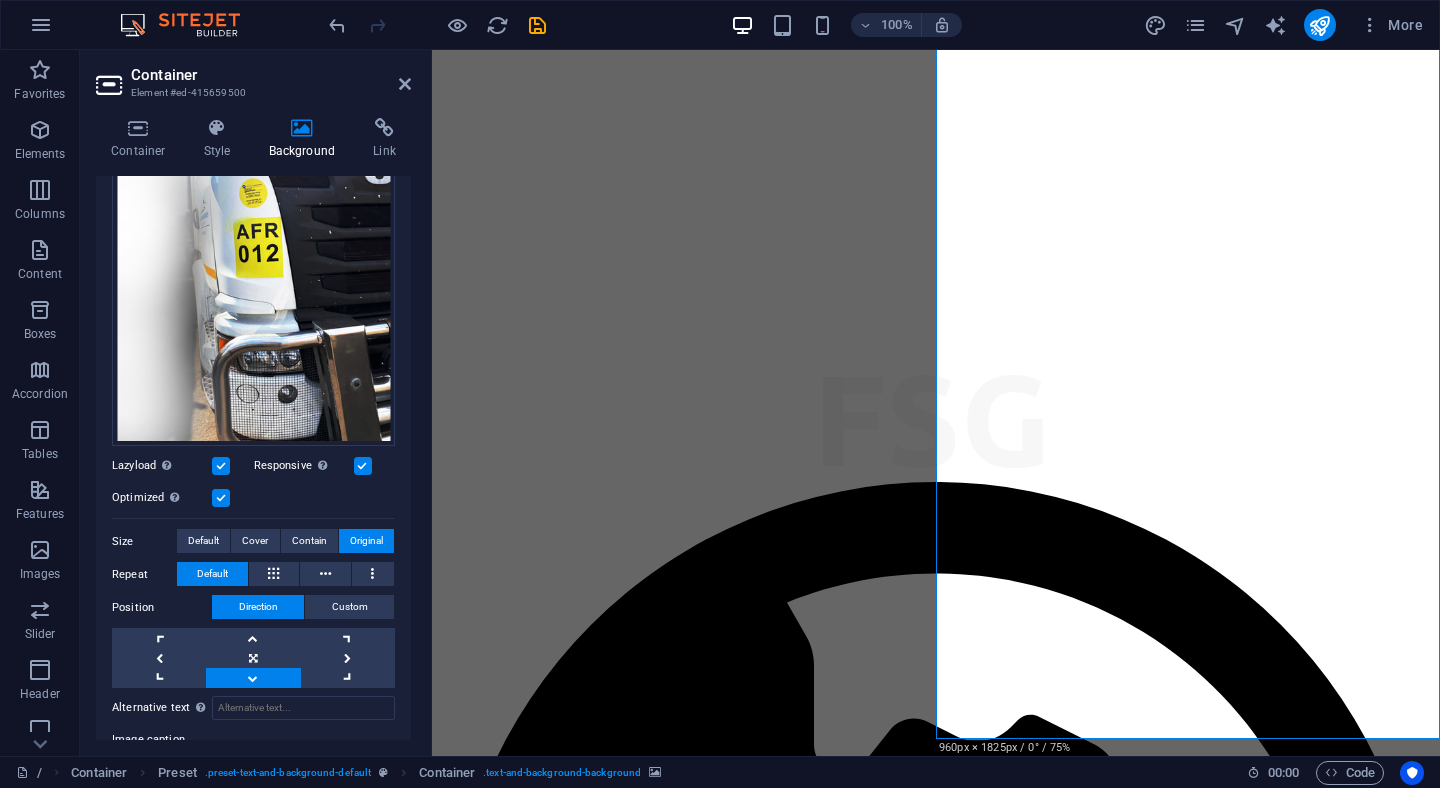 click at bounding box center [936, 5239] 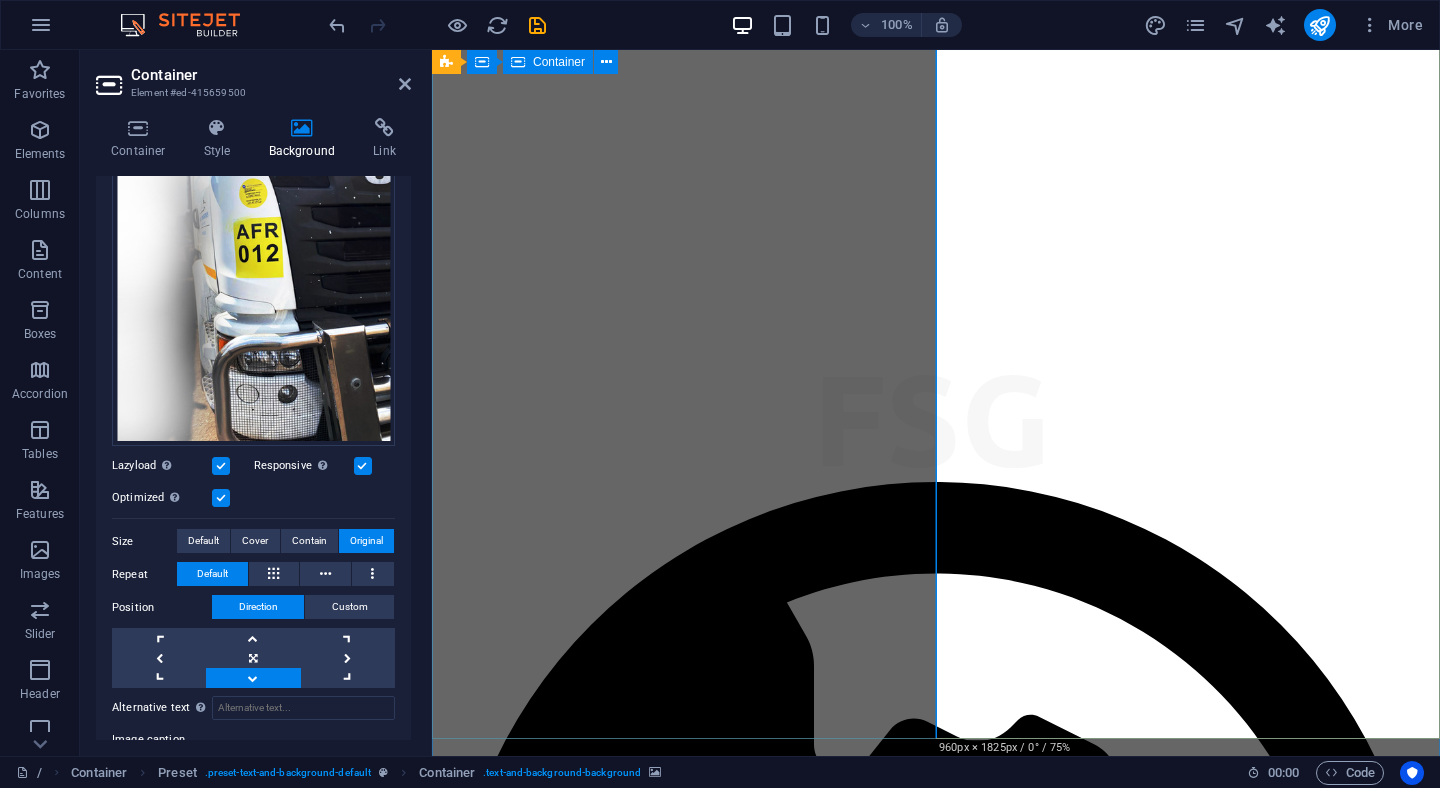 click on "FSG Group is a collaborative network of leading transport companies, brokers, and clients across Southern Africa. Under the umbrella of Afrimaf Holdings, we specialize in the transportation of a diverse range of commodities throughout the region. Our fleet continues to grow and includes side tippers, super link tautliners, super link flatbeds, as well as Diesel , HFO , Bitumen , LPG , other specialised tankers, and tri-axle trucks. Afrimaf Holdings primarily services key routes connecting various mines in South Africa to major ports, including Durban Bulk Connections, Maydon Wharf, Richards Bay, Saldanha Bay, and Port Elizabeth. Additionally, our fleet management service ensures efficient and smooth operations for our subcontracted truck owners, providing them with peace of mind. We also offer both short-term and long-term contracts within South Africa and SADC region." at bounding box center (936, 4266) 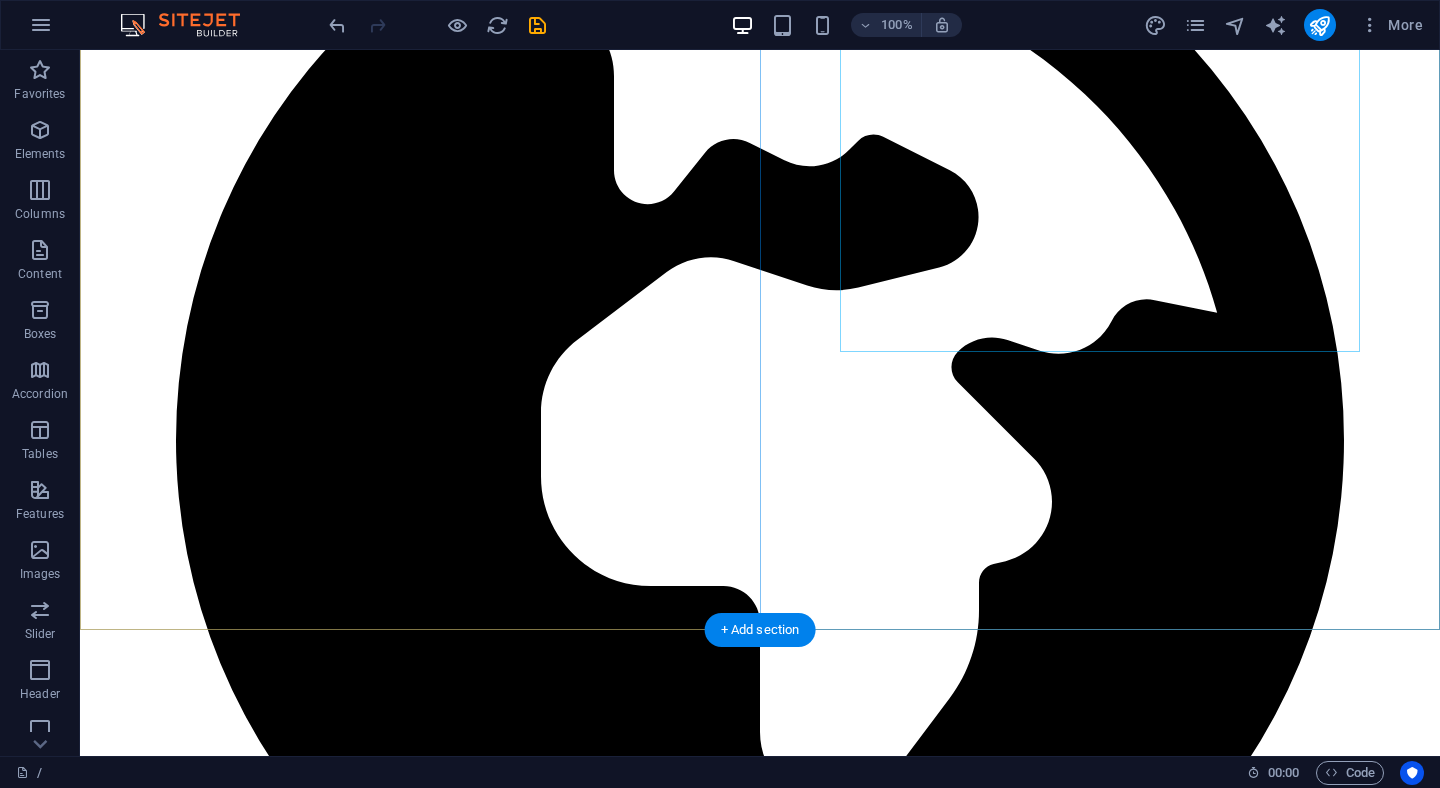 scroll, scrollTop: 1901, scrollLeft: 0, axis: vertical 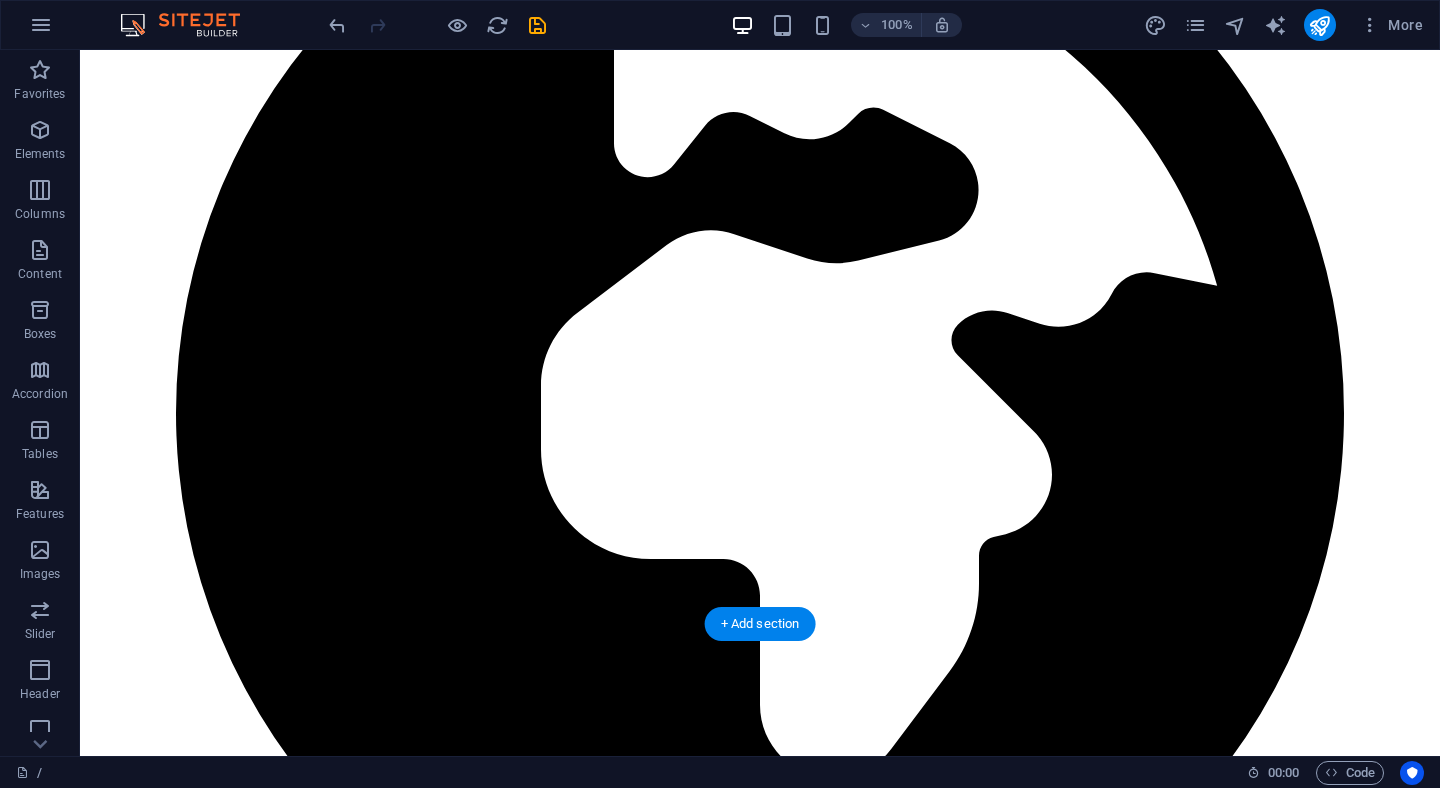 click at bounding box center (760, 5667) 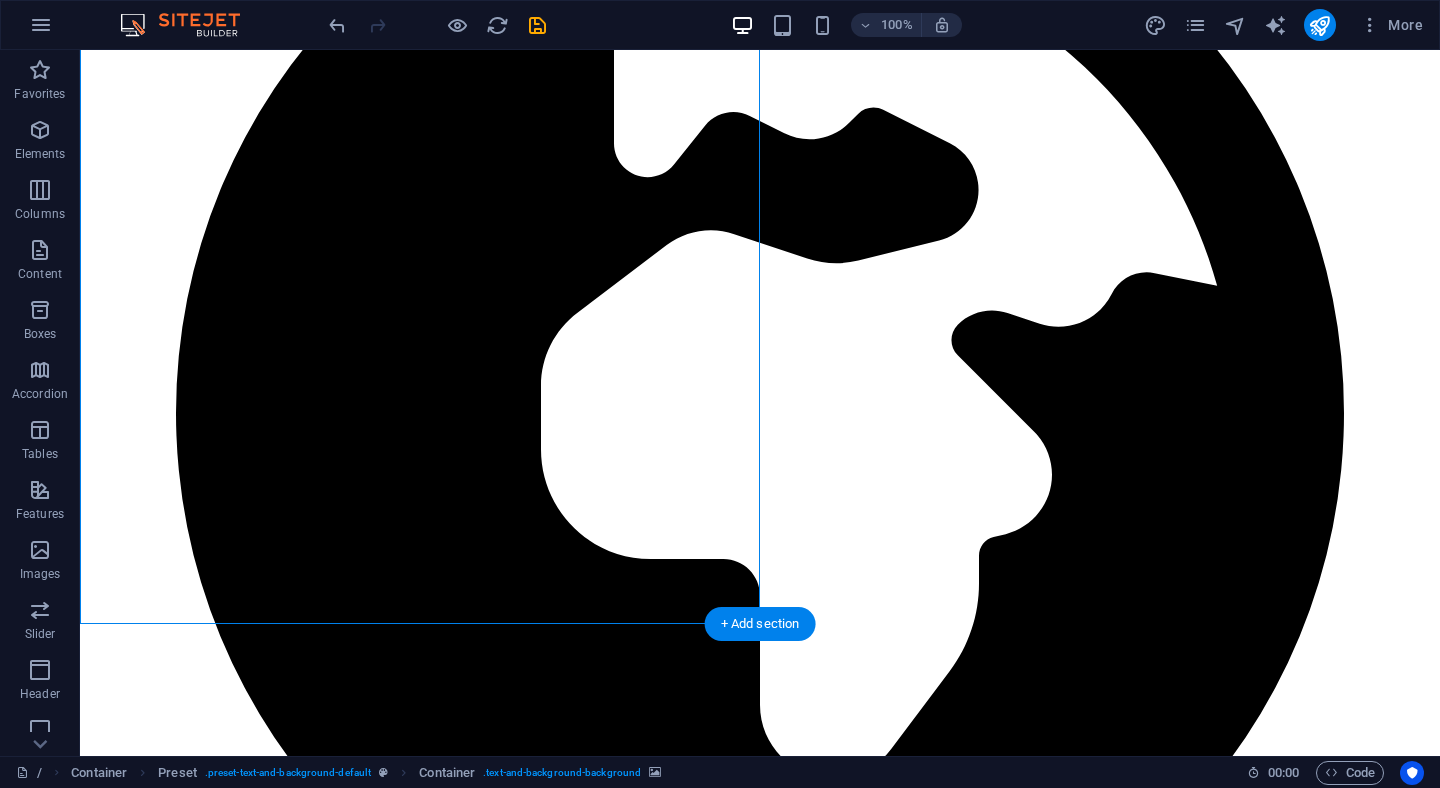click at bounding box center [760, 5667] 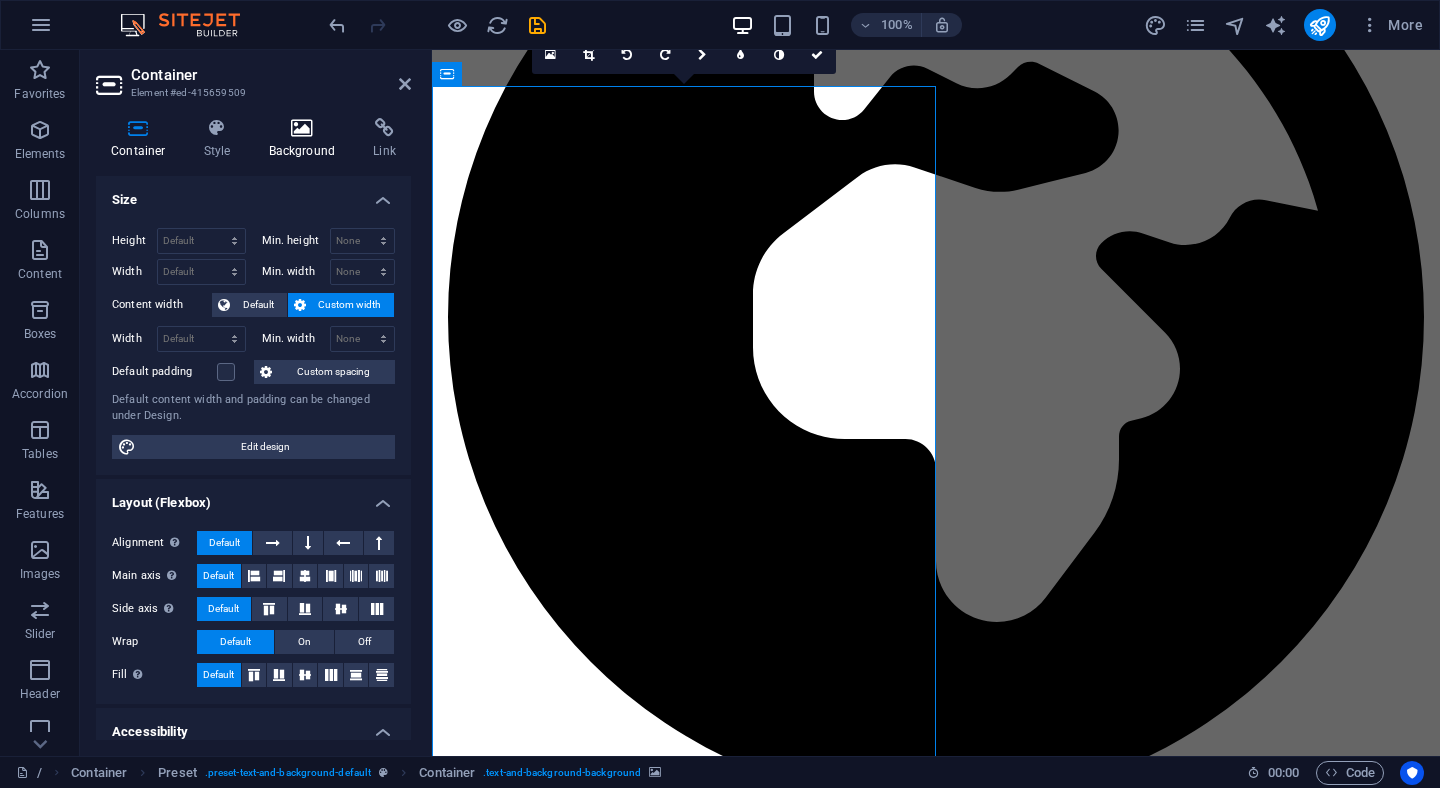 click at bounding box center [302, 128] 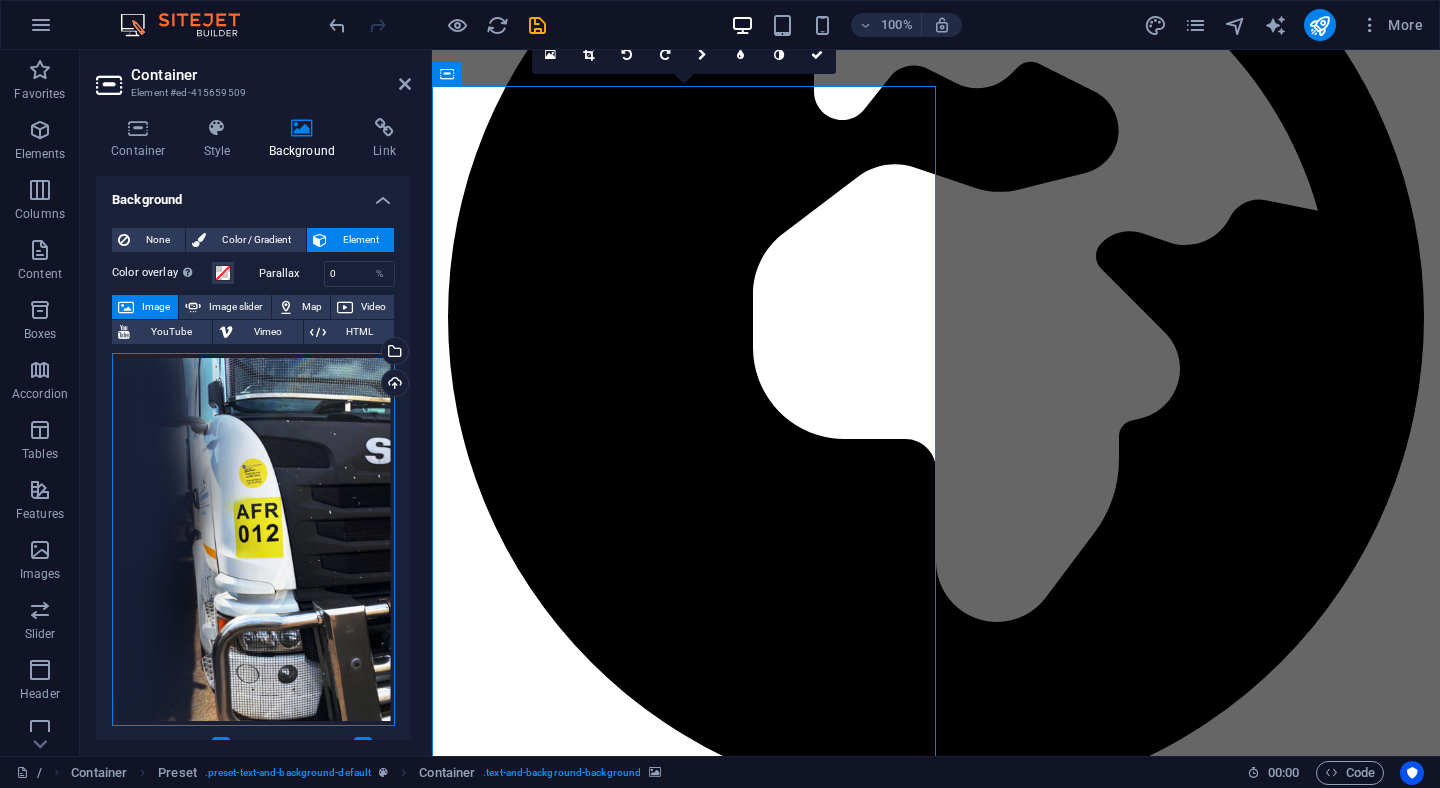 click on "Drag files here, click to choose files or select files from Files or our free stock photos & videos" at bounding box center (253, 540) 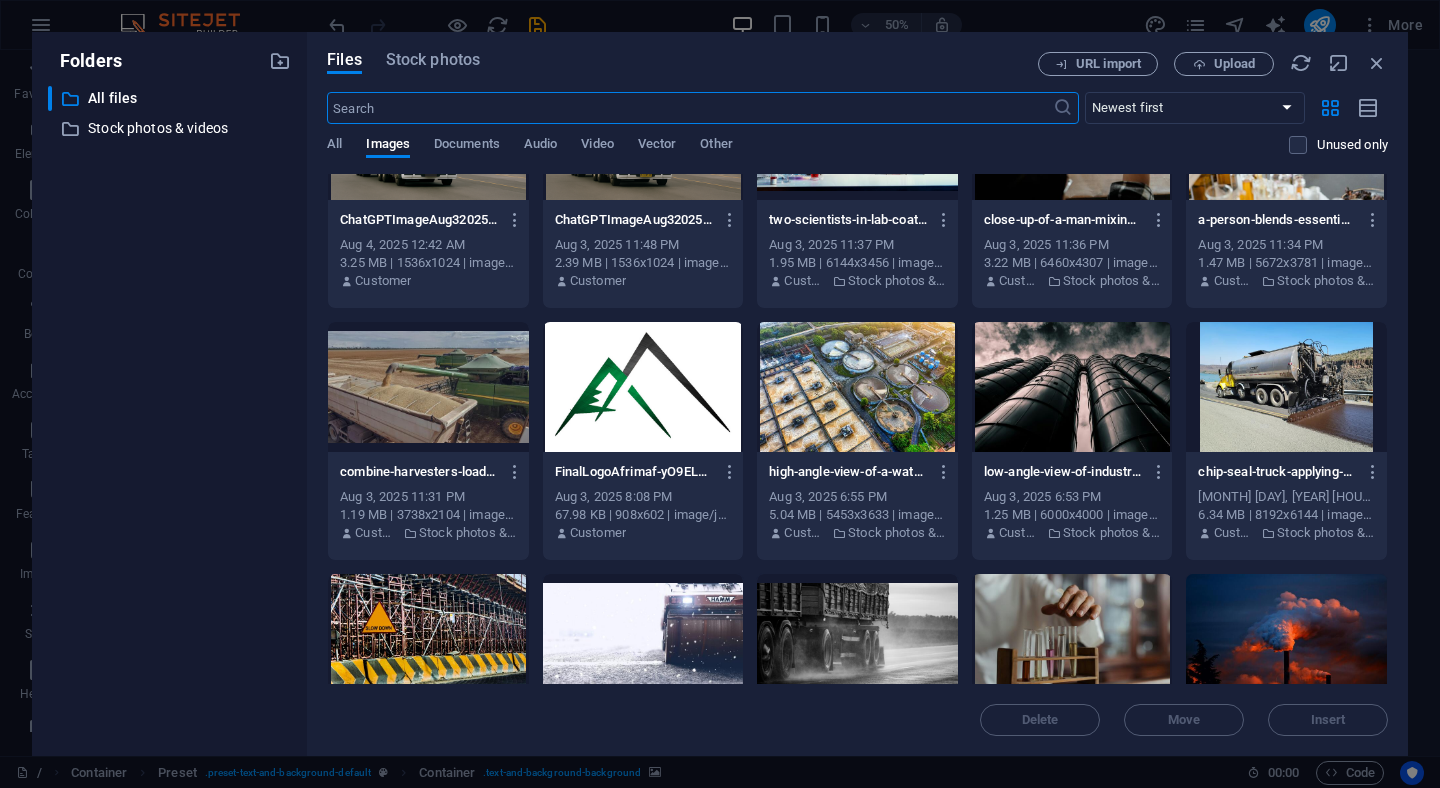 scroll, scrollTop: 67, scrollLeft: 0, axis: vertical 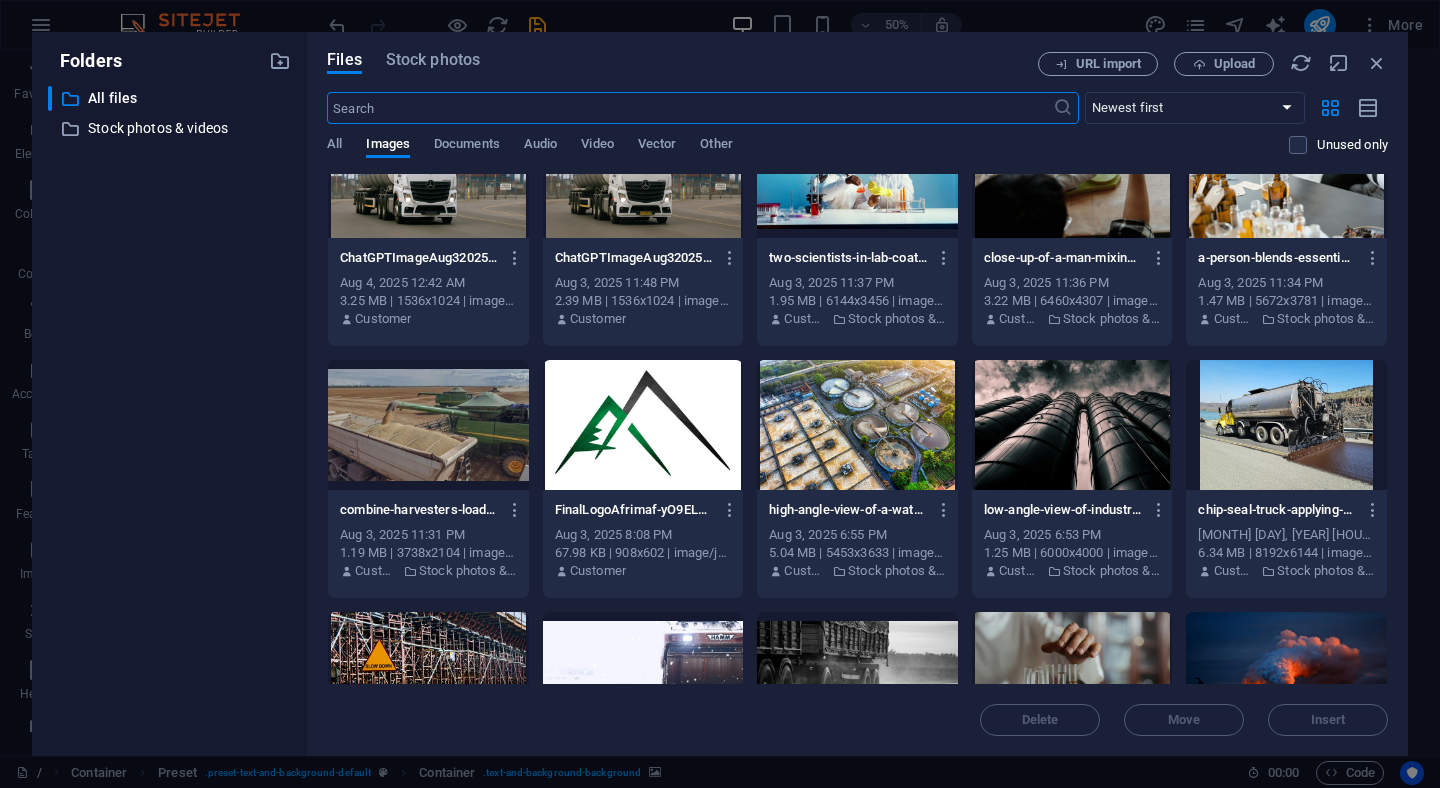 click at bounding box center [428, 425] 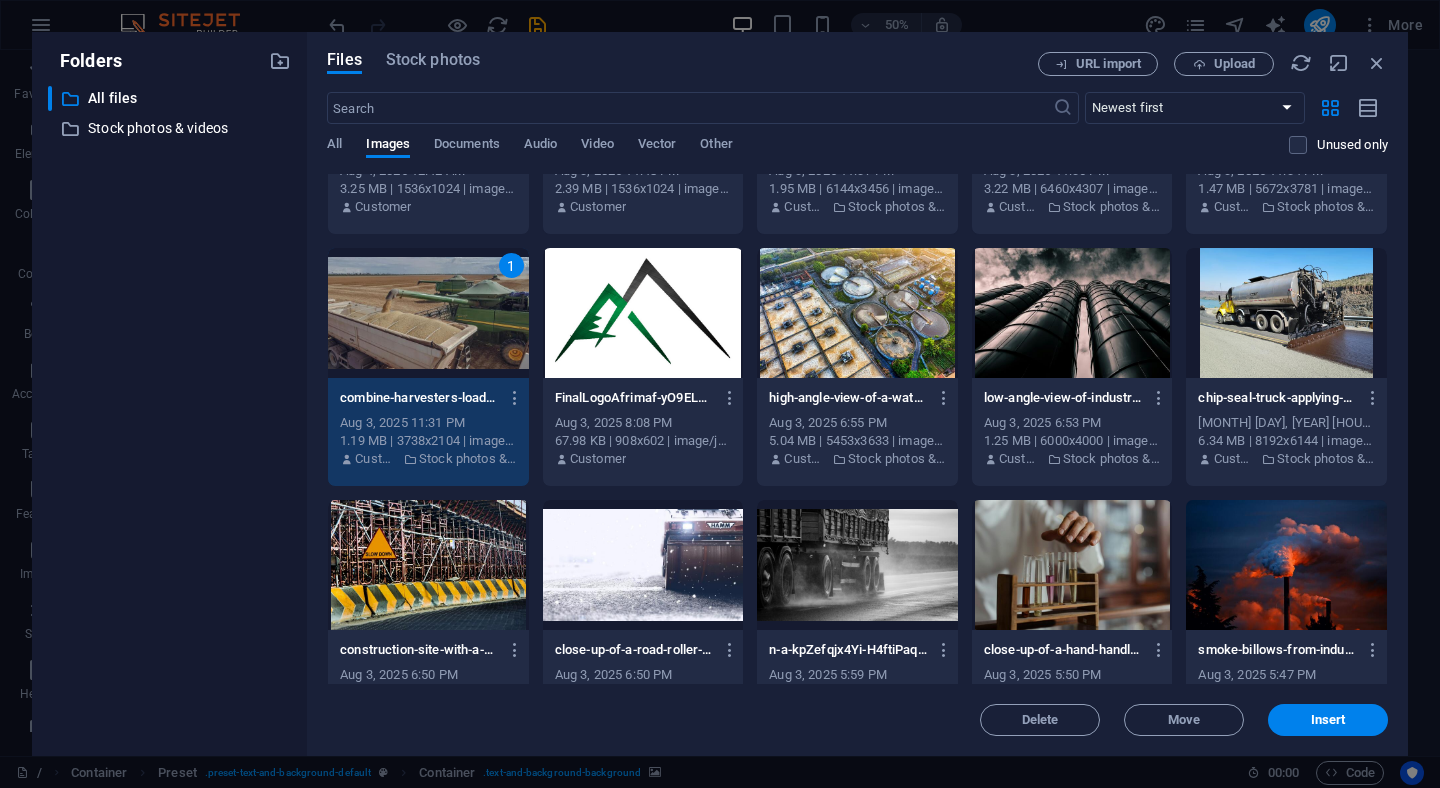 scroll, scrollTop: 174, scrollLeft: 0, axis: vertical 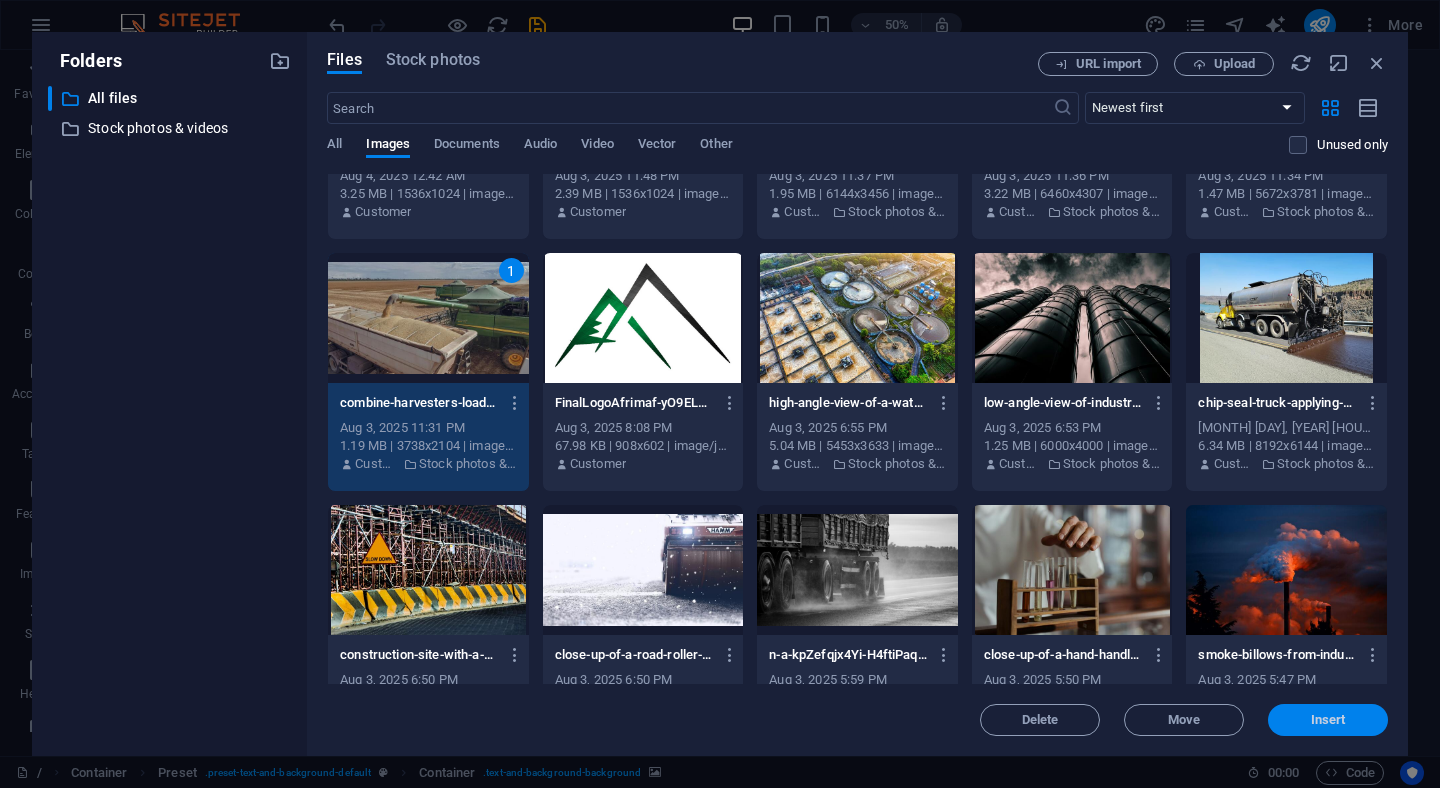 click on "Insert" at bounding box center (1328, 720) 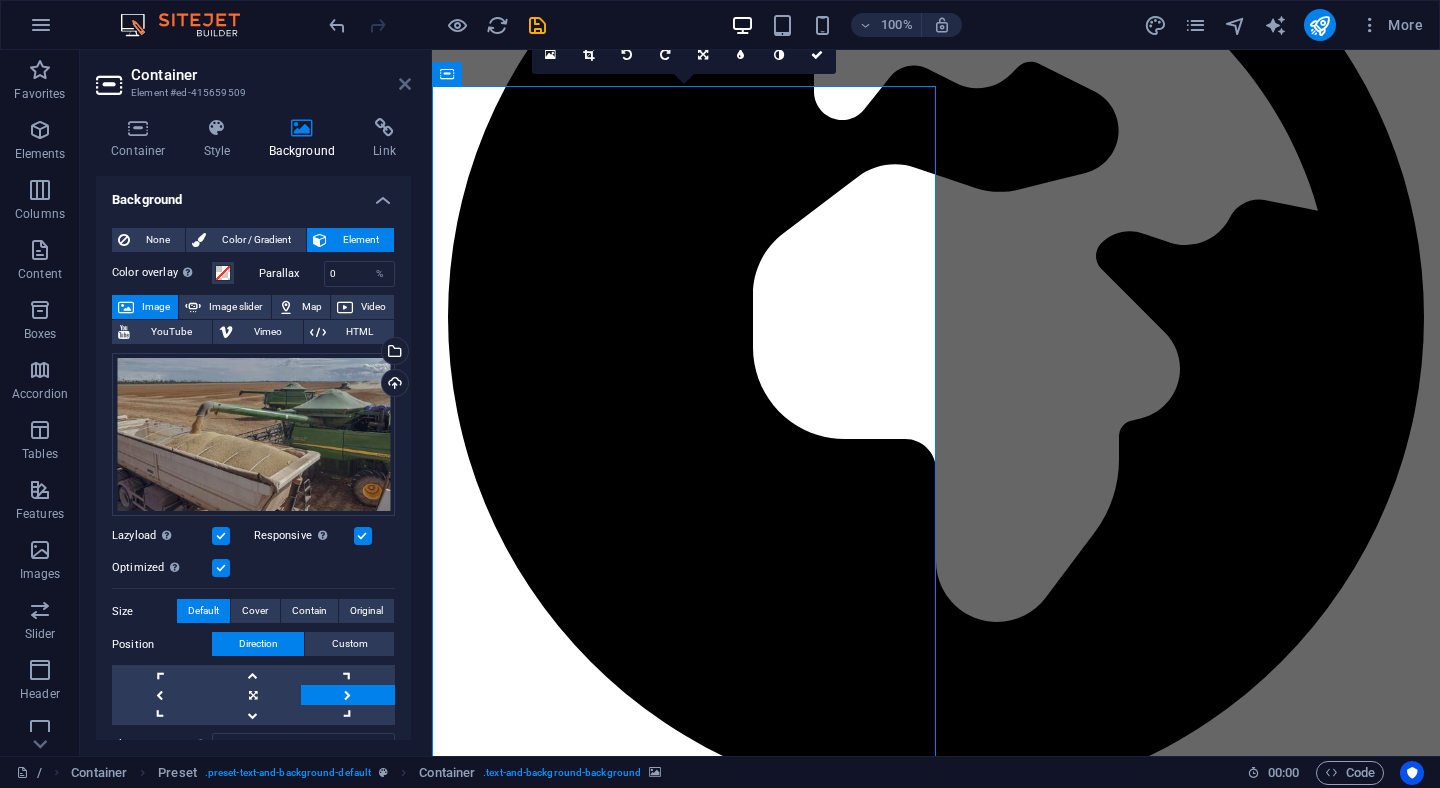 click at bounding box center [405, 84] 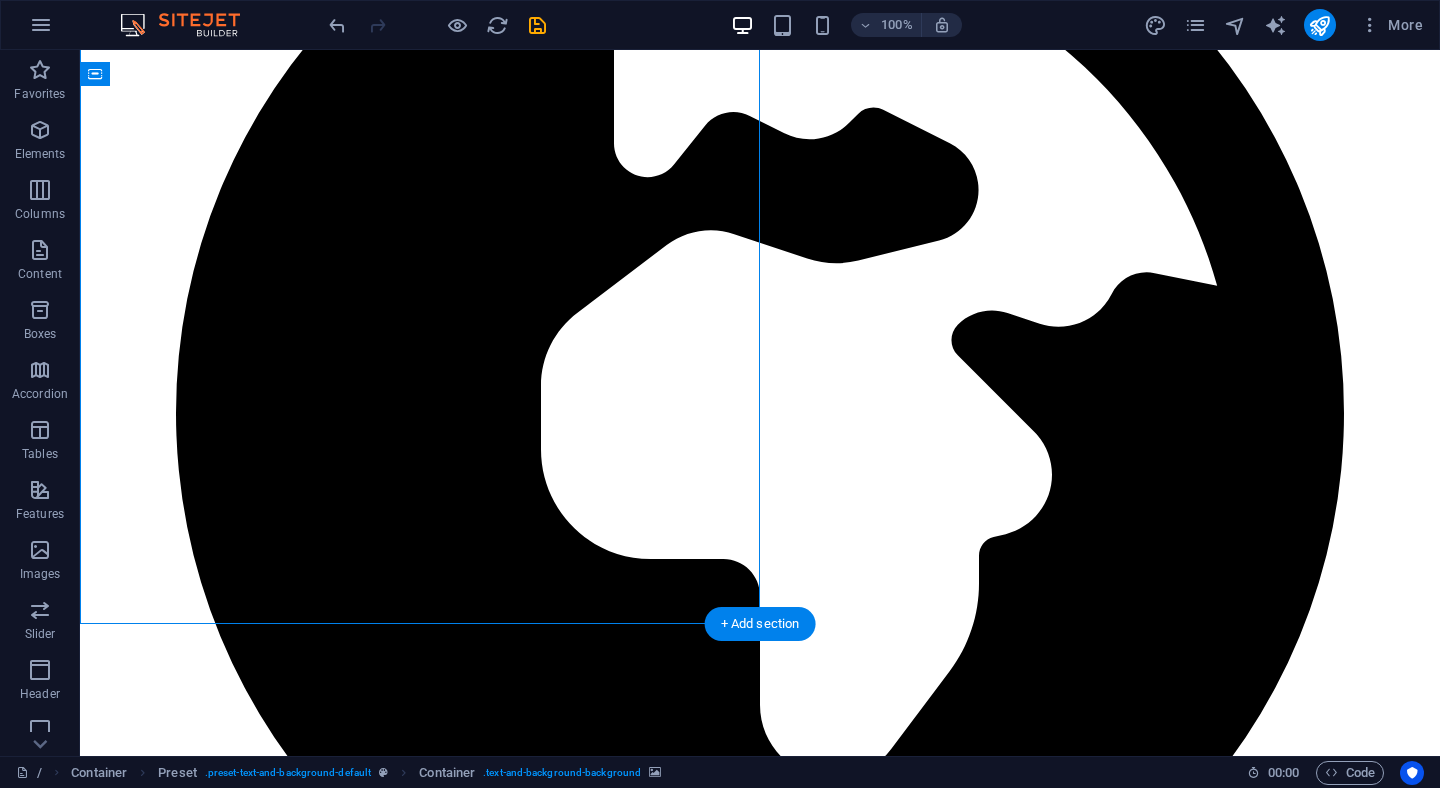 click at bounding box center (760, 5987) 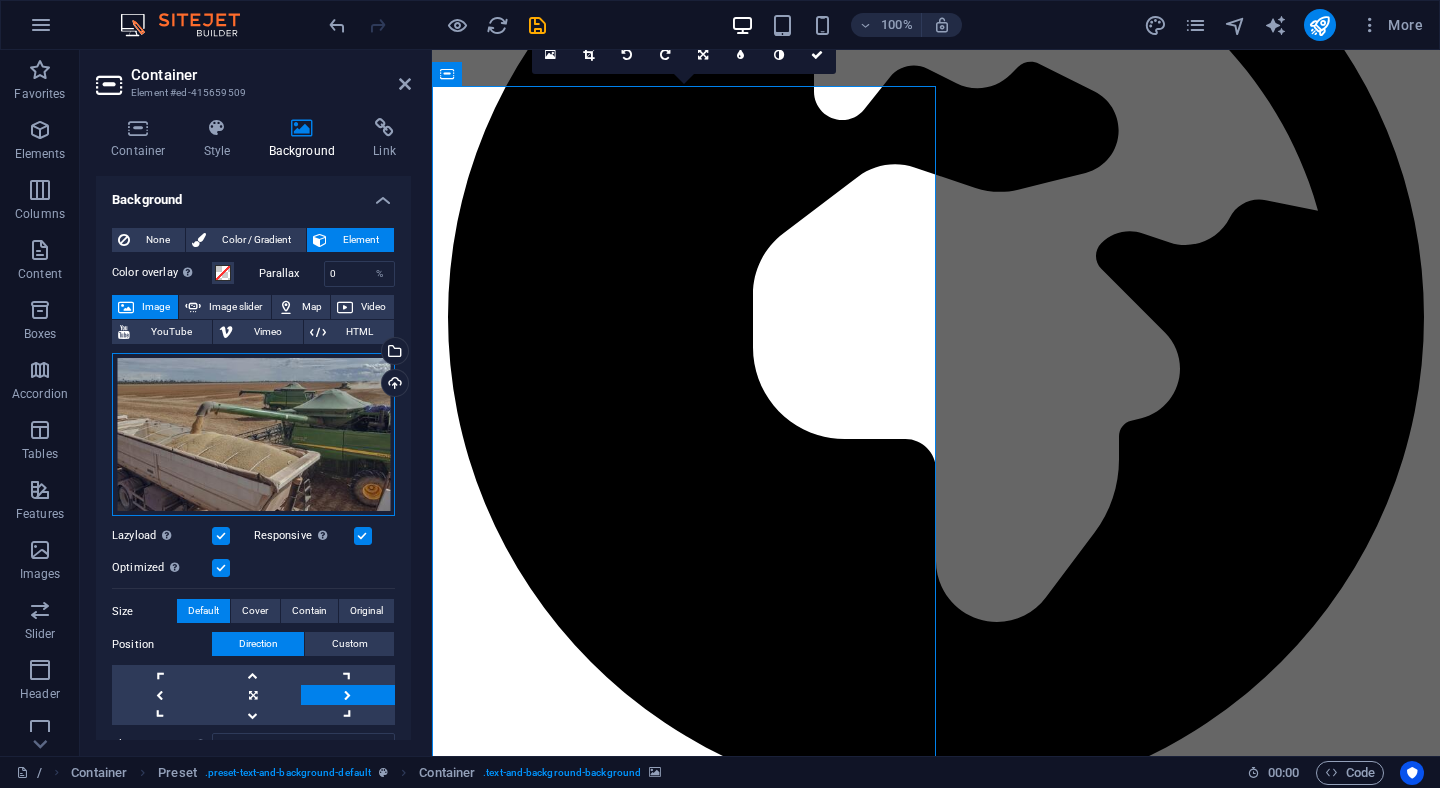 click on "Drag files here, click to choose files or select files from Files or our free stock photos & videos" at bounding box center [253, 435] 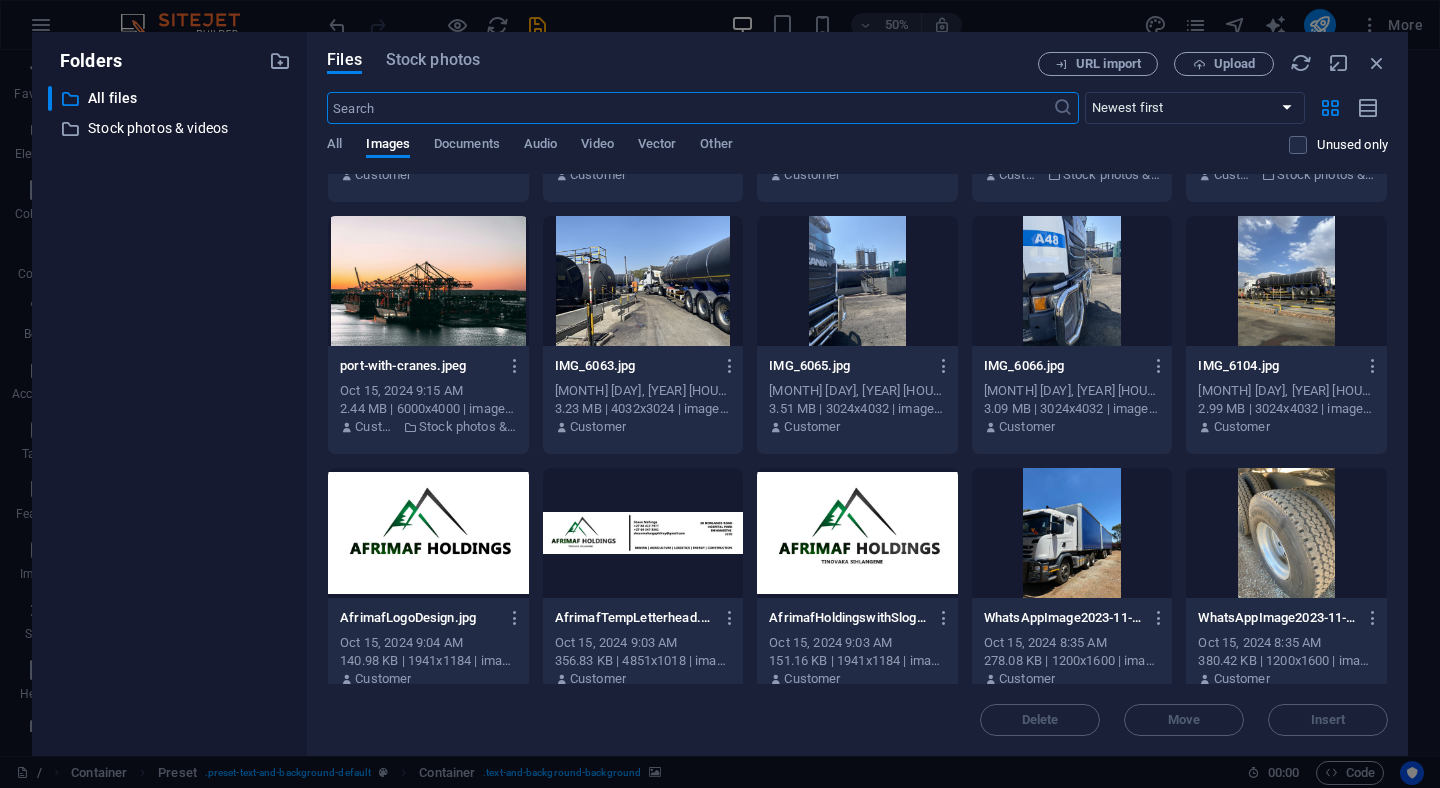 scroll, scrollTop: 3296, scrollLeft: 0, axis: vertical 